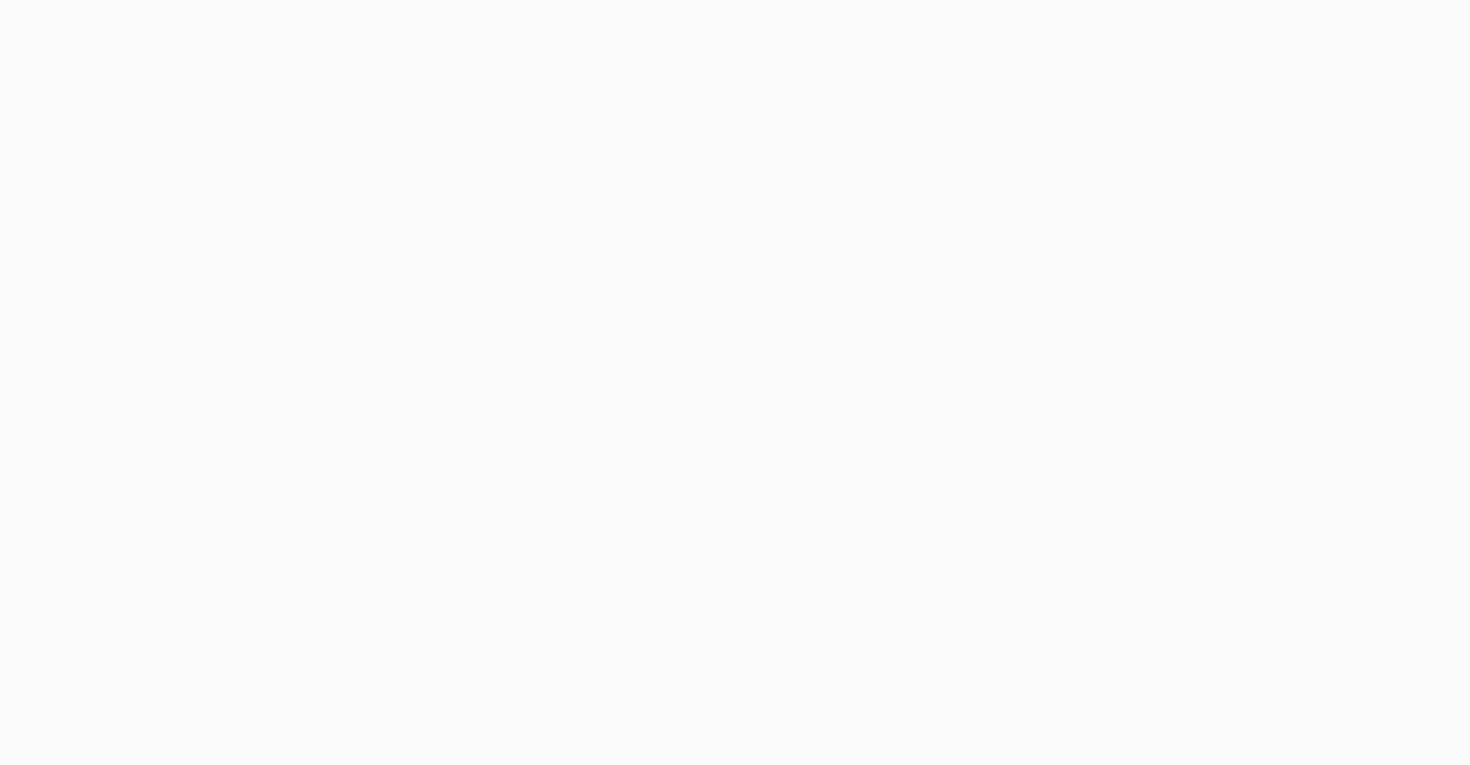 scroll, scrollTop: 0, scrollLeft: 0, axis: both 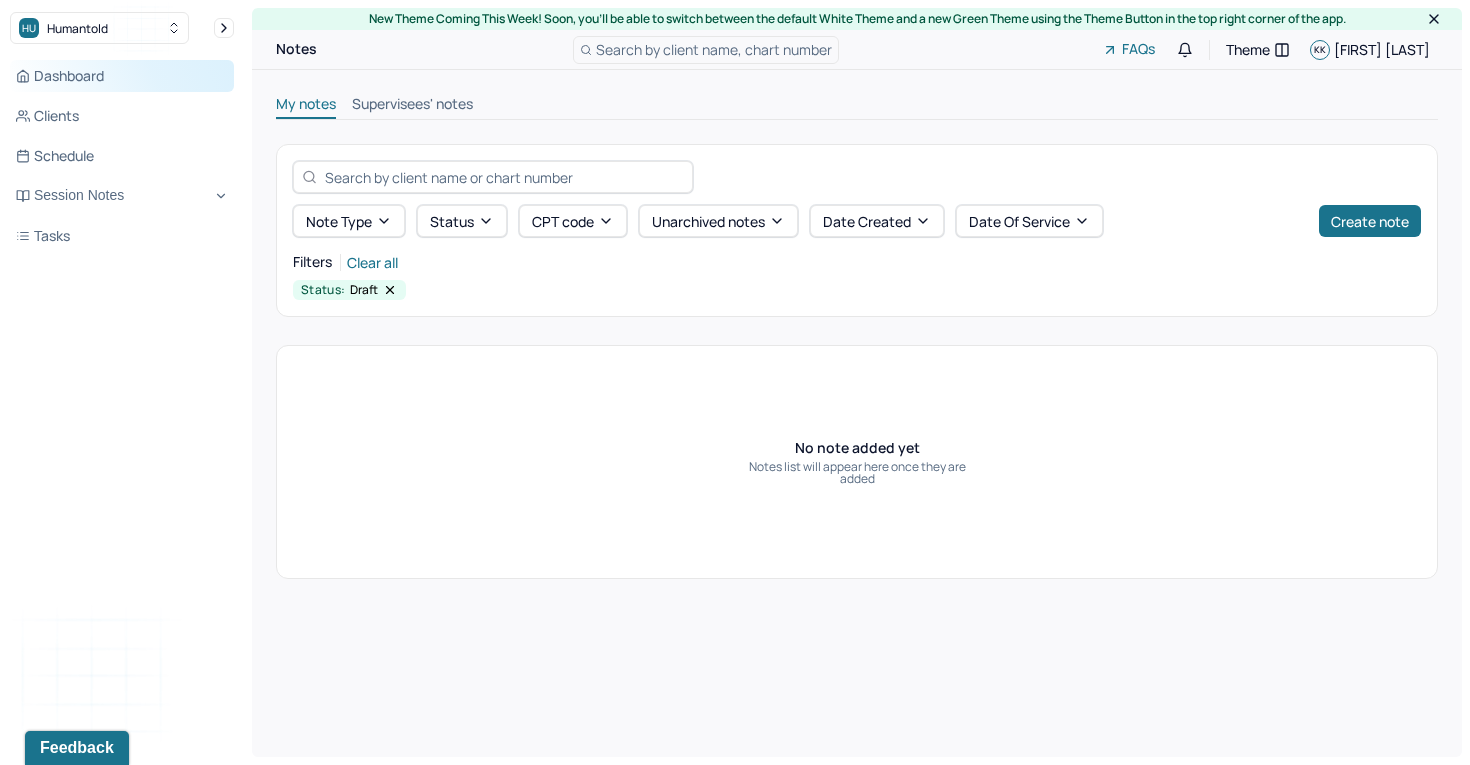 click on "Dashboard" at bounding box center (122, 76) 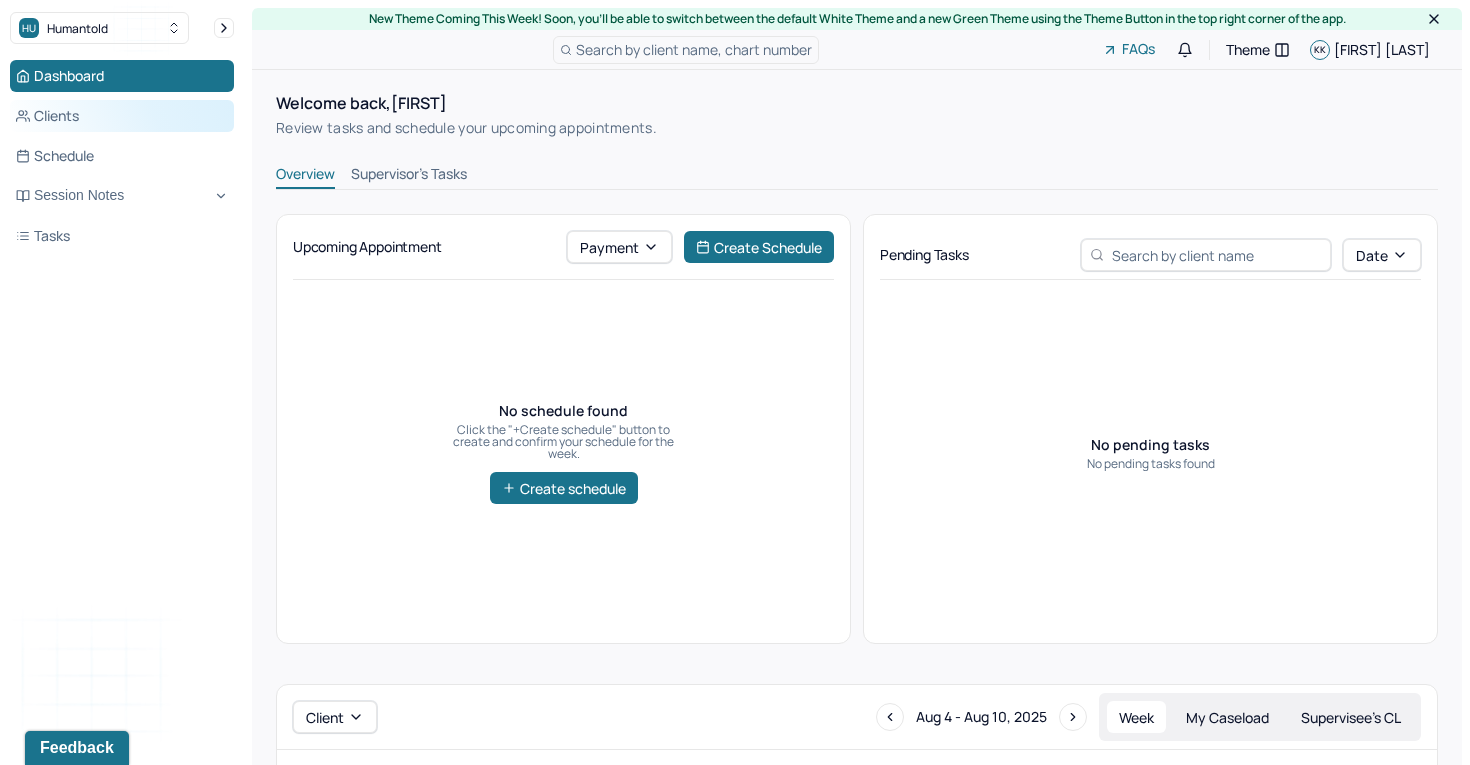 click on "Clients" at bounding box center (122, 116) 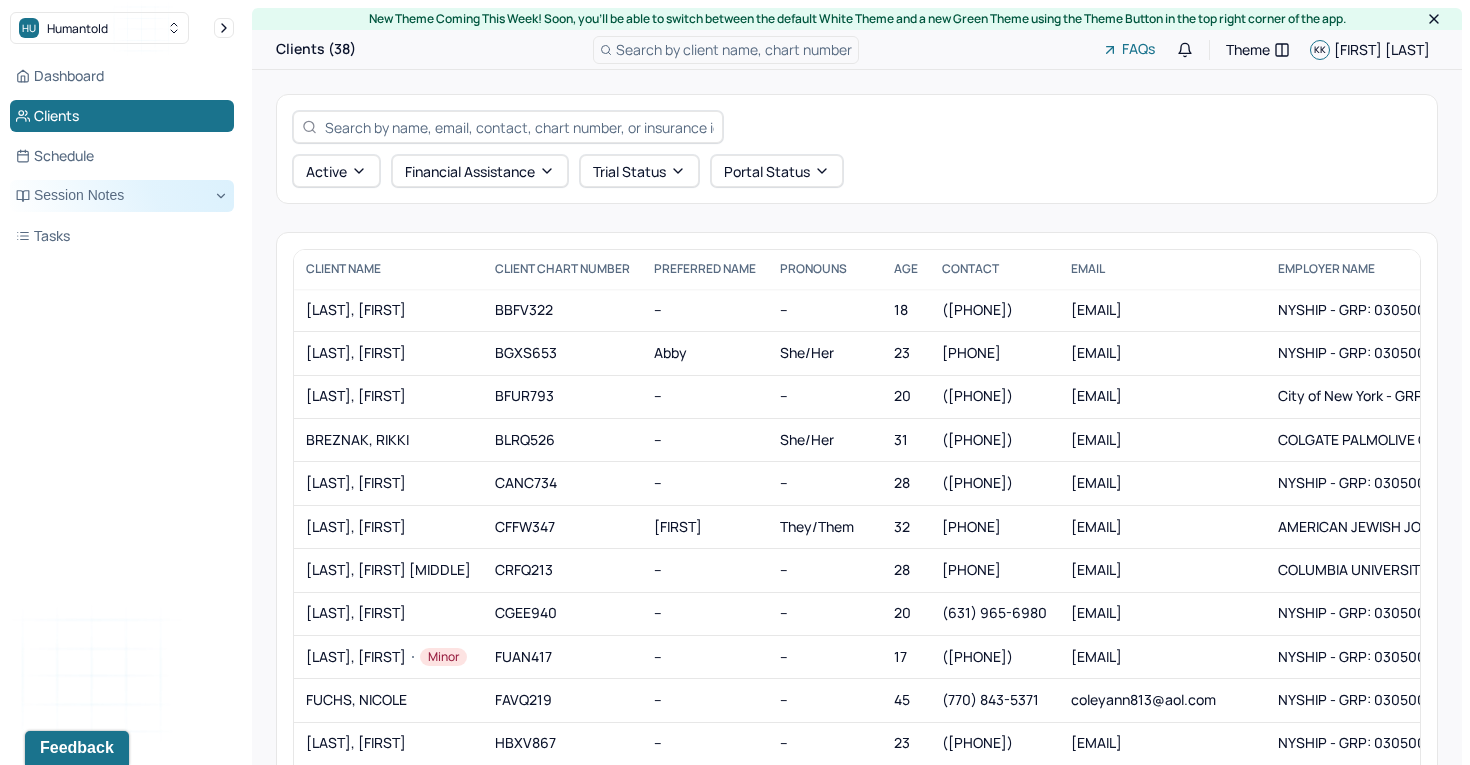 click on "Session Notes" at bounding box center (122, 196) 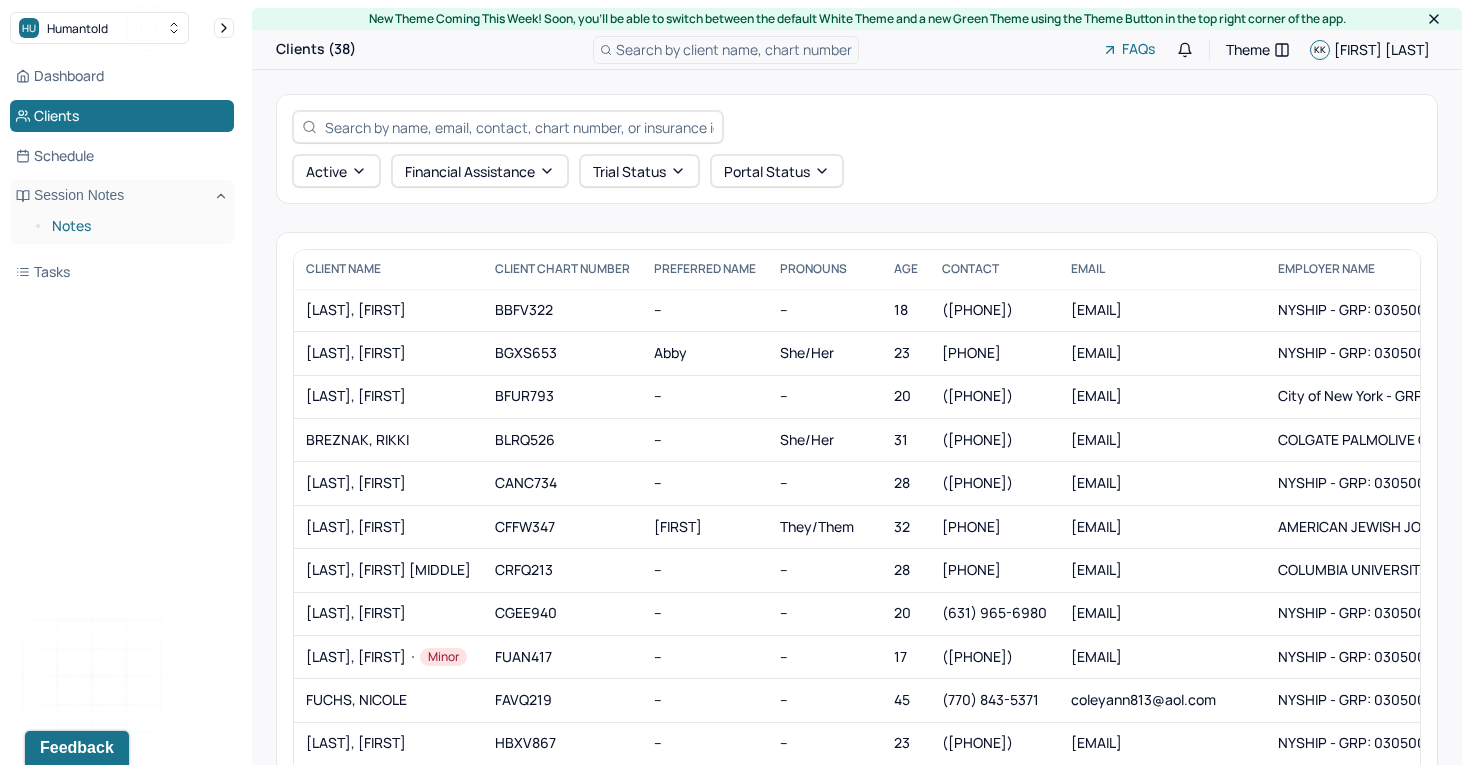 click on "Notes" at bounding box center (135, 226) 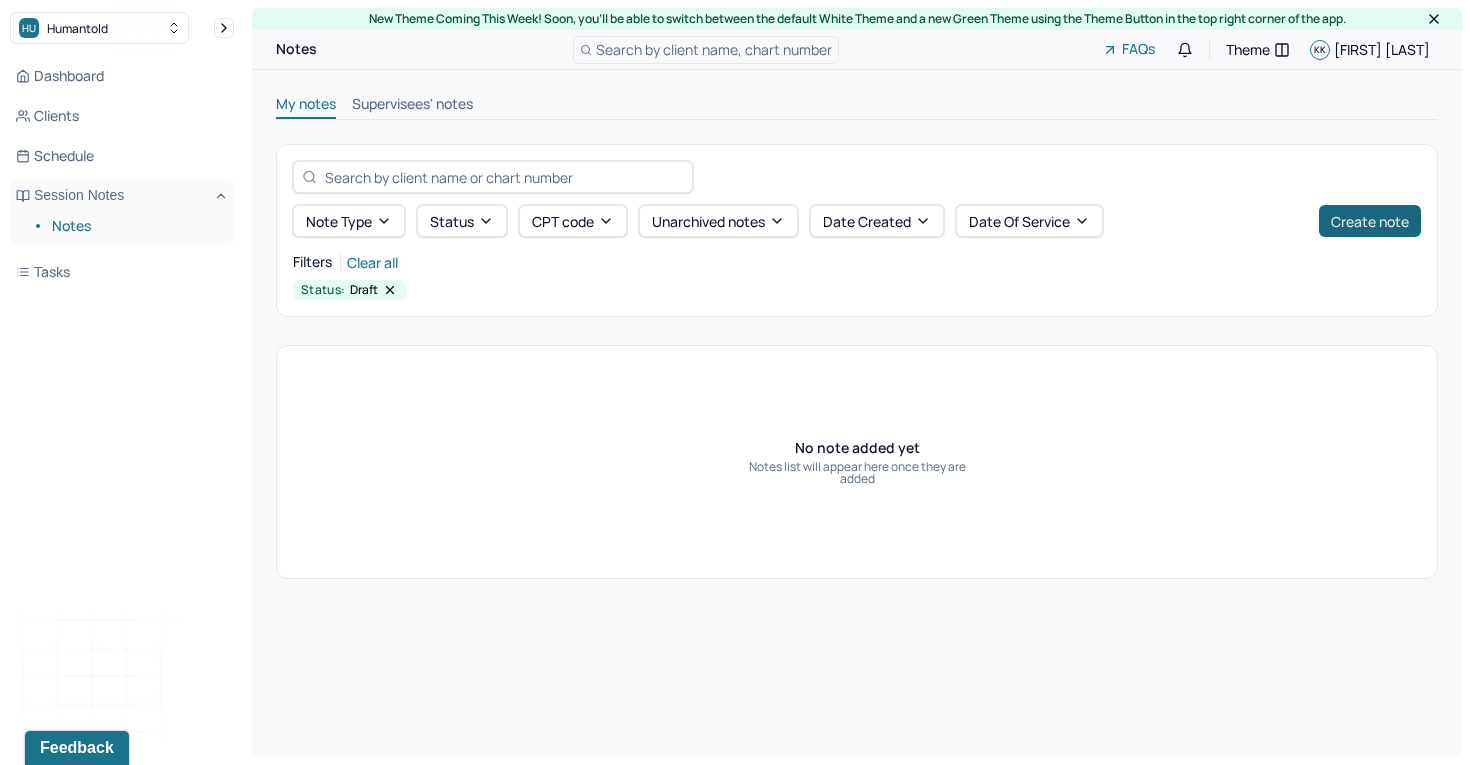 click on "Create note" at bounding box center [1370, 221] 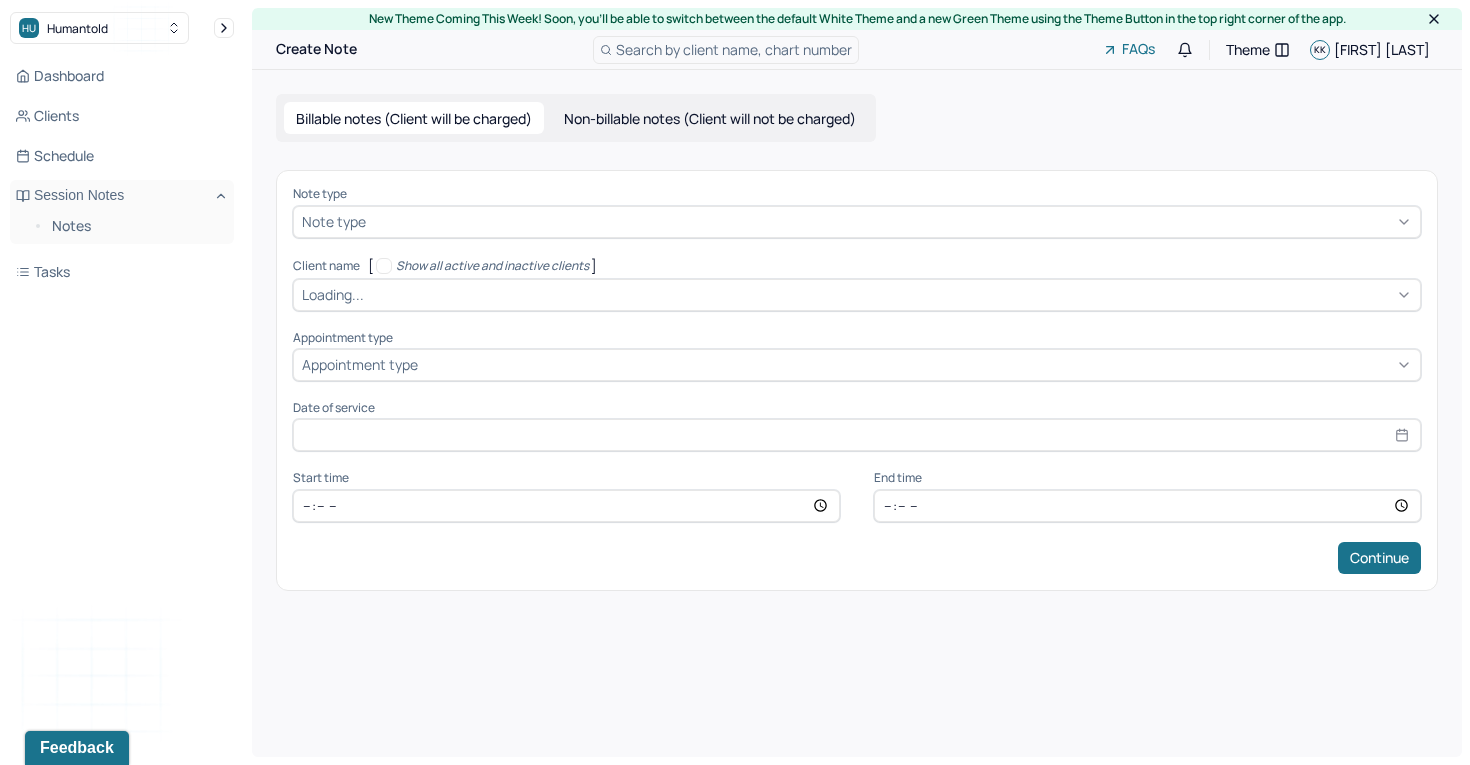 click at bounding box center [891, 221] 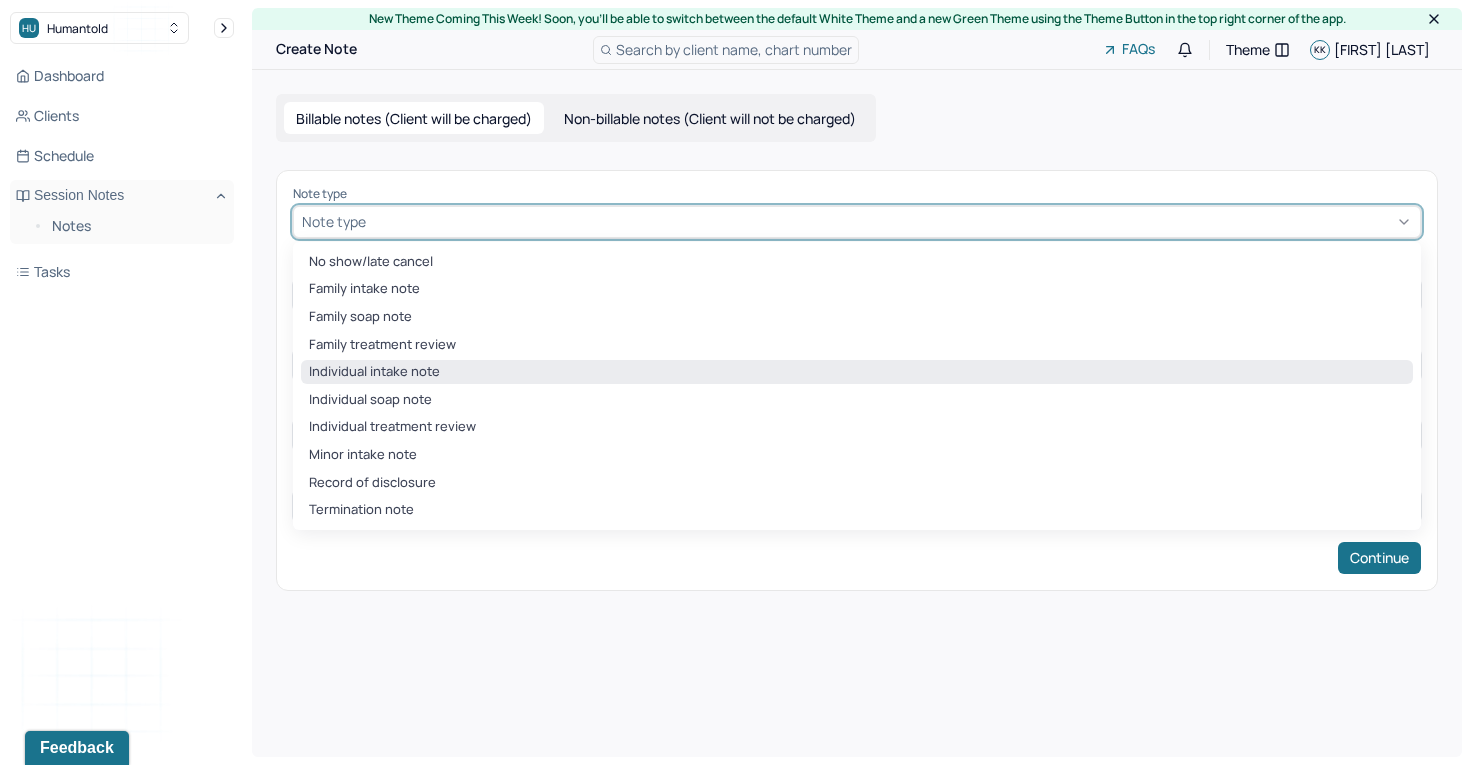 click on "Individual intake note" at bounding box center [857, 372] 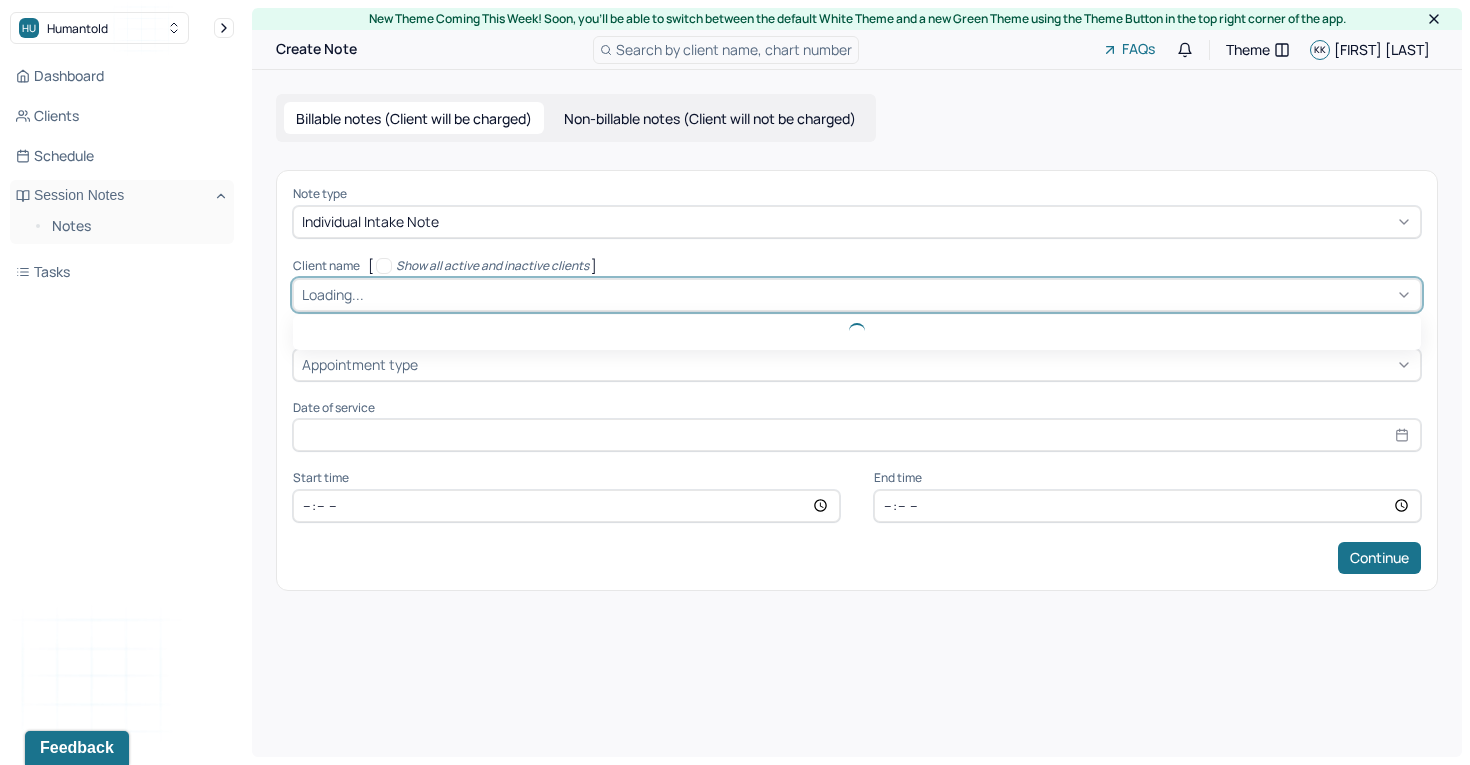 click at bounding box center [890, 294] 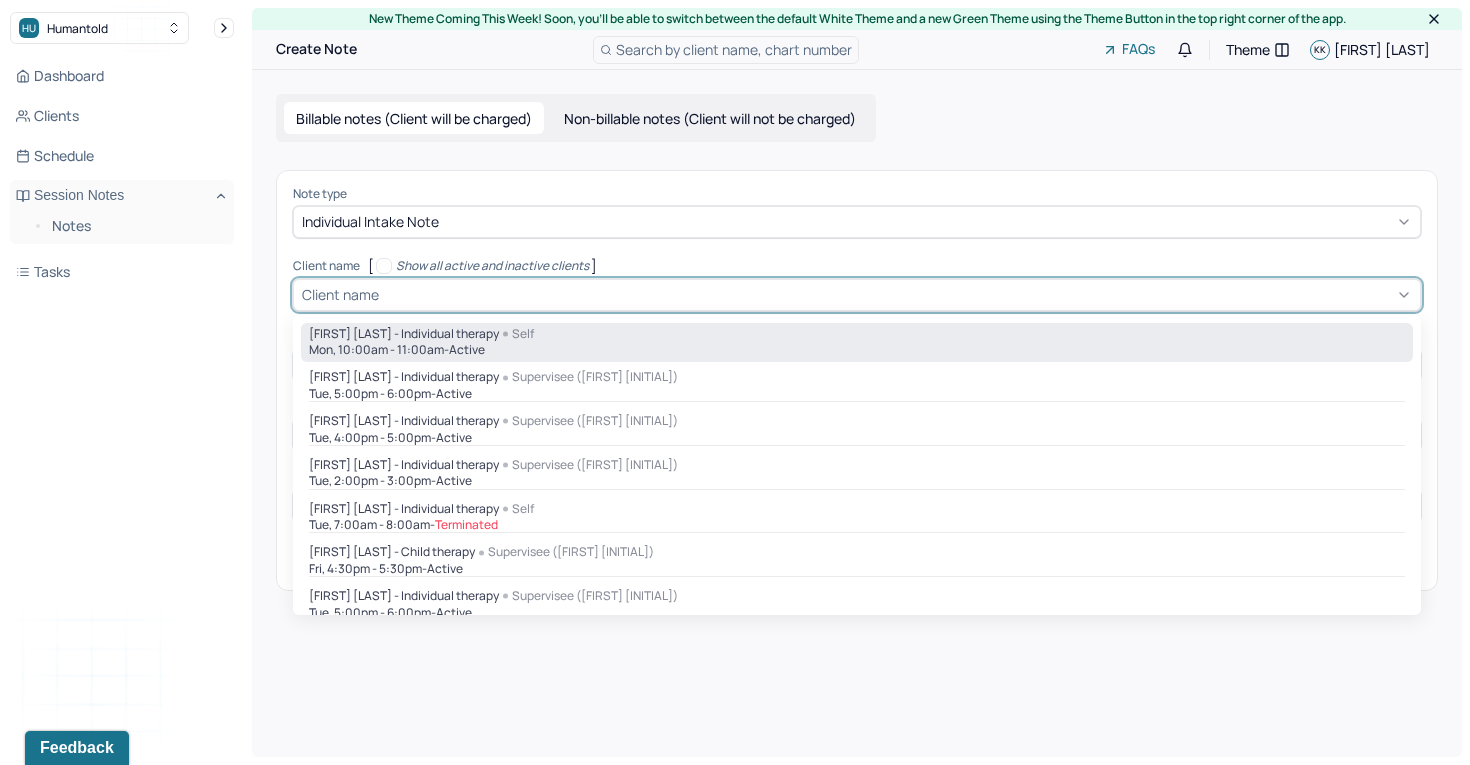 click on "[FIRST] [LAST] - Individual therapy Self
[DAY], [TIME] - active" at bounding box center [857, 343] 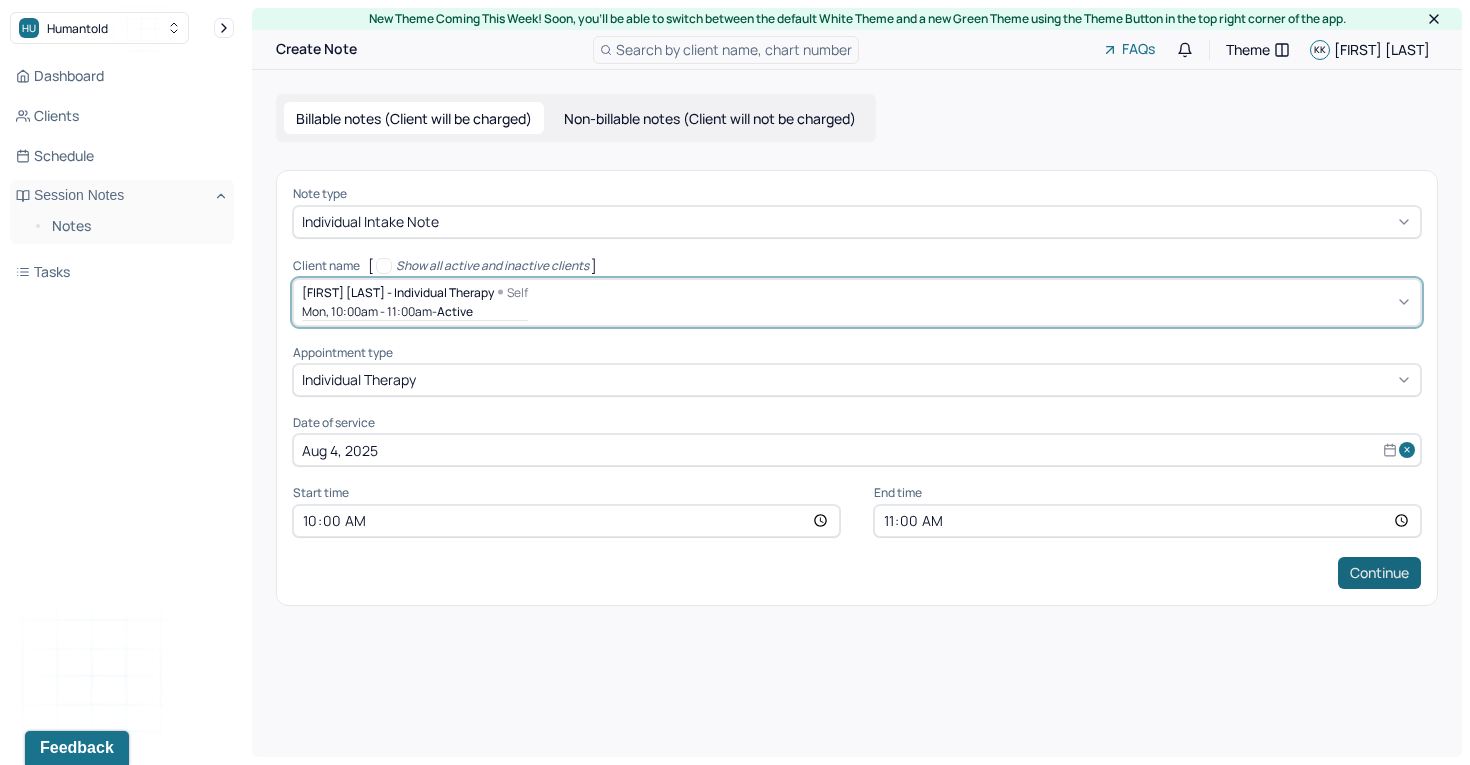 click on "Continue" at bounding box center (1379, 573) 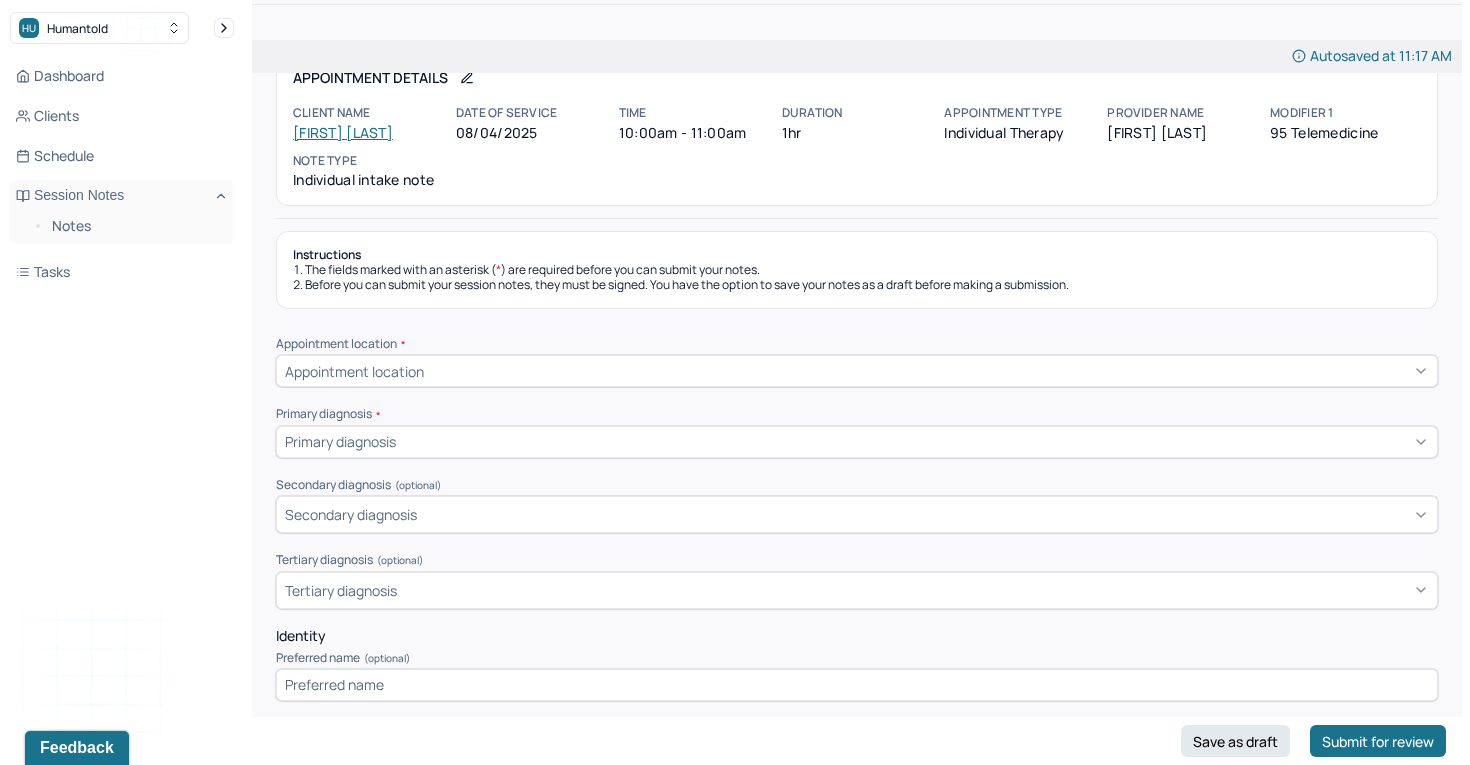 scroll, scrollTop: 66, scrollLeft: 0, axis: vertical 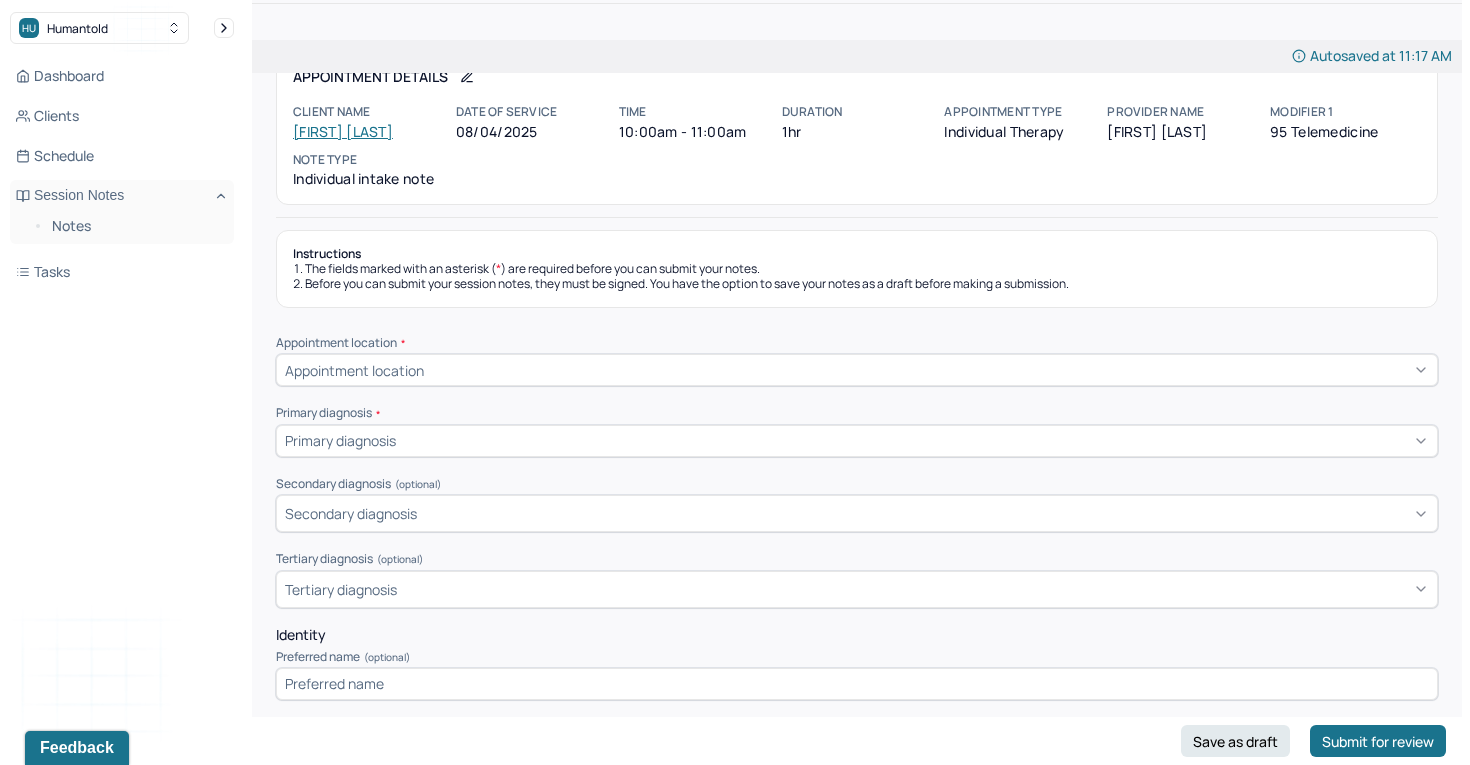 click on "Appointment location * Appointment location Primary diagnosis * Primary diagnosis Secondary diagnosis (optional) Secondary diagnosis Tertiary diagnosis (optional) Tertiary diagnosis Identity Preferred name (optional) Gender * Gender Pronouns (optional) Religion (optional) Religion Education (optional) Education Race (optional) Race Ethnicity (optional) Sexual orientation (optional) Sexual orientation Current employment (optional) Current employment details (optional) Relationship status (optional) Relationship status Name of partner (optional) Emergency contact information (optional) Legal problems (optional)" at bounding box center (857, 999) 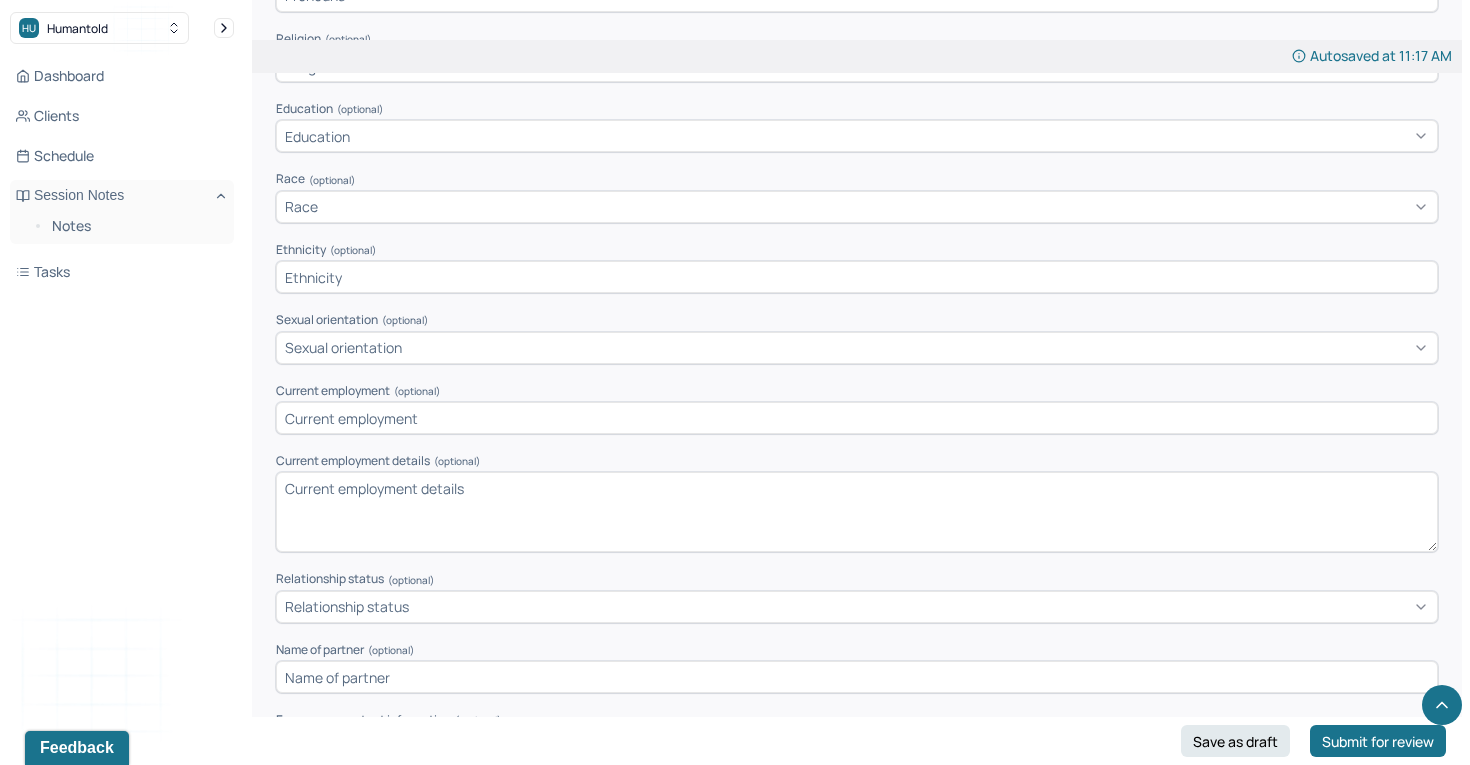 scroll, scrollTop: 0, scrollLeft: 0, axis: both 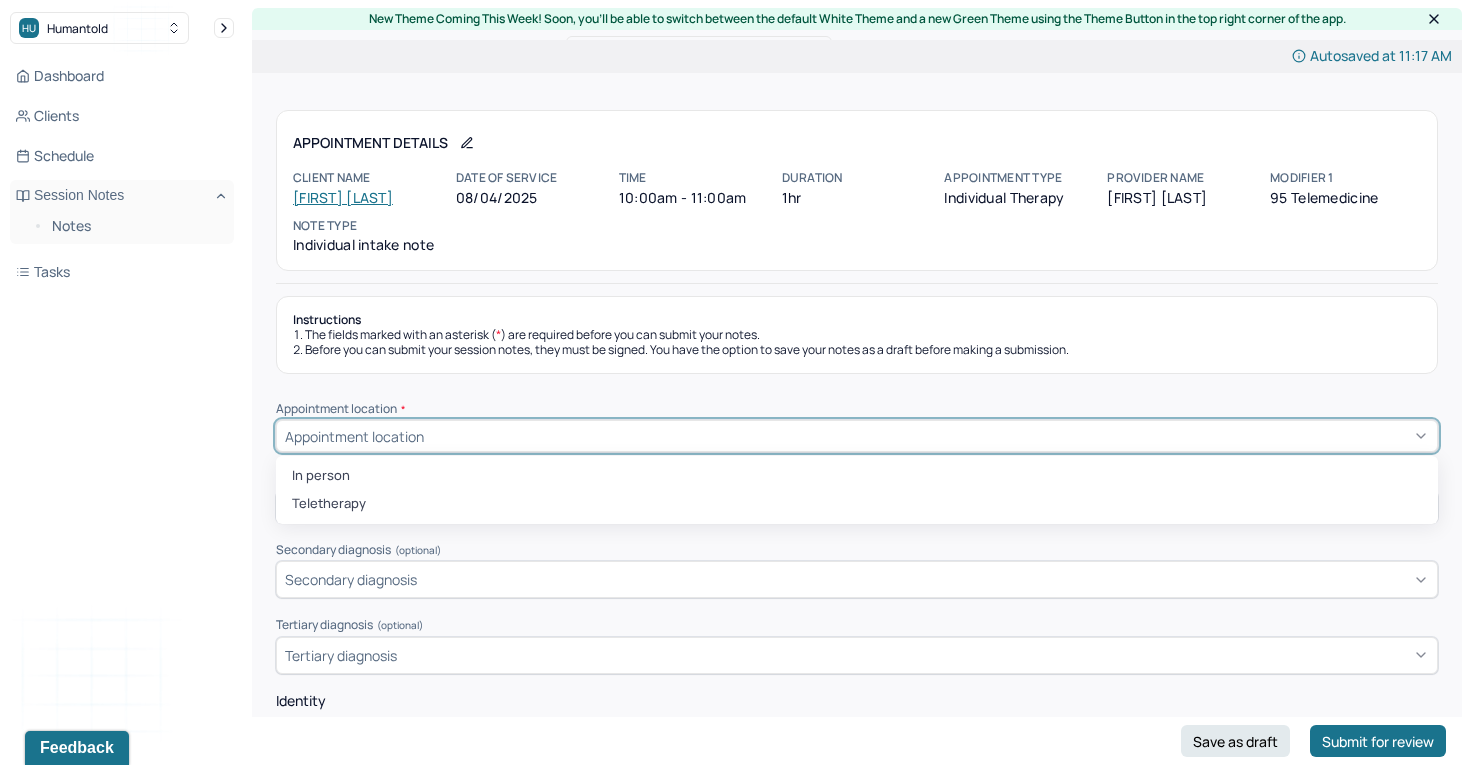 click on "Appointment location" at bounding box center (857, 436) 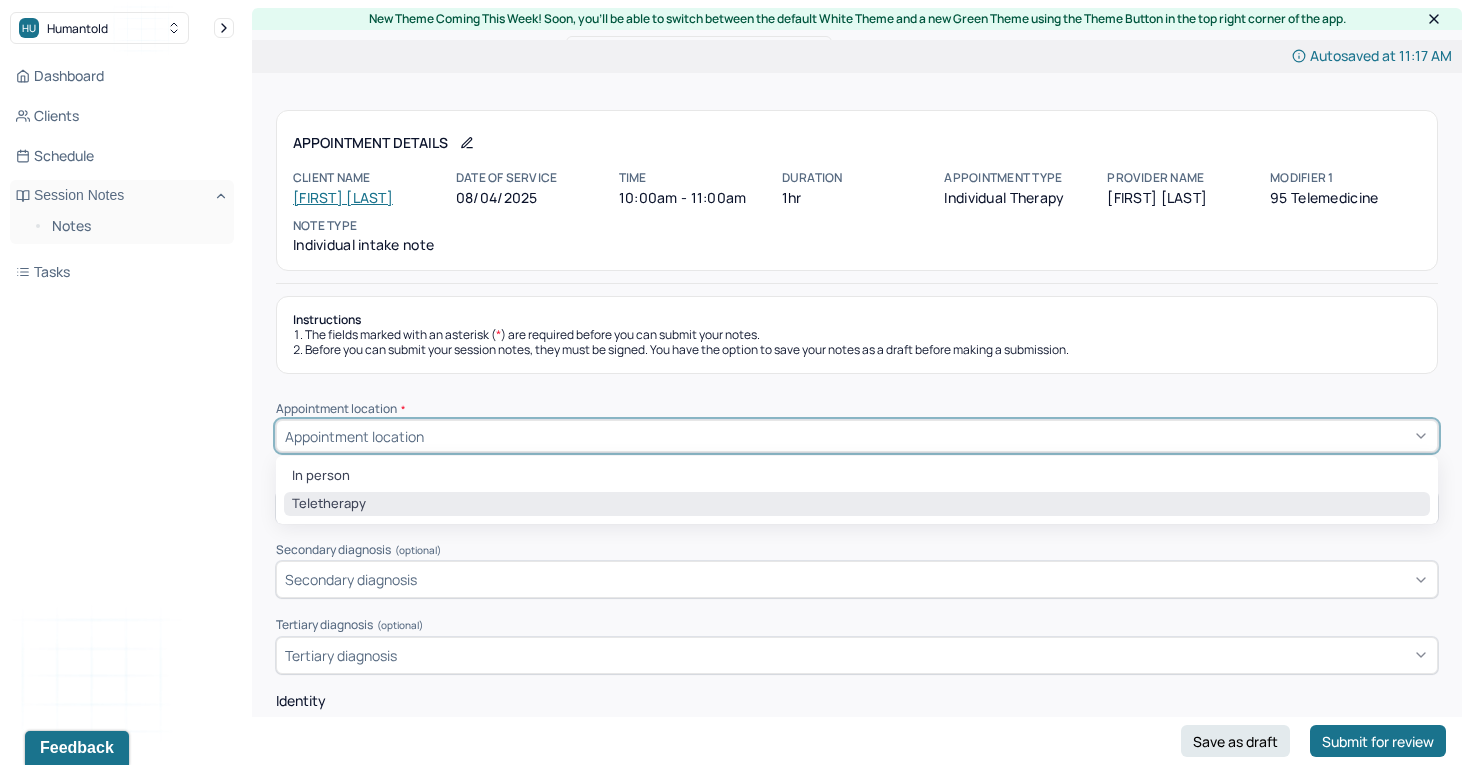click on "Teletherapy" at bounding box center (857, 504) 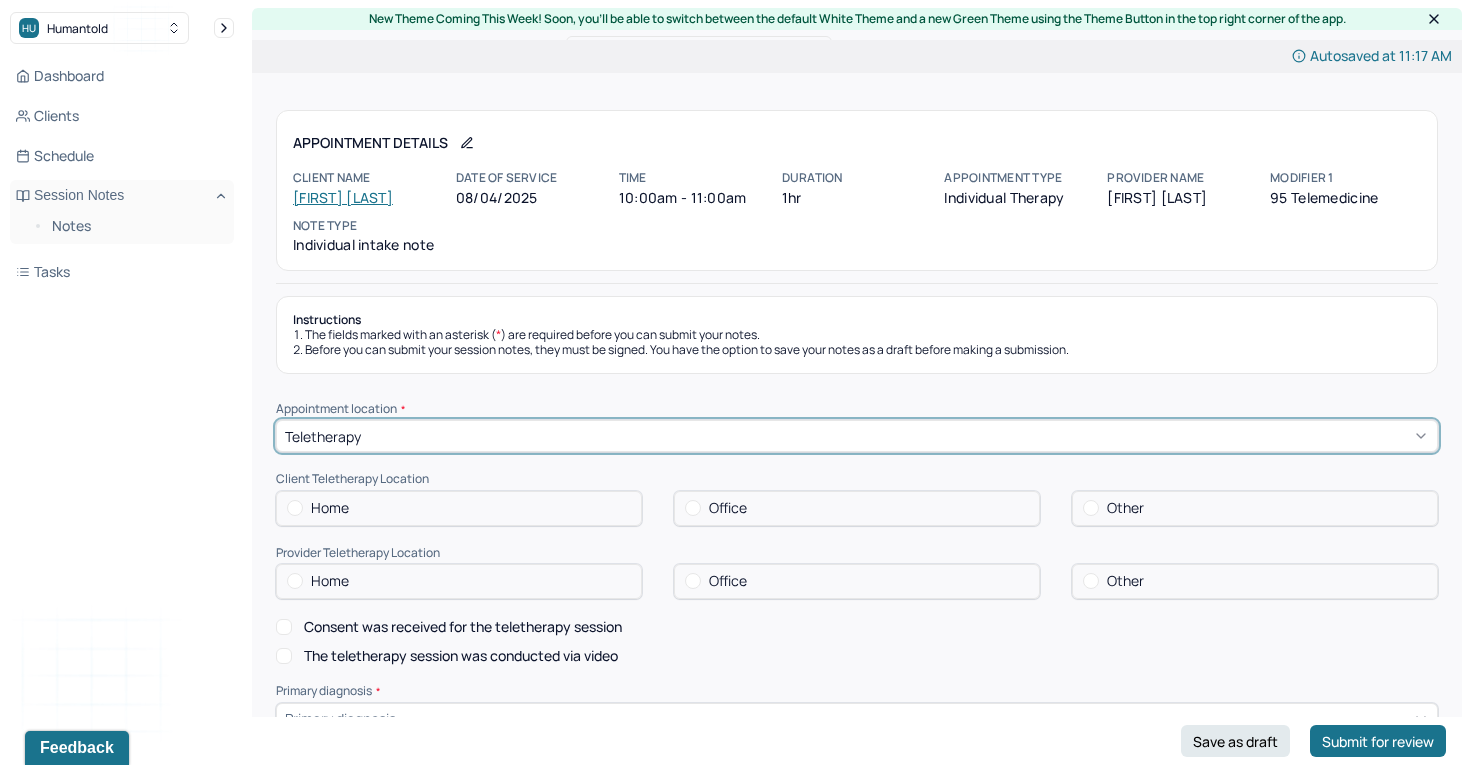 click at bounding box center [295, 508] 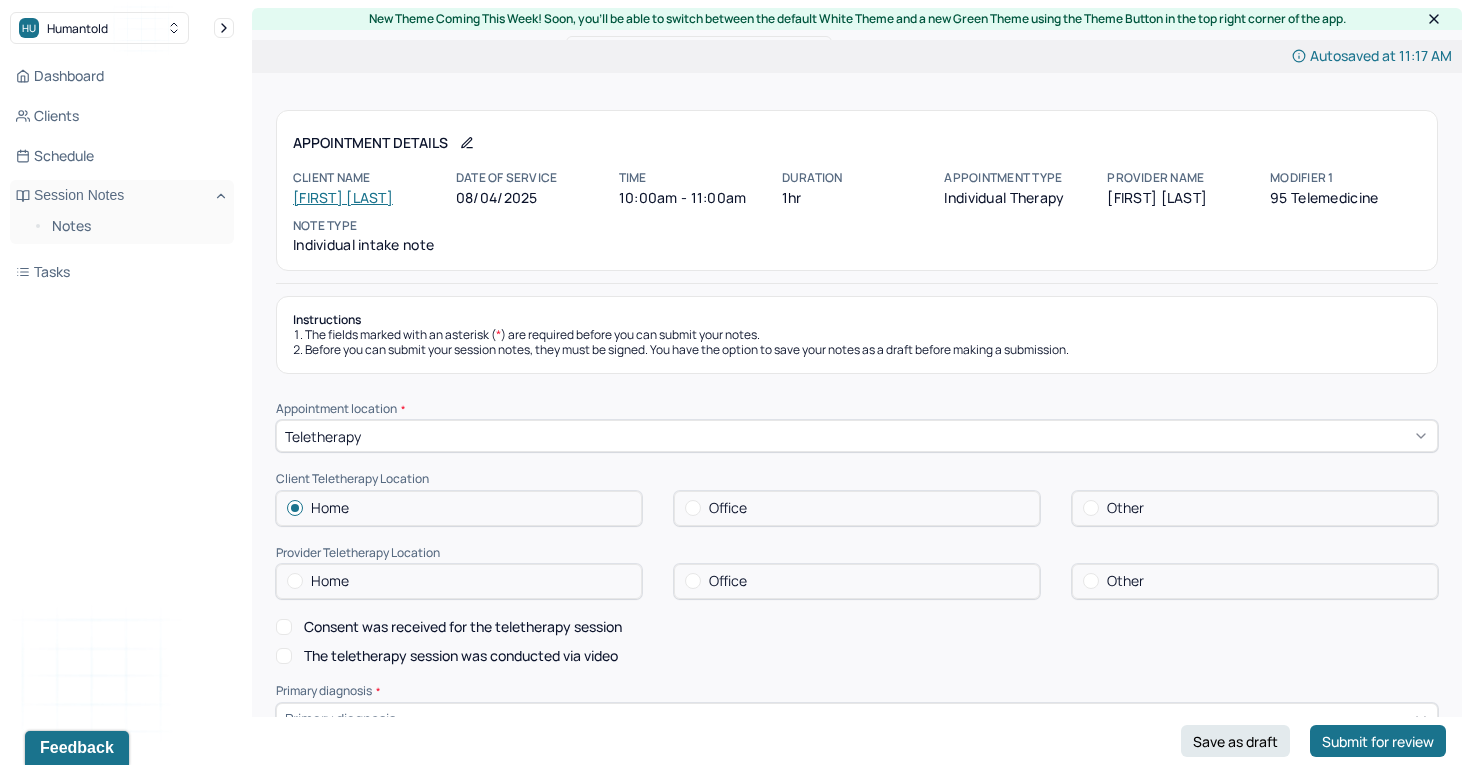 click at bounding box center [295, 581] 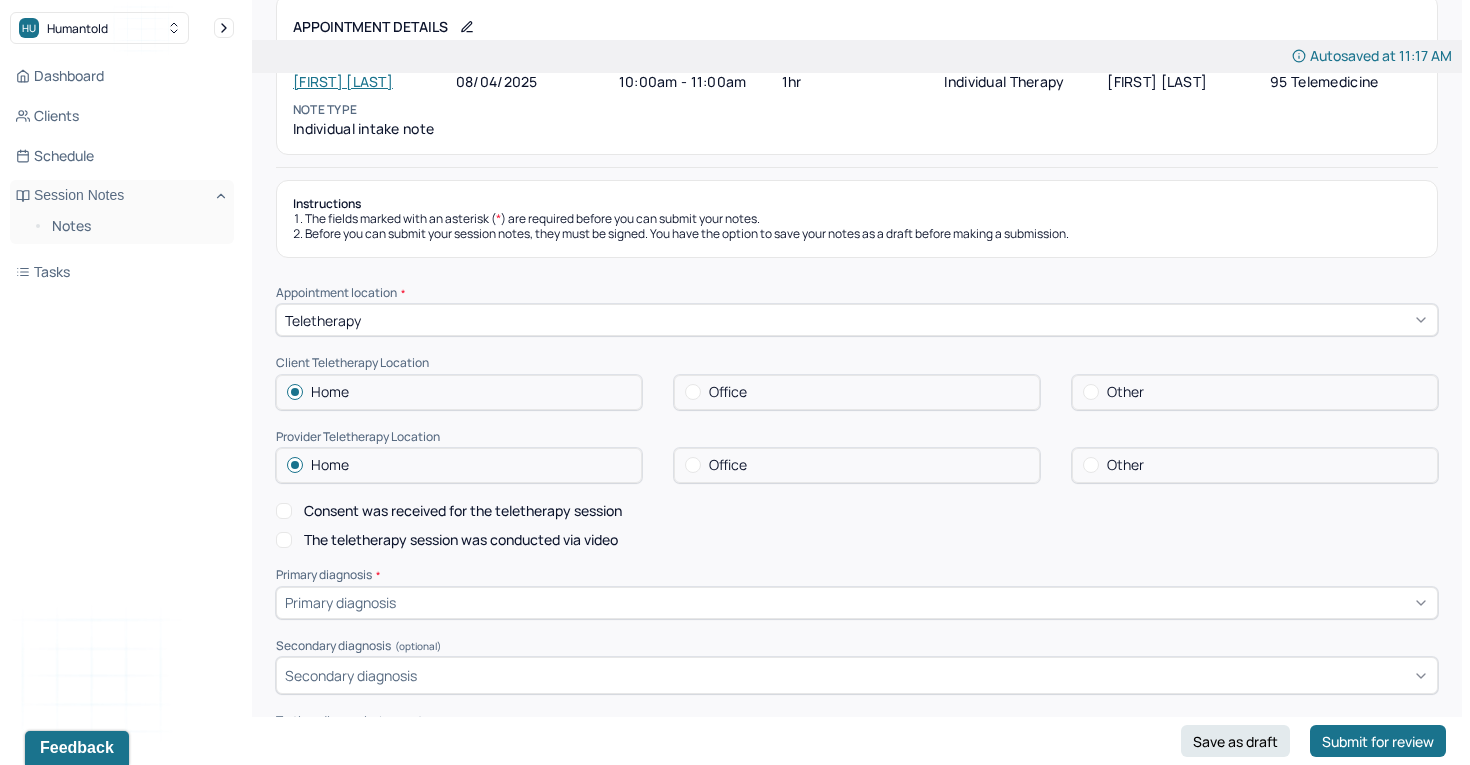 scroll, scrollTop: 117, scrollLeft: 0, axis: vertical 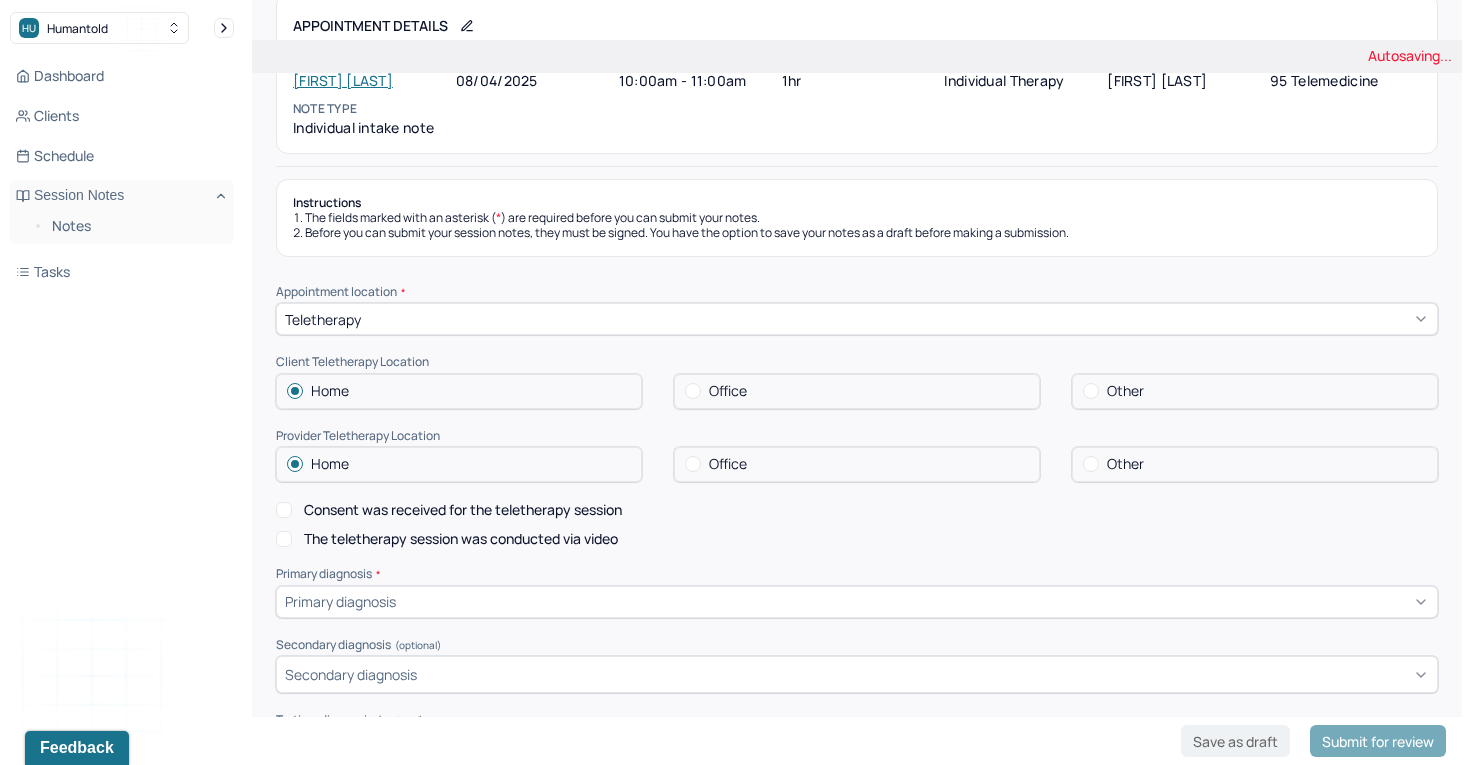 click on "Consent was received for the teletherapy session" at bounding box center (284, 510) 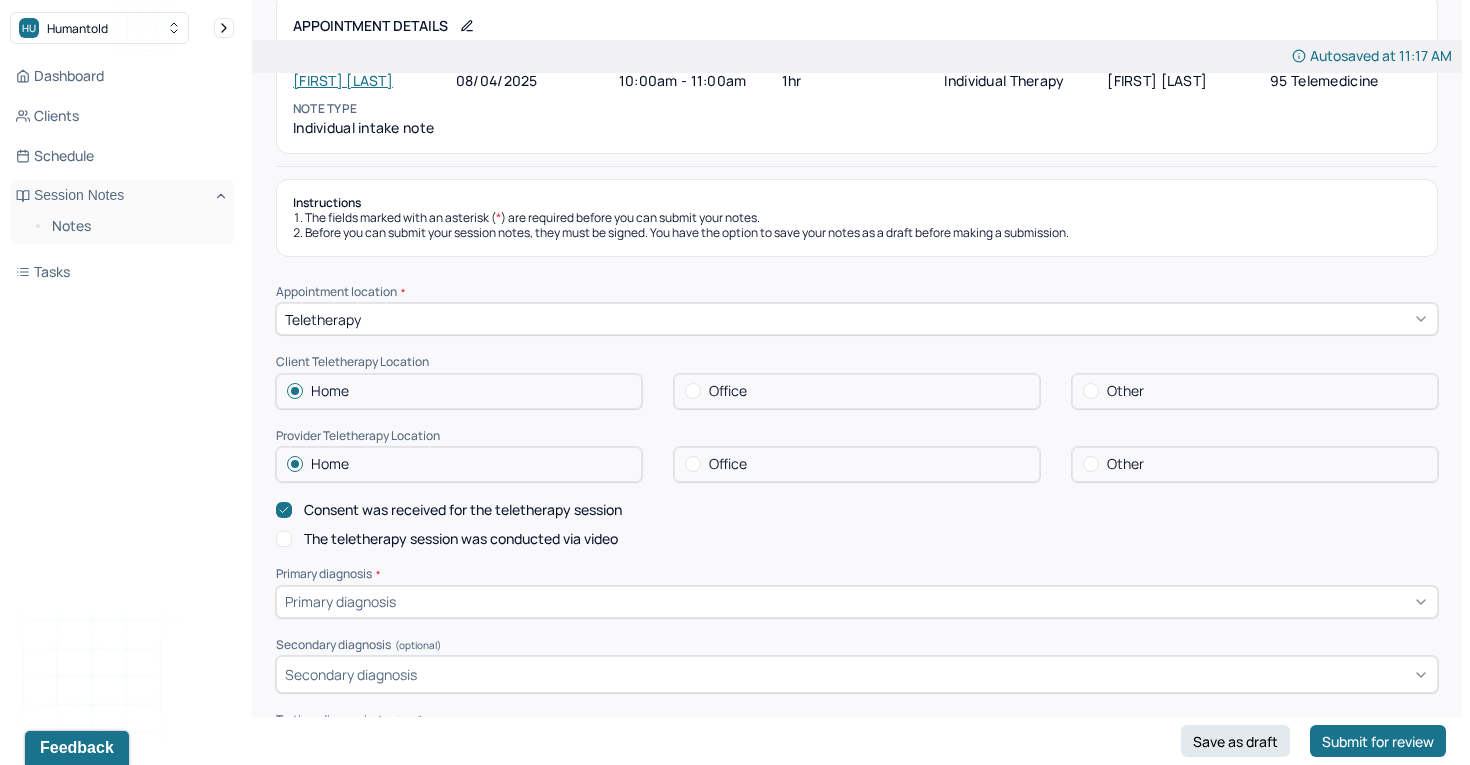 click on "Consent was received for the teletherapy session The teletherapy session was conducted via video" at bounding box center (857, 525) 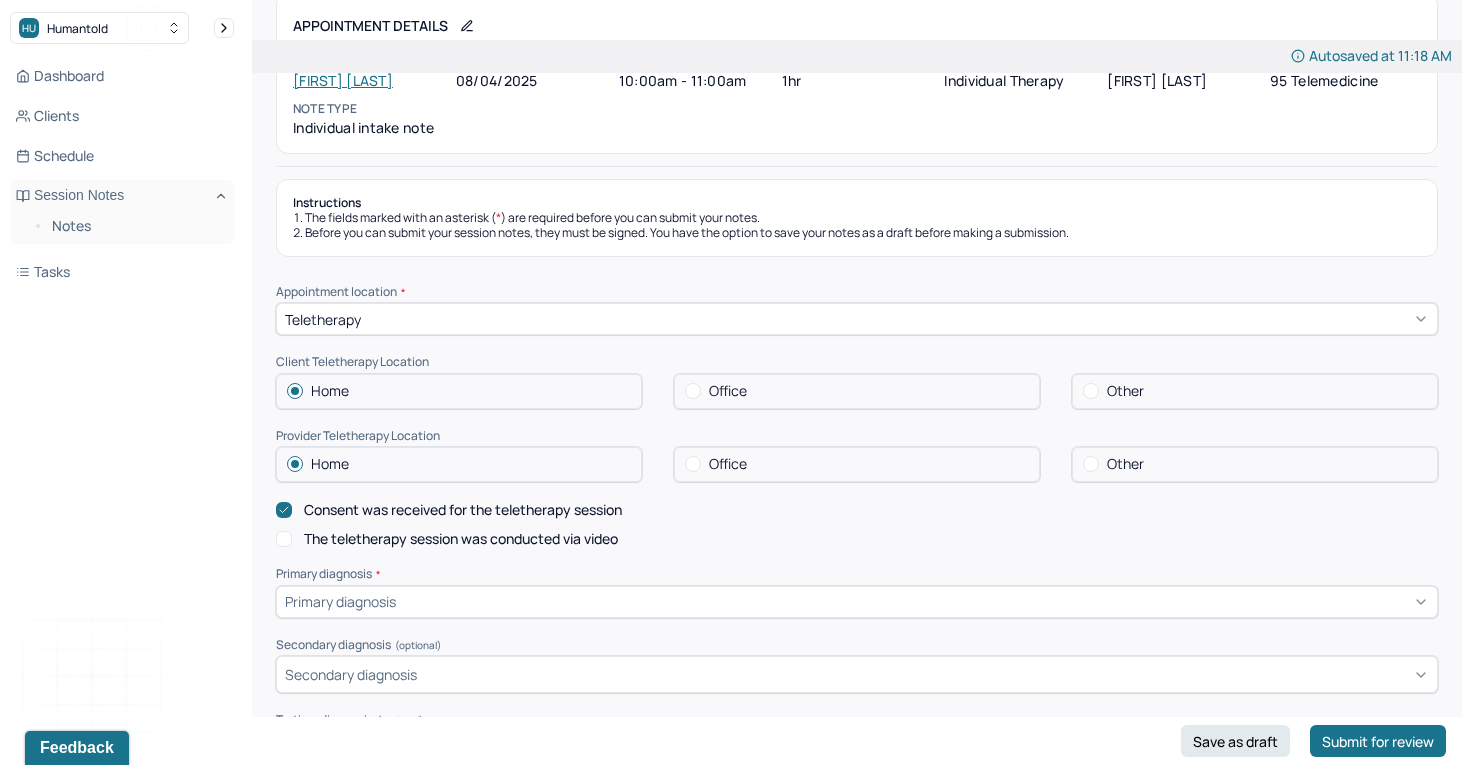 click on "The teletherapy session was conducted via video" at bounding box center (284, 539) 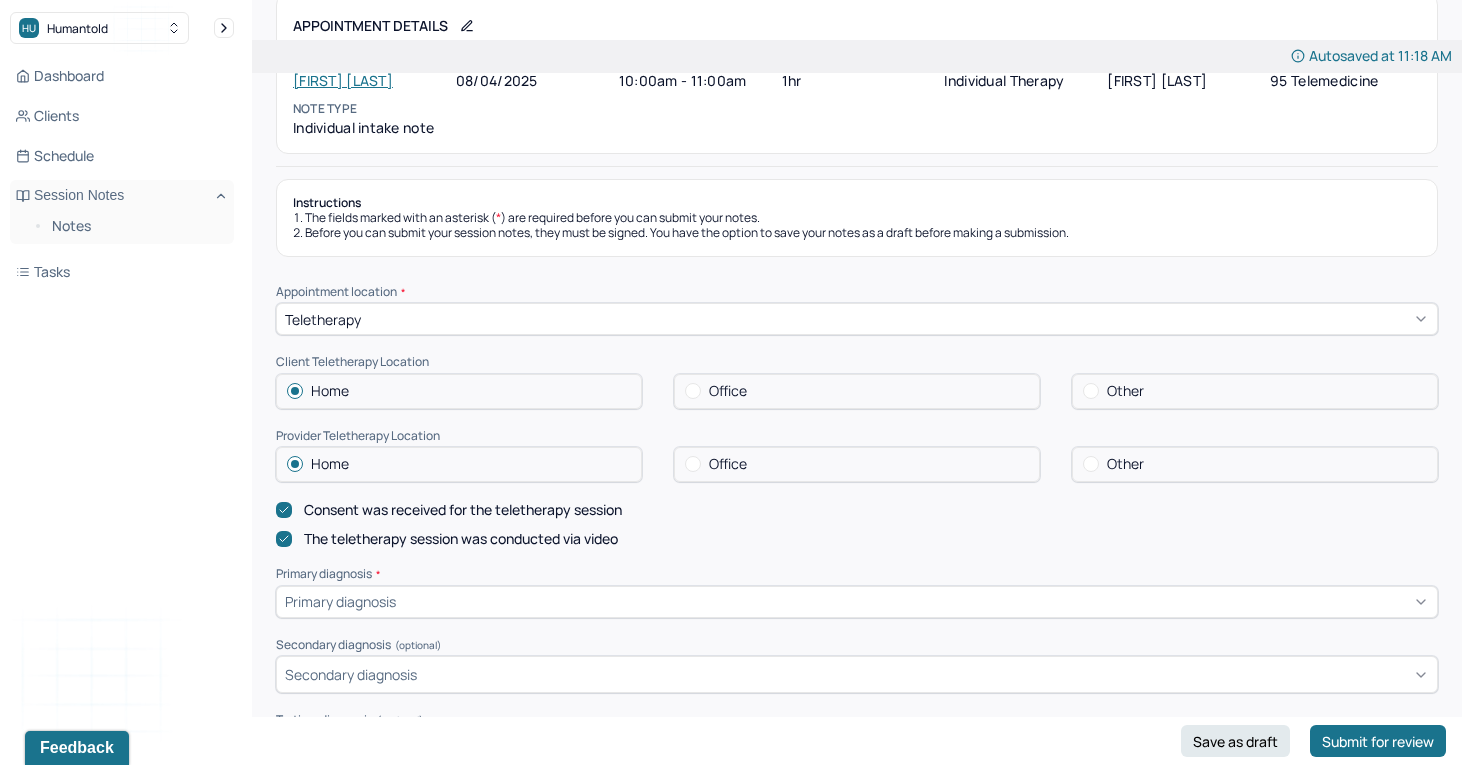 click on "Primary diagnosis" at bounding box center (857, 602) 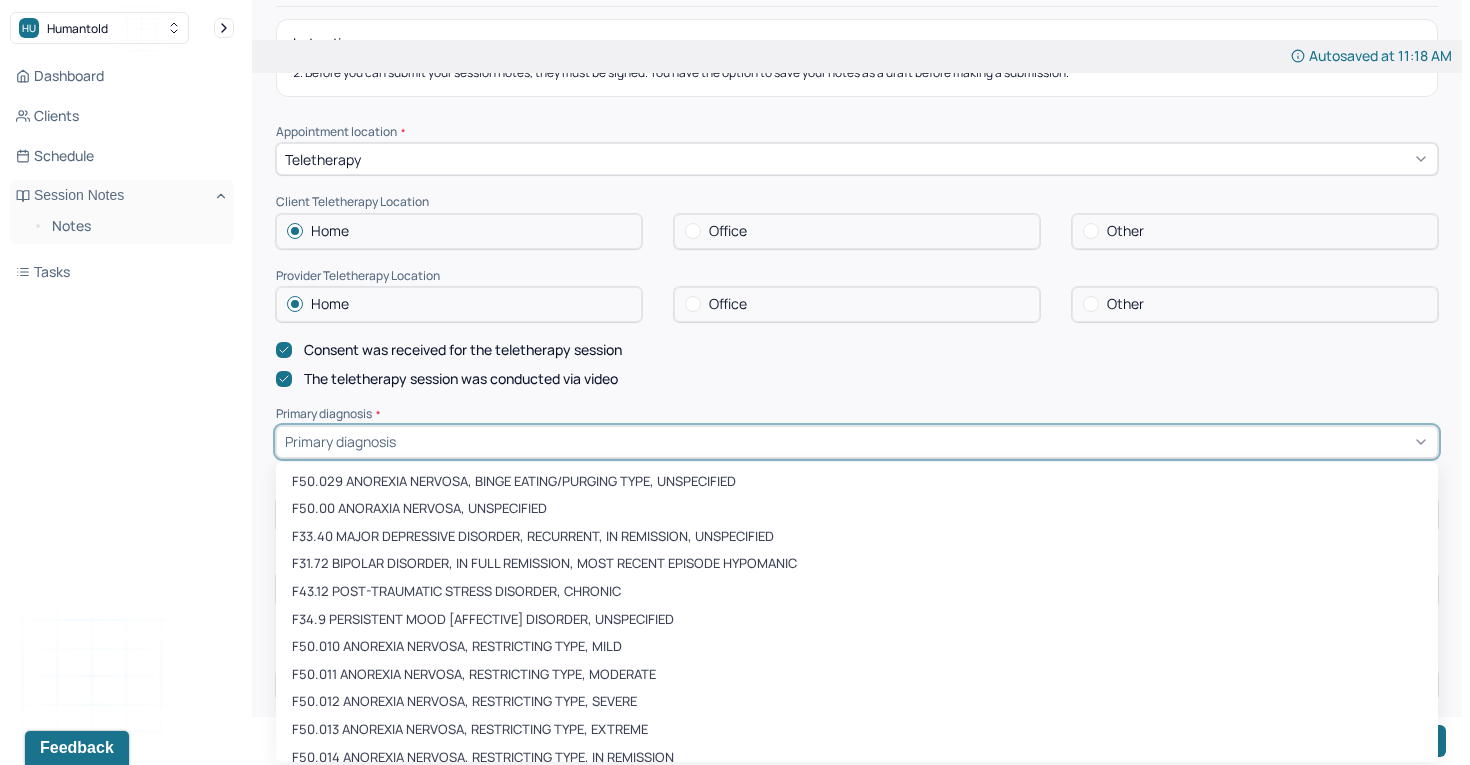 scroll, scrollTop: 278, scrollLeft: 0, axis: vertical 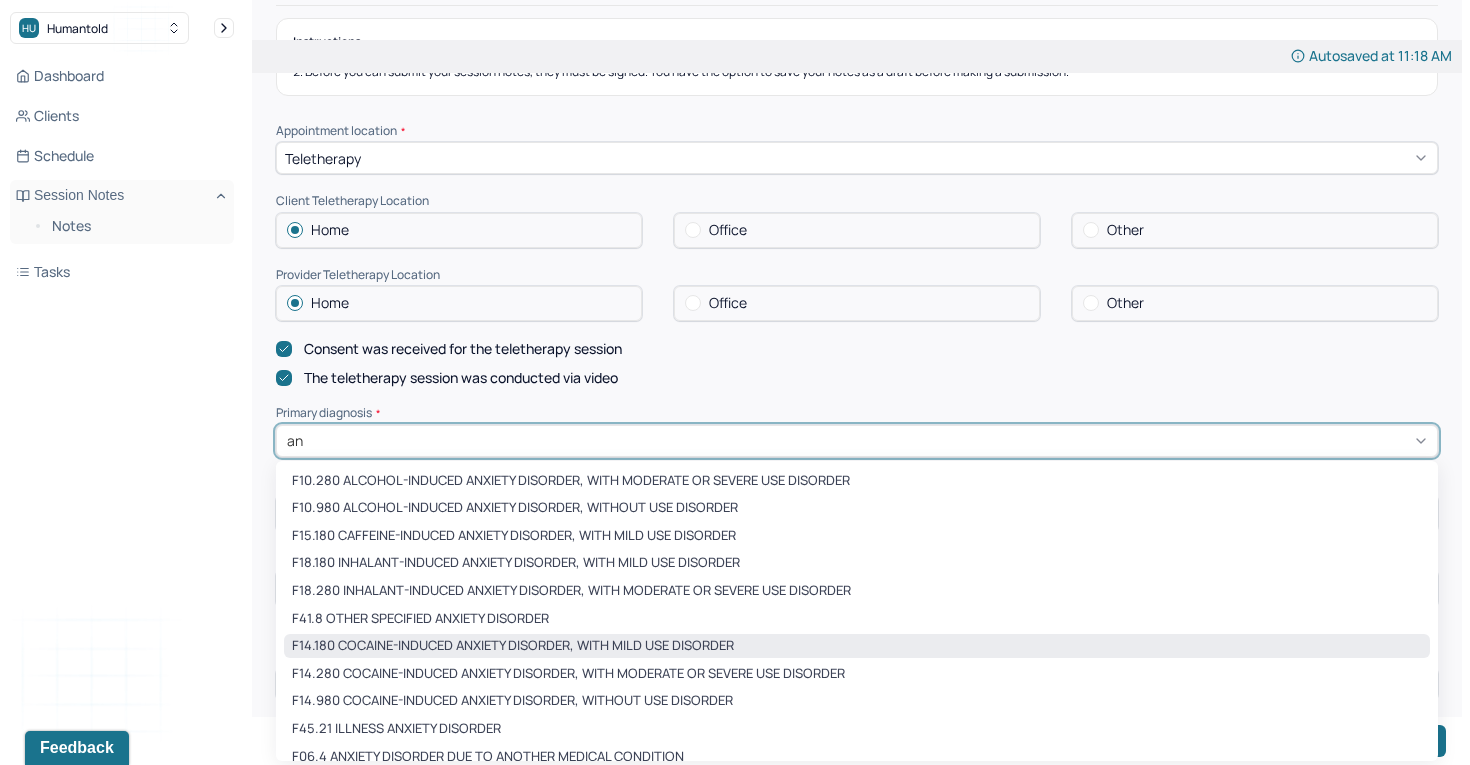 type on "a" 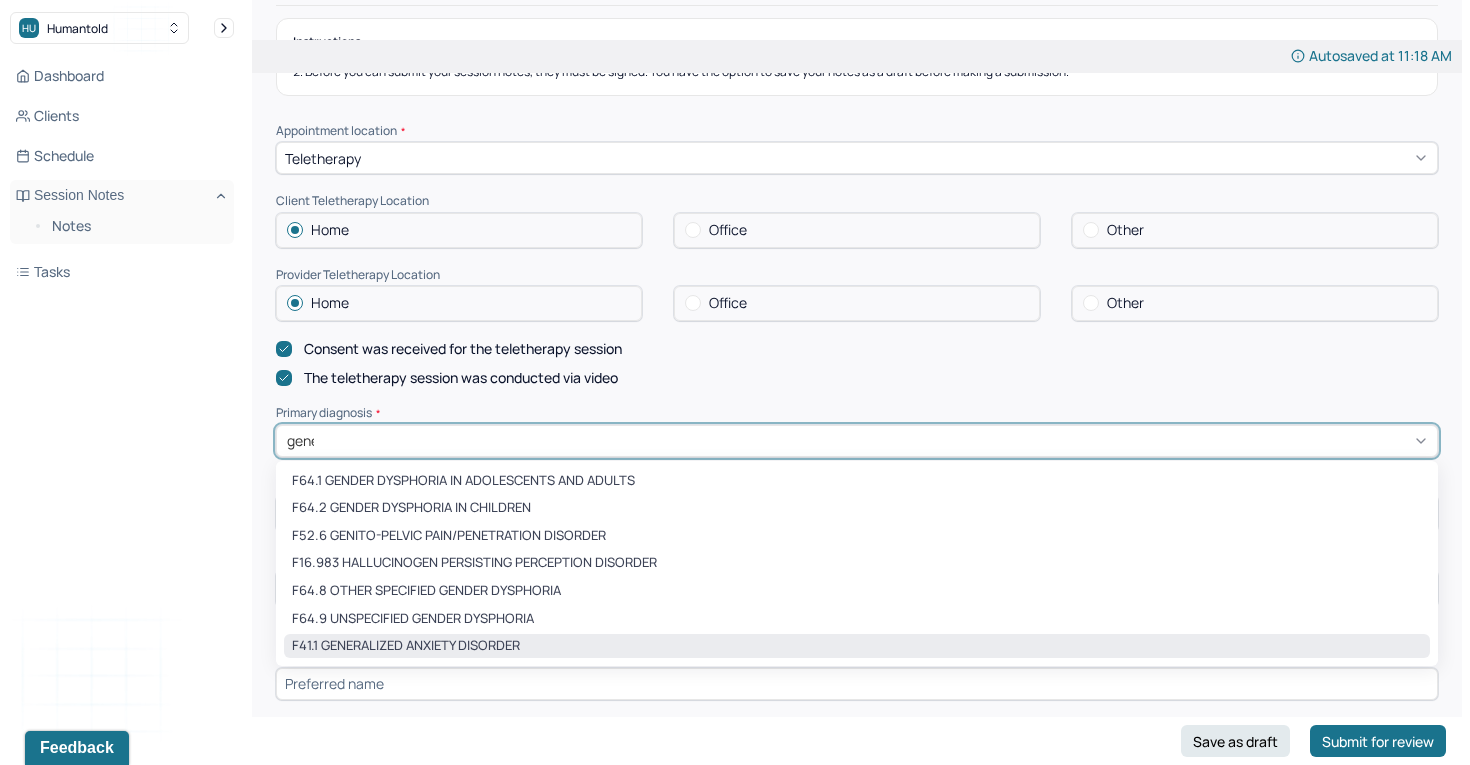 type on "gener" 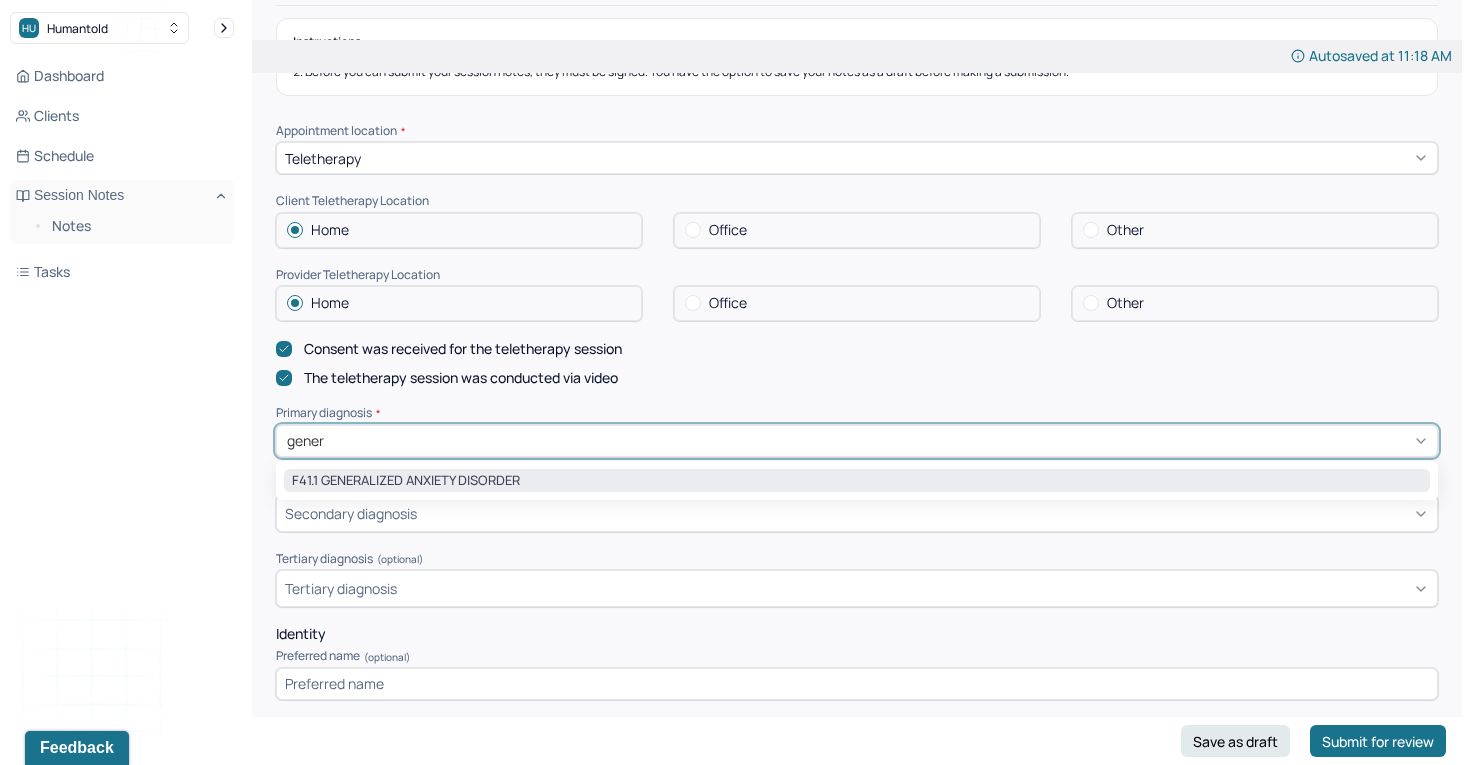 click on "F41.1 GENERALIZED ANXIETY DISORDER" at bounding box center [857, 481] 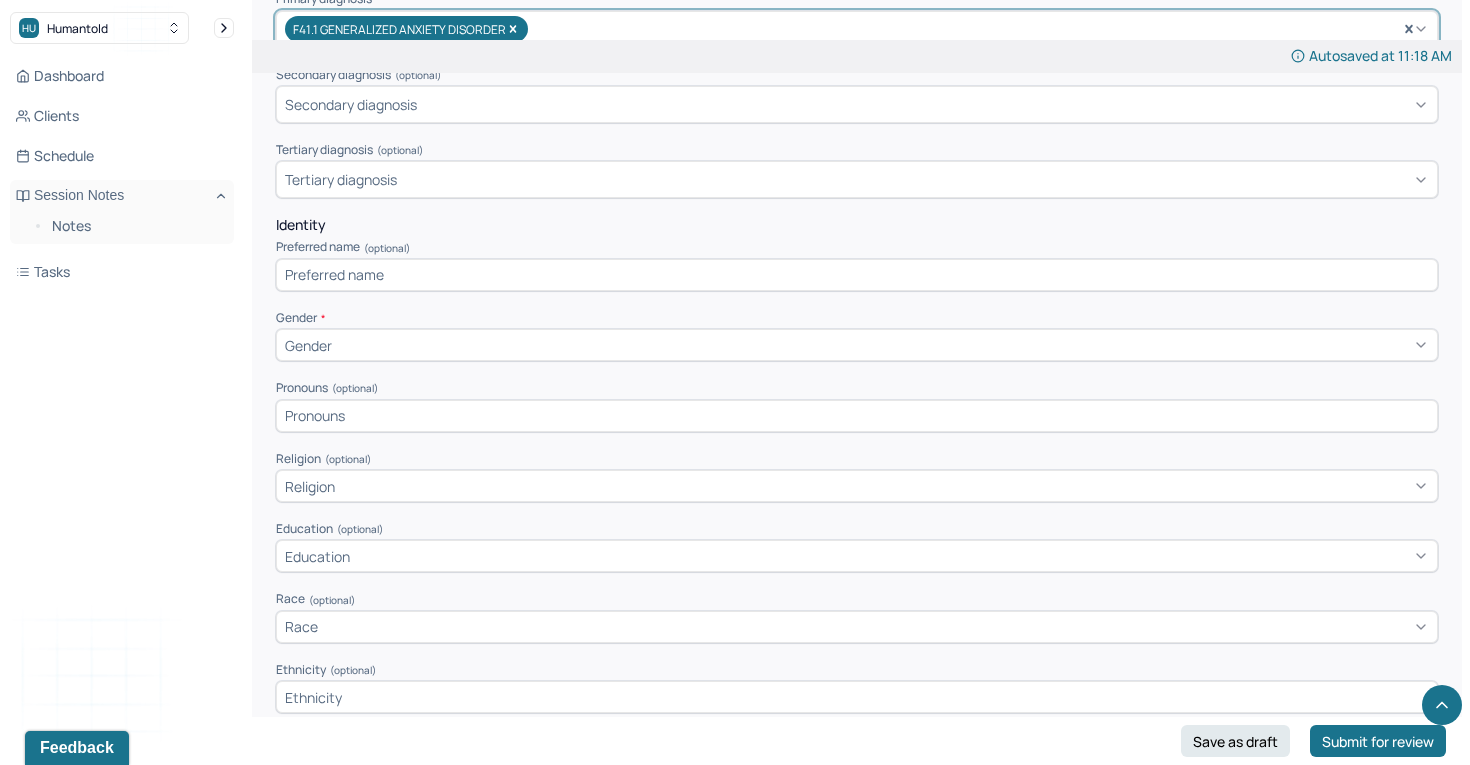 scroll, scrollTop: 691, scrollLeft: 0, axis: vertical 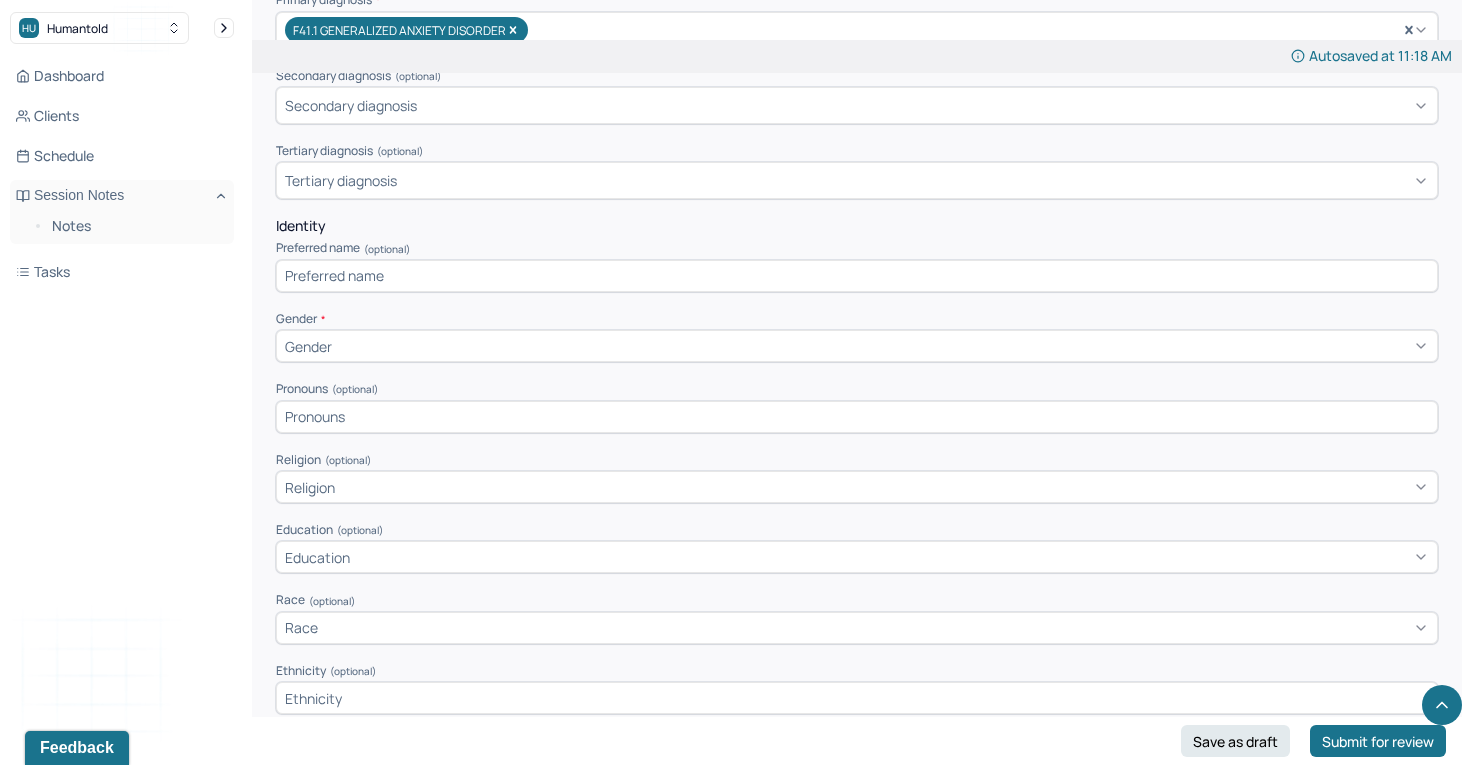 click at bounding box center [857, 276] 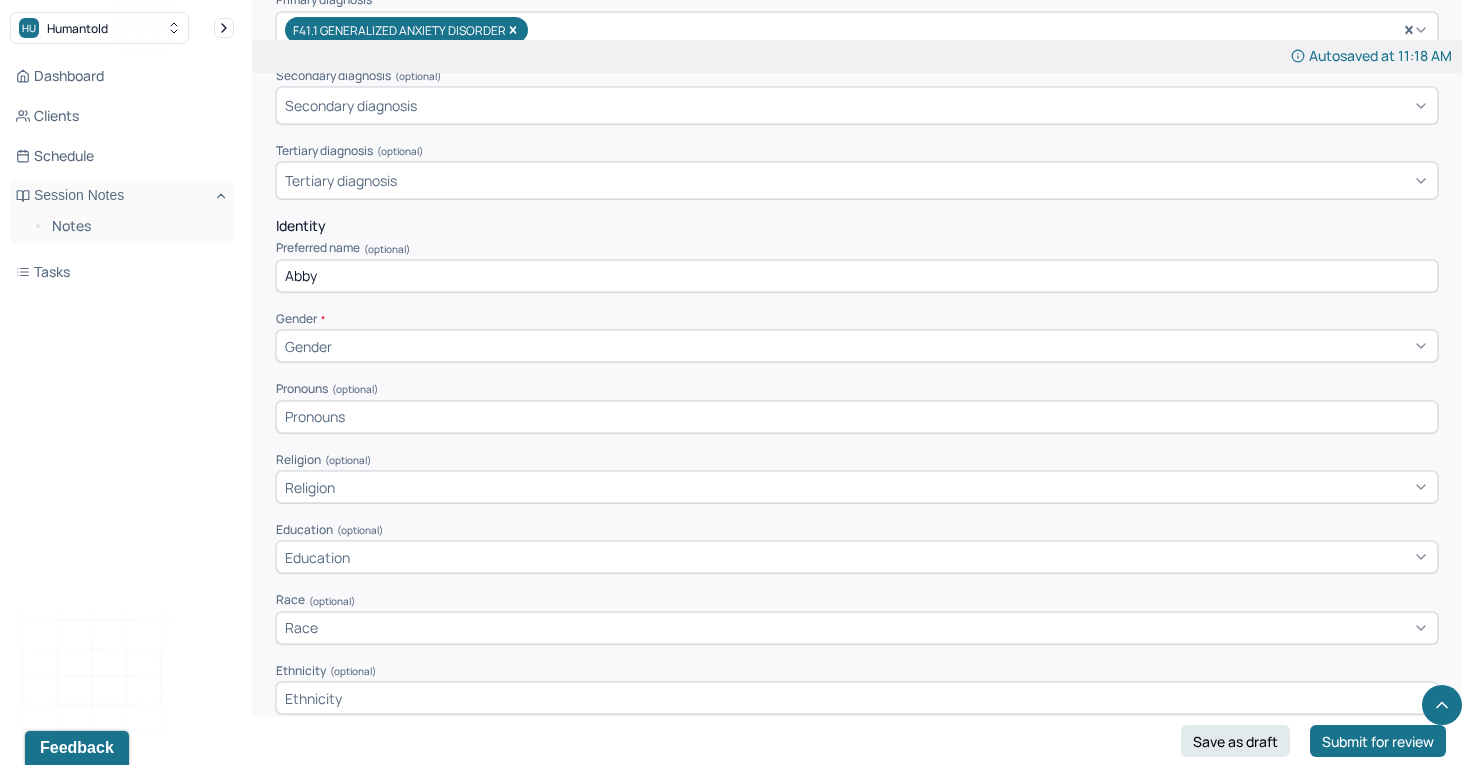 type on "Abby" 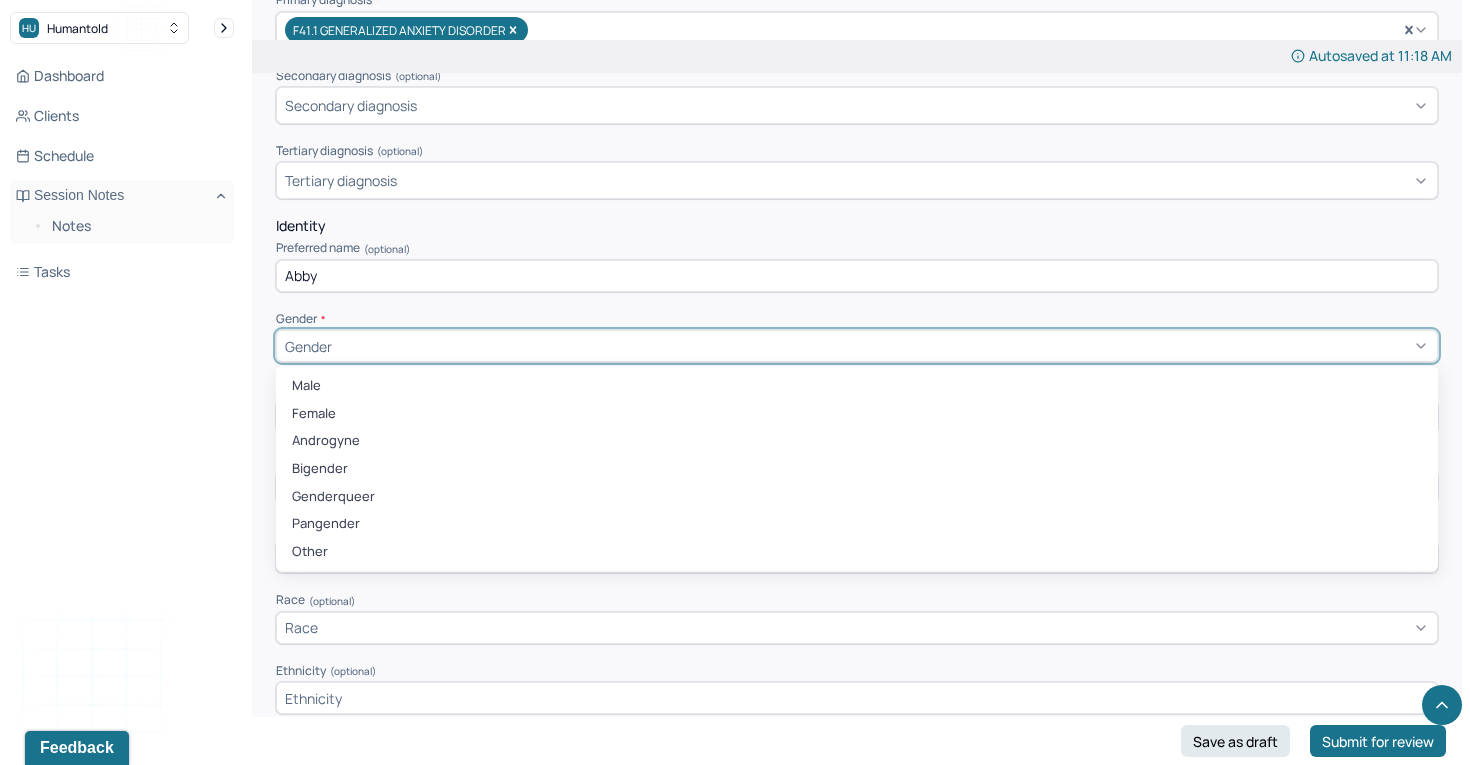 click on "Gender" at bounding box center (857, 346) 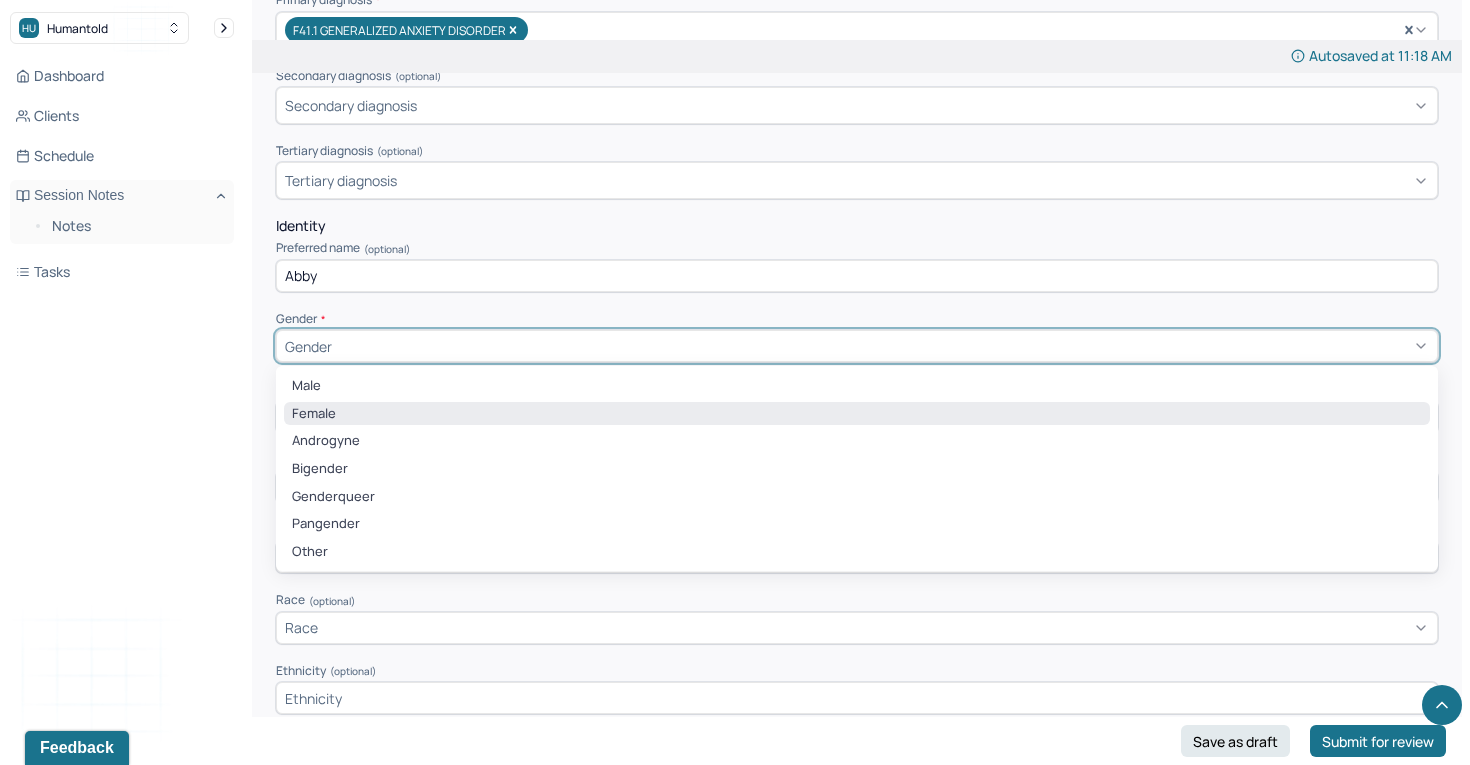 click on "Female" at bounding box center (857, 414) 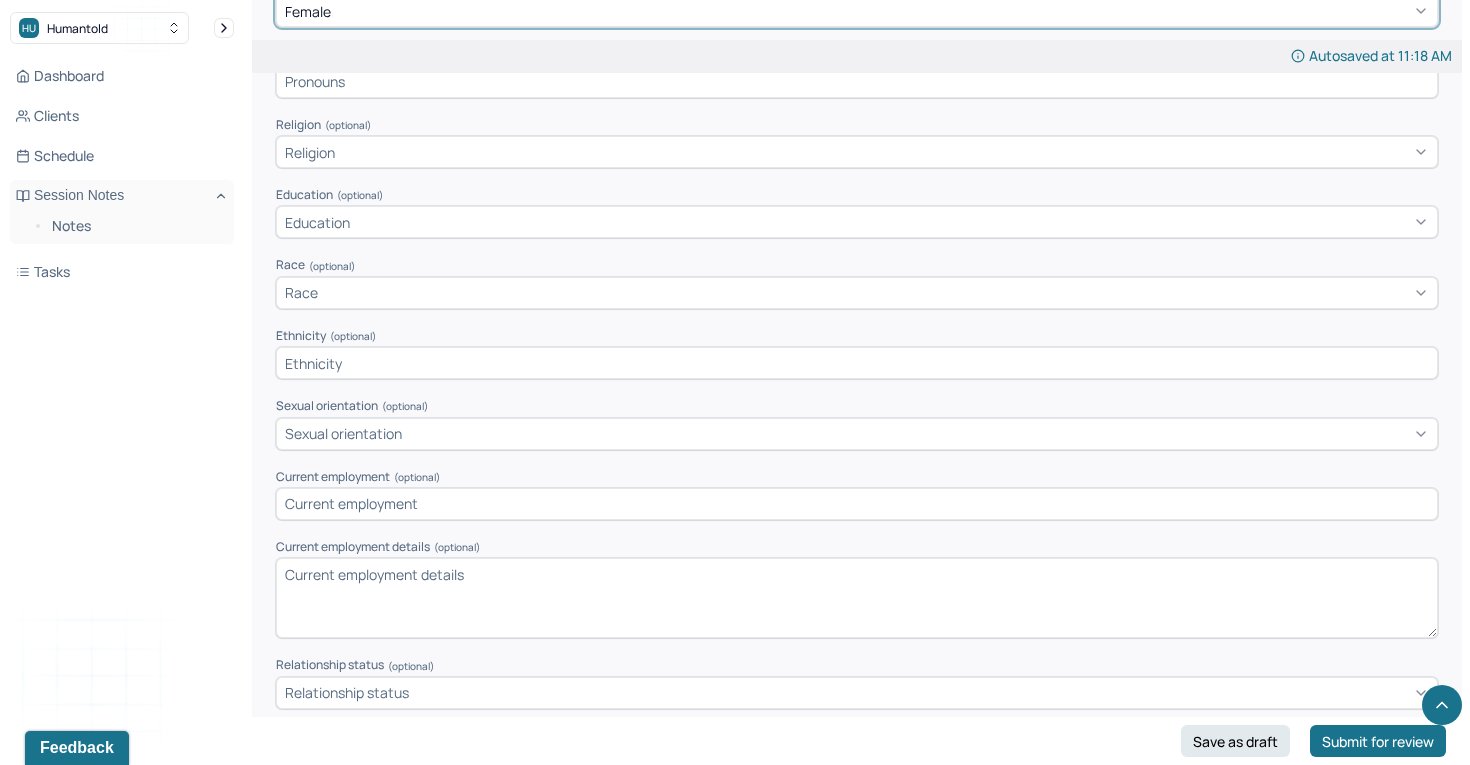 scroll, scrollTop: 1049, scrollLeft: 0, axis: vertical 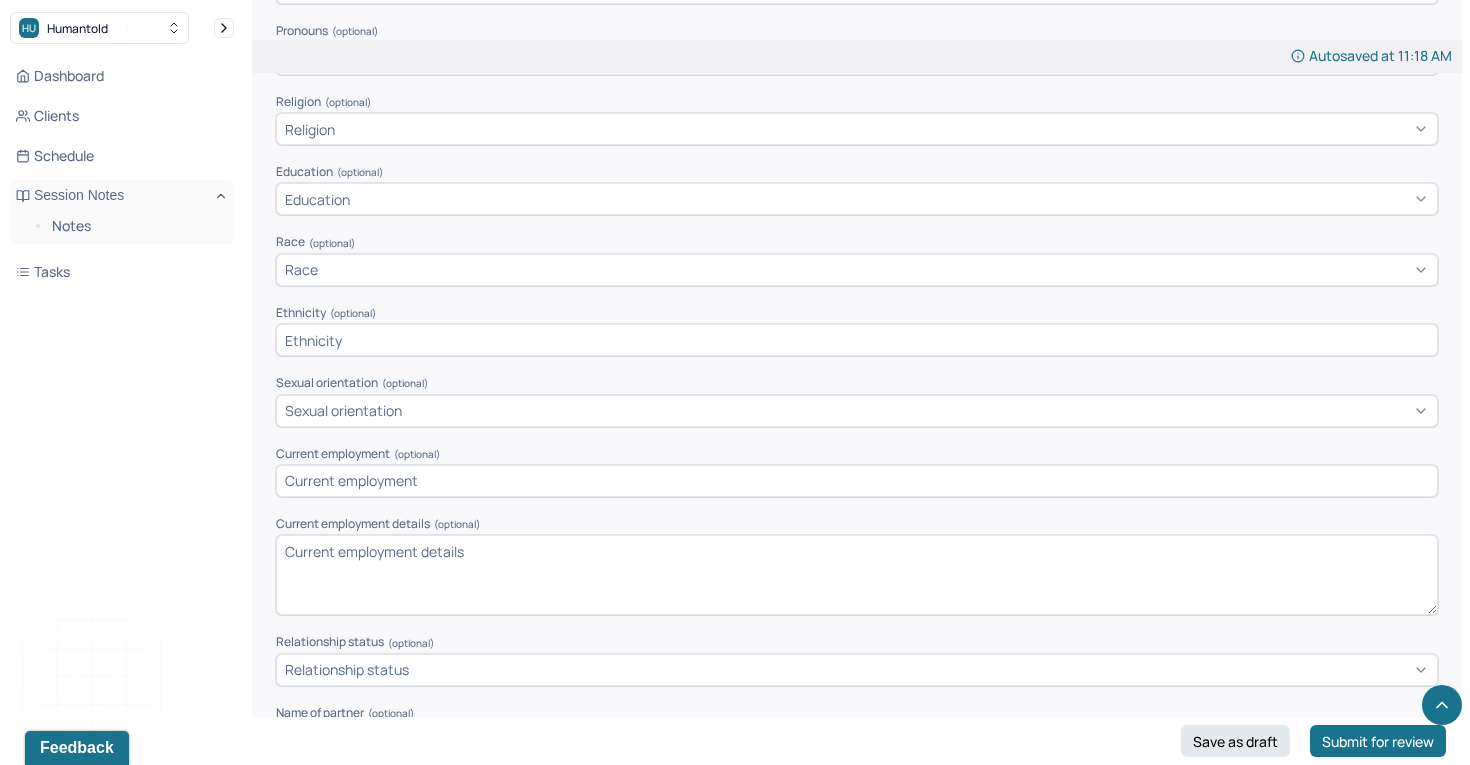 click on "Appointment location * Teletherapy Client Teletherapy Location Home Office Other Provider Teletherapy Location Home Office Other Consent was received for the teletherapy session The teletherapy session was conducted via video Primary diagnosis * (optional) [FIRST]" at bounding box center [857, 125] 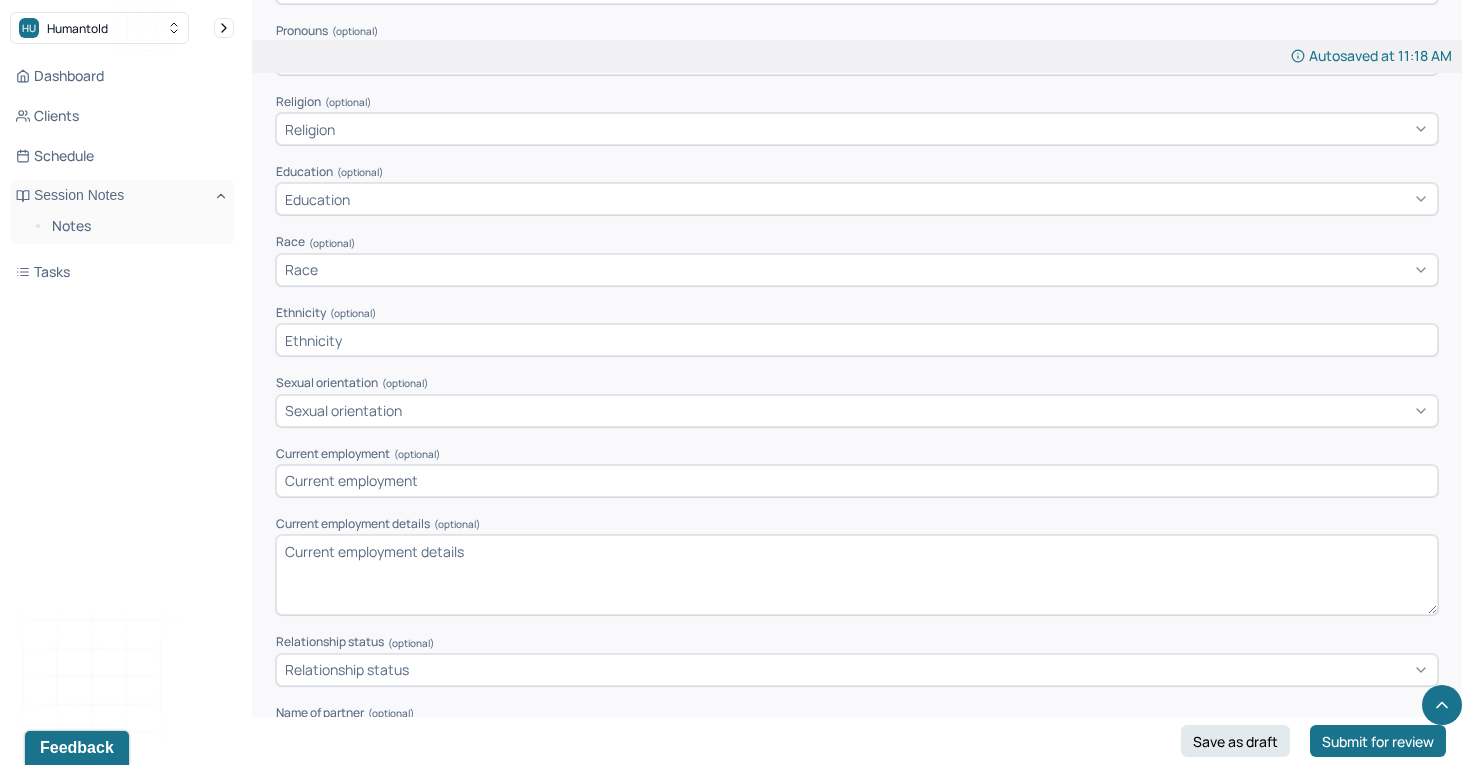 click at bounding box center (857, 481) 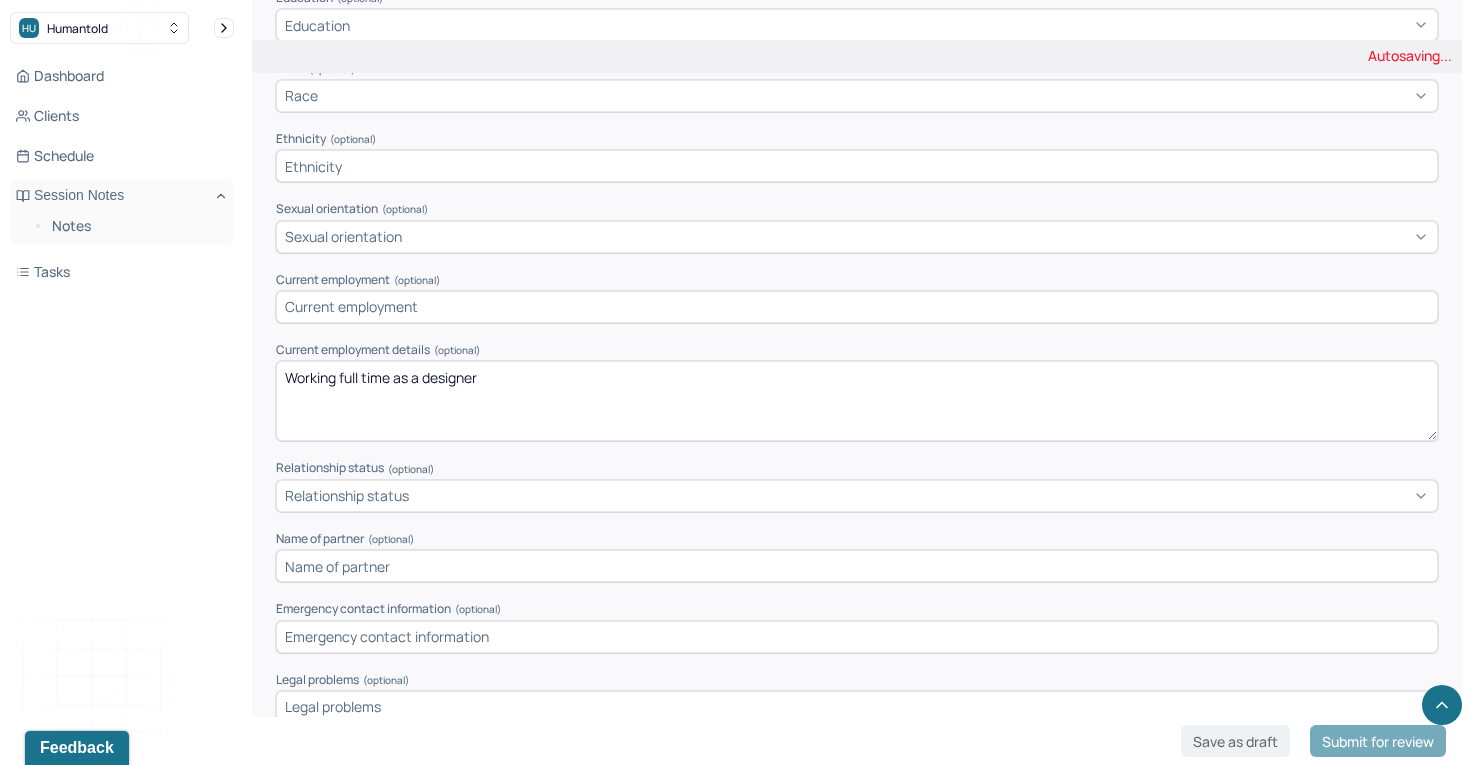 scroll, scrollTop: 1227, scrollLeft: 0, axis: vertical 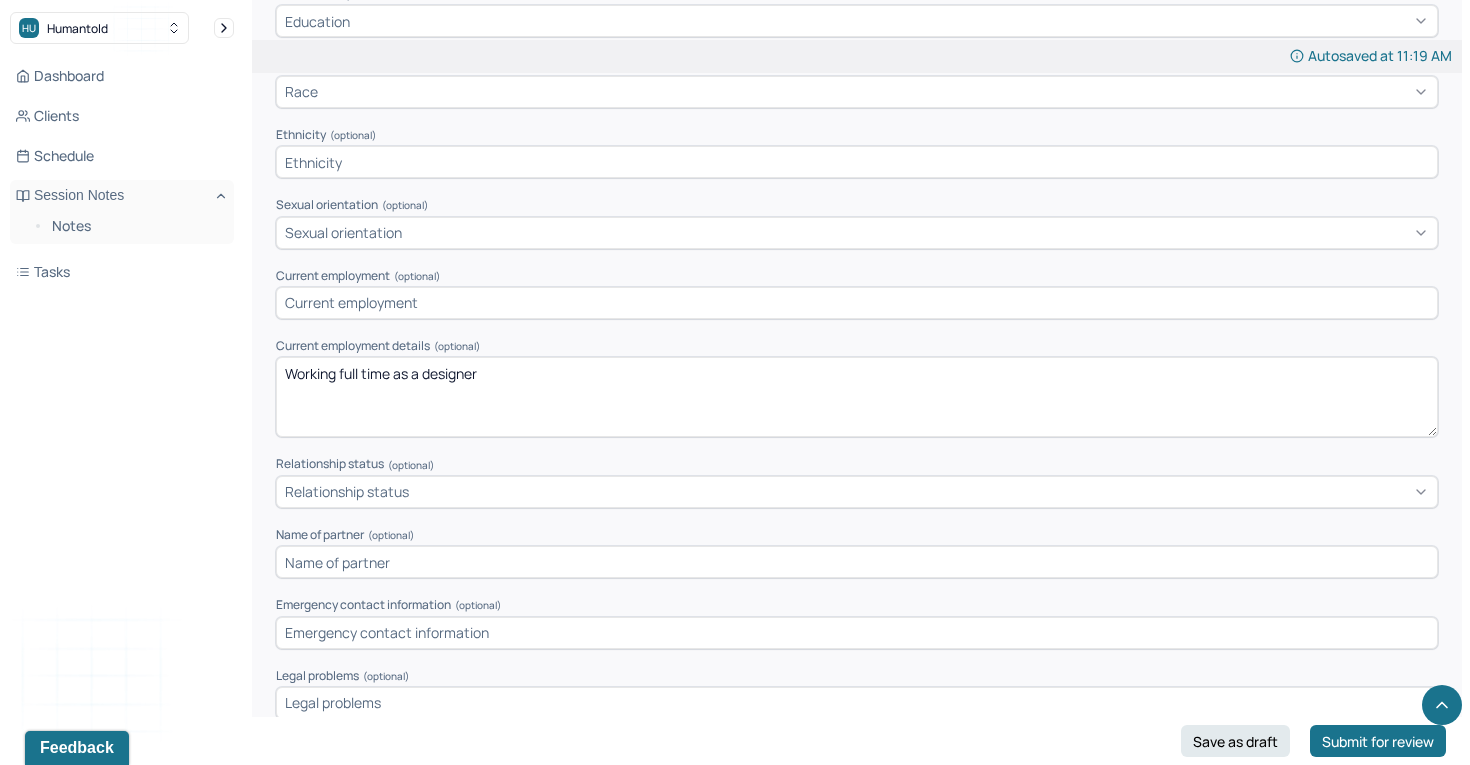 type on "Working full time as a designer" 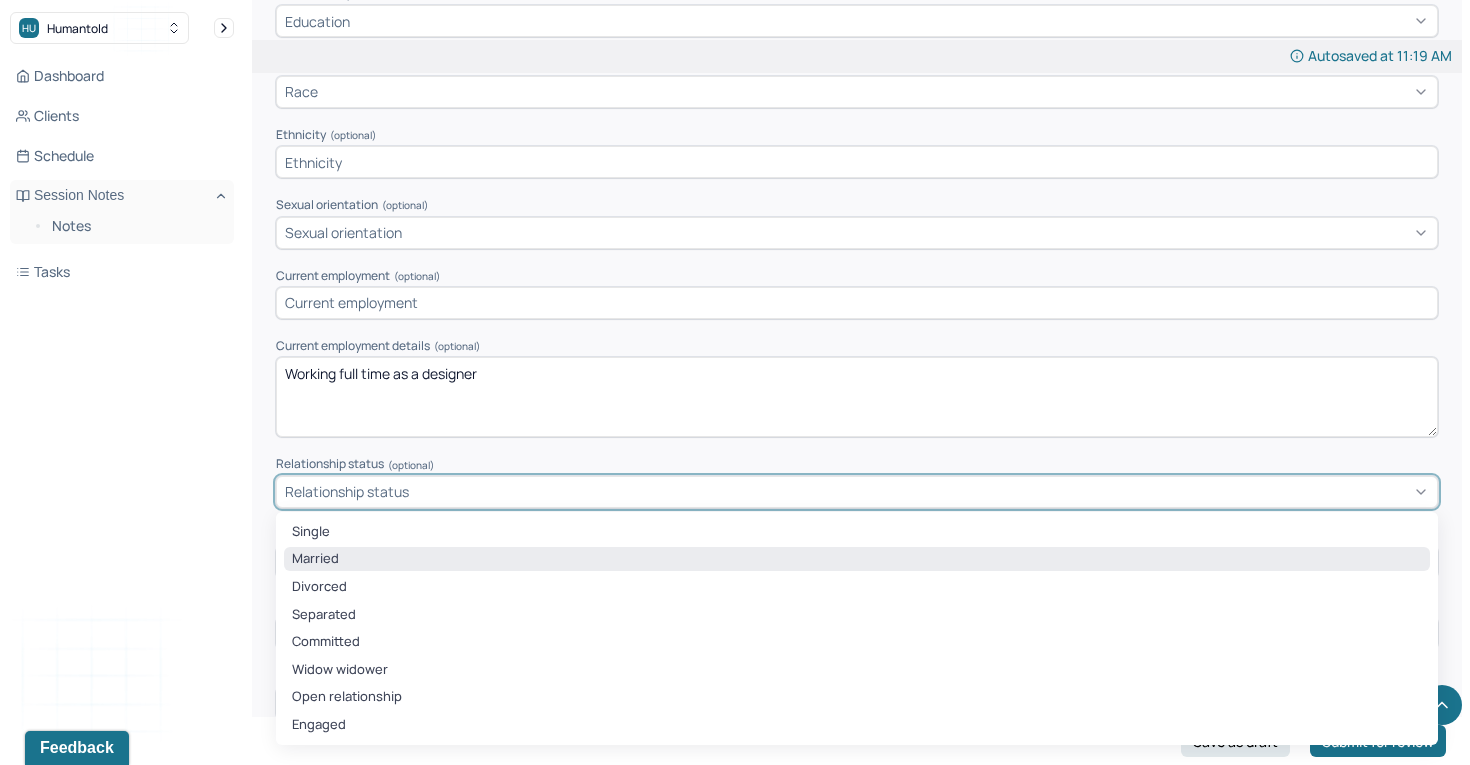 click on "Married" at bounding box center [857, 559] 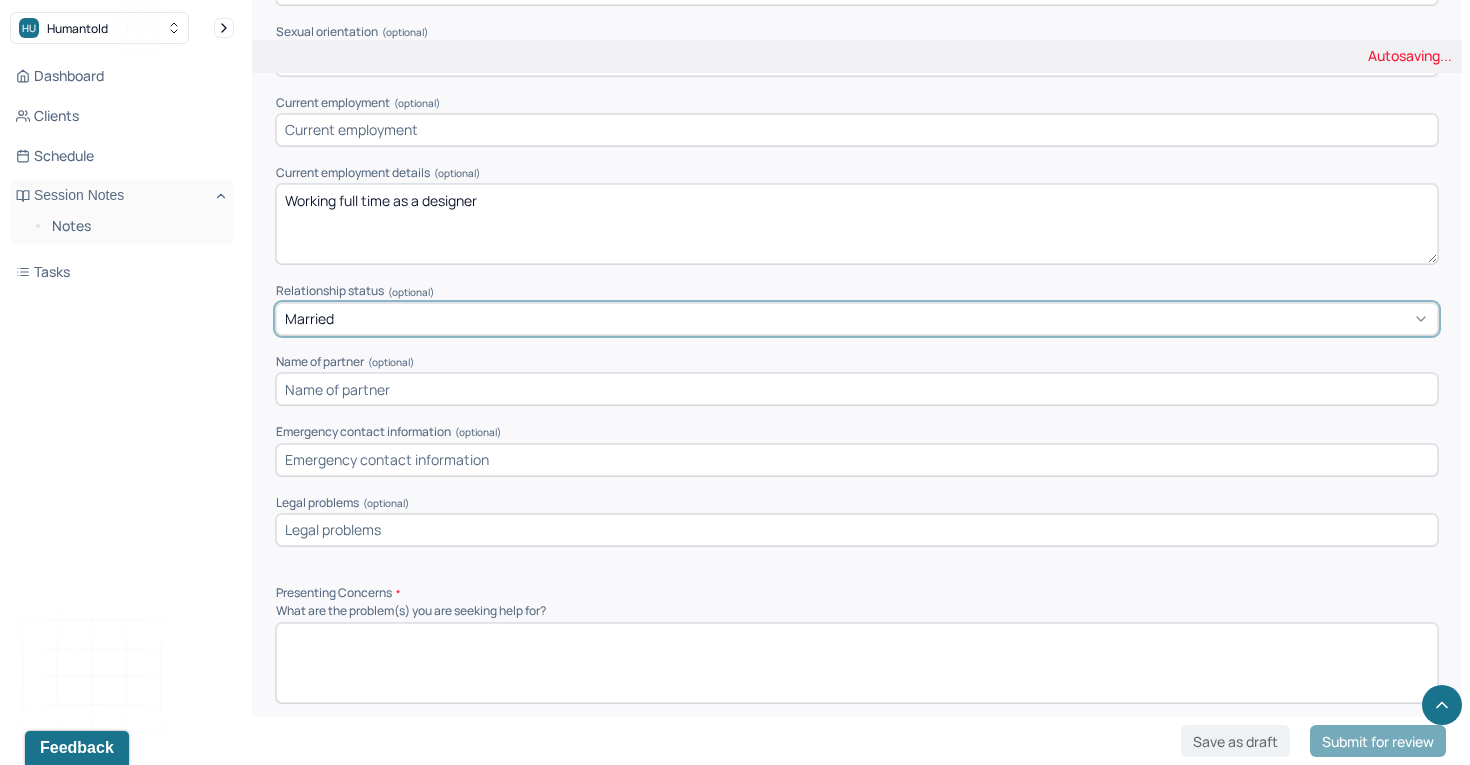 scroll, scrollTop: 1399, scrollLeft: 0, axis: vertical 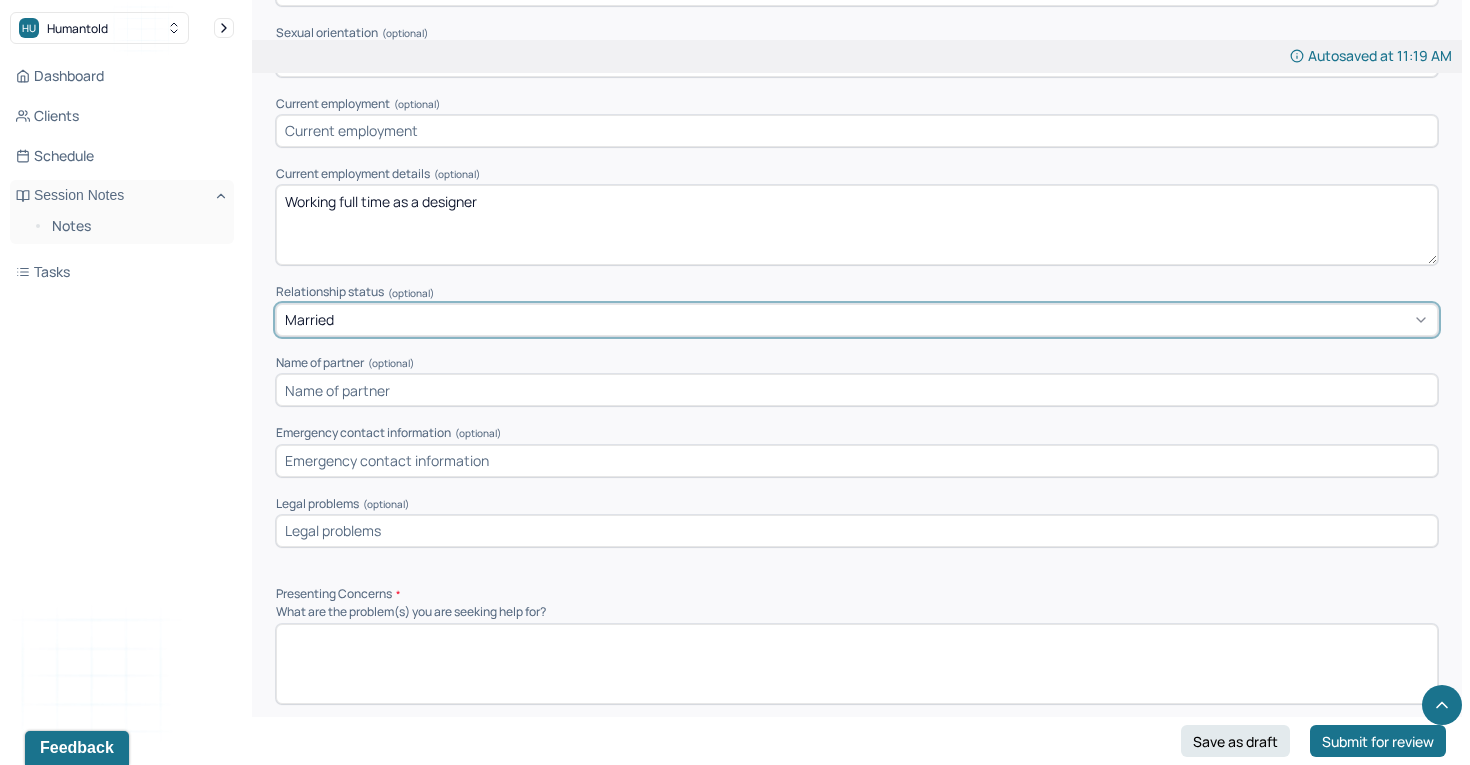 click at bounding box center (857, 531) 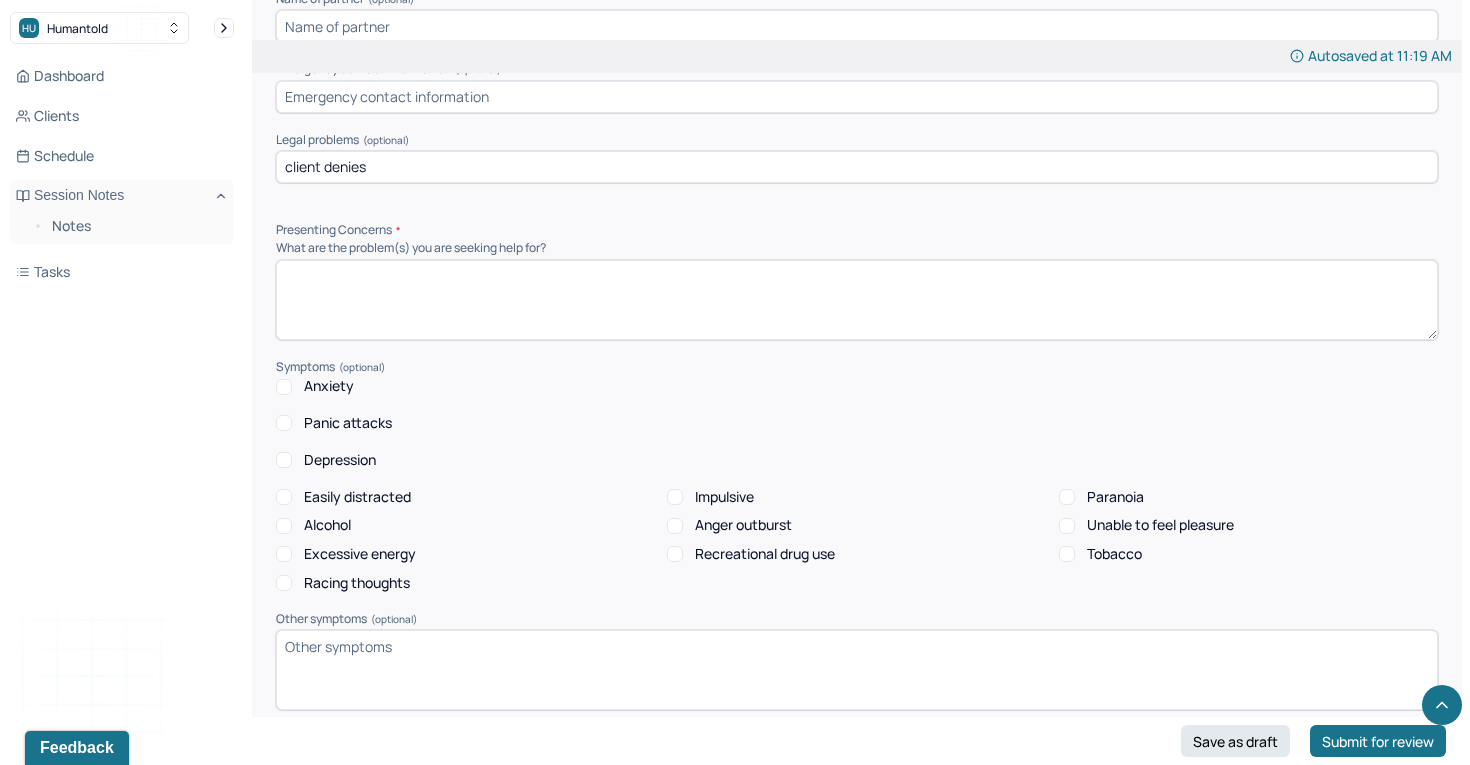 scroll, scrollTop: 1769, scrollLeft: 0, axis: vertical 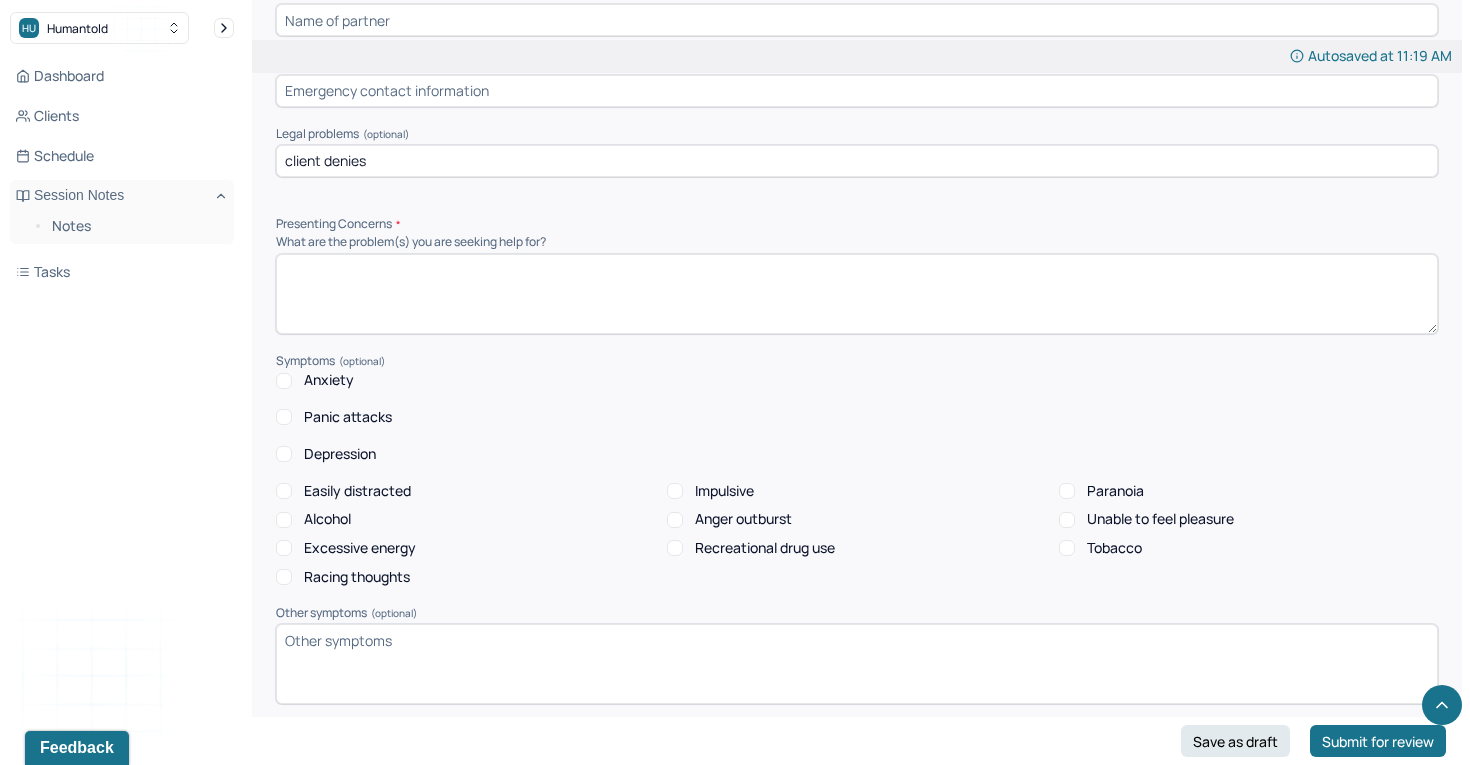 type on "client denies" 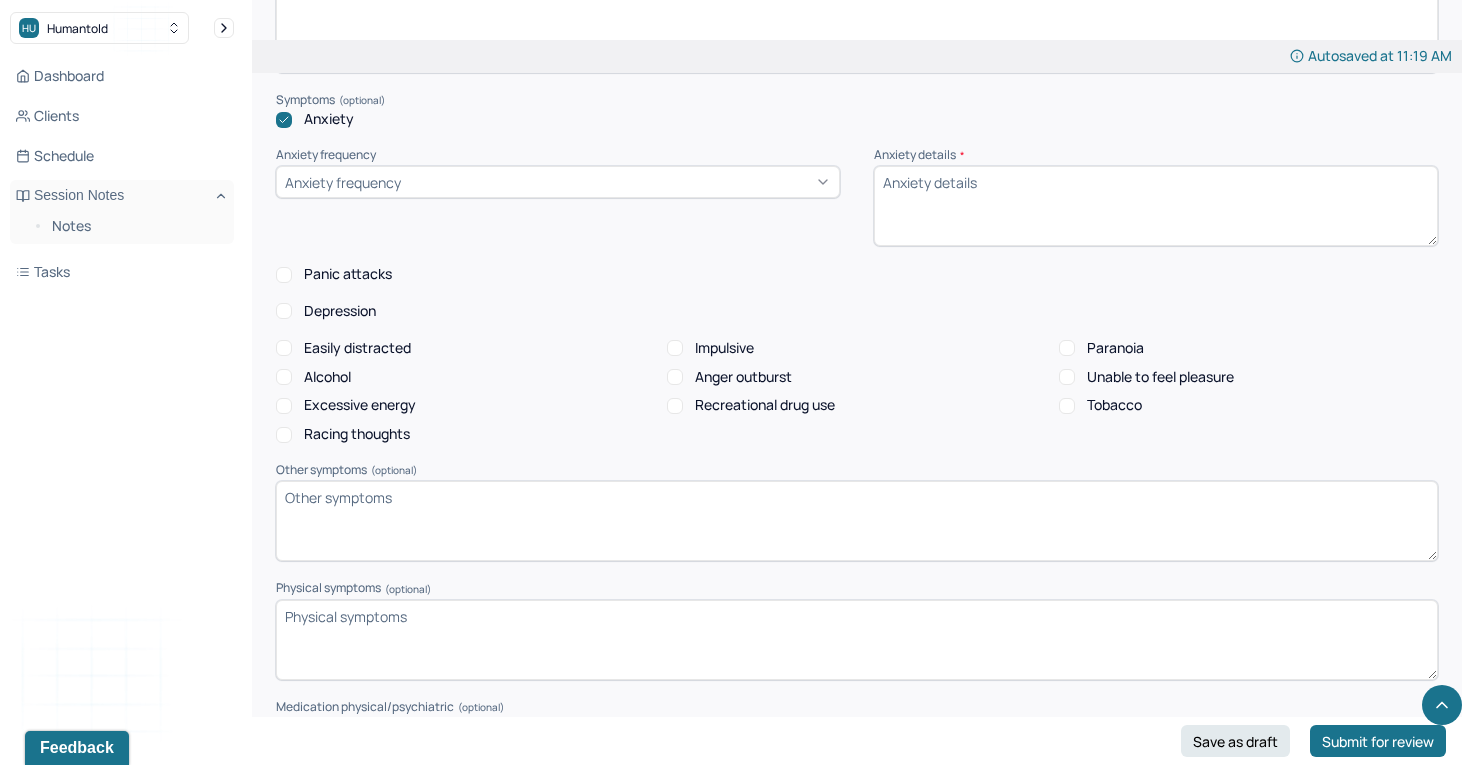 scroll, scrollTop: 2029, scrollLeft: 0, axis: vertical 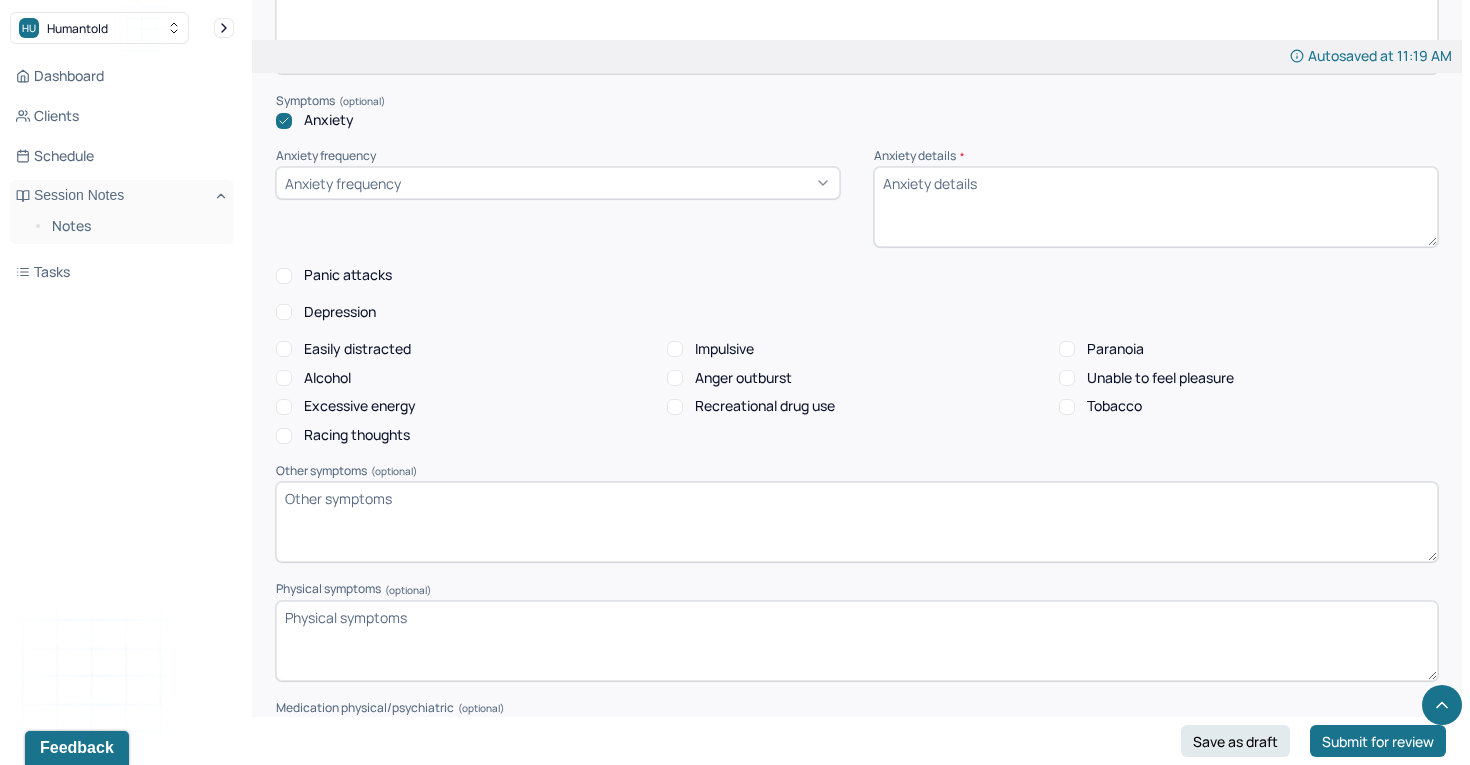click on "Anxiety frequency" at bounding box center (558, 183) 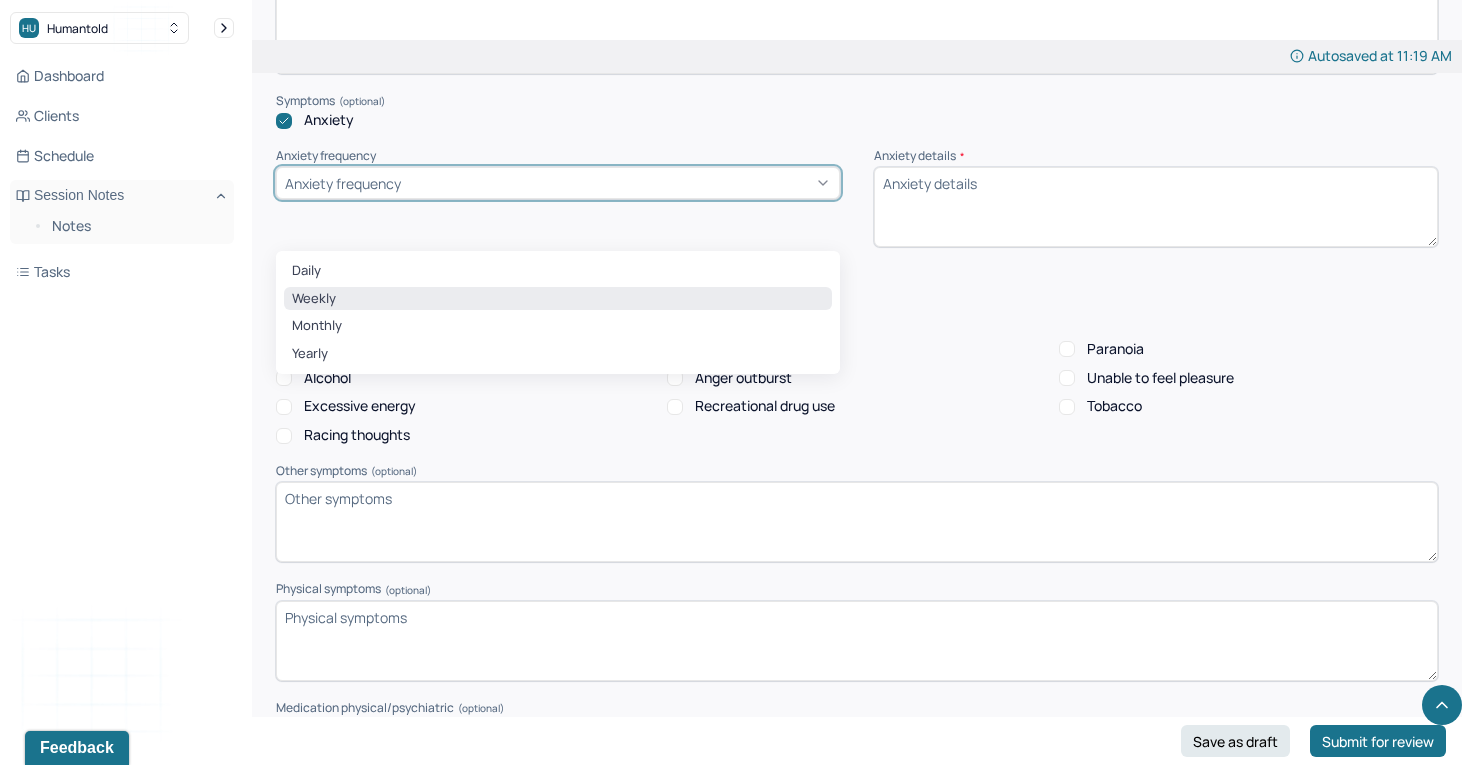 click on "Weekly" at bounding box center (558, 299) 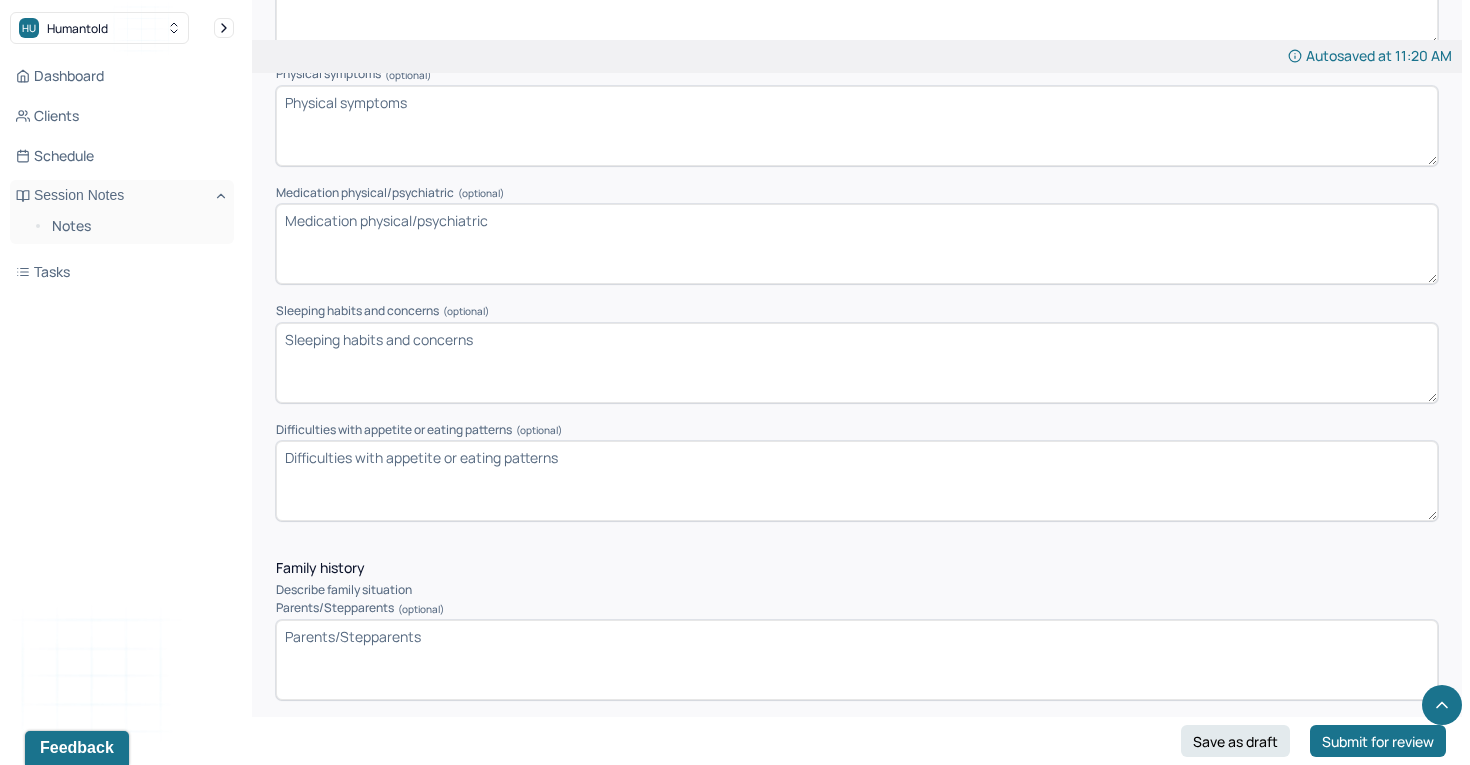 scroll, scrollTop: 2550, scrollLeft: 0, axis: vertical 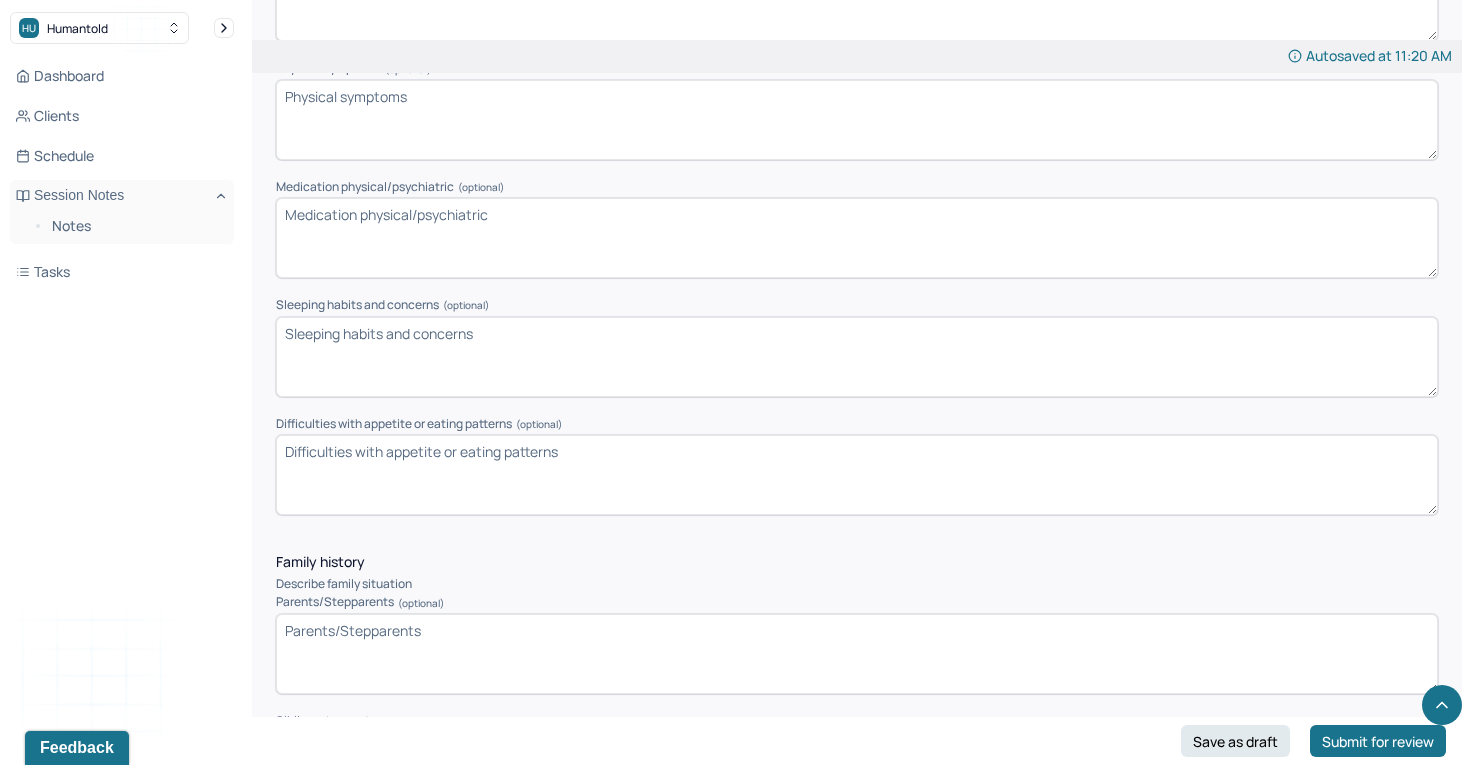 click on "Sleeping habits and concerns (optional)" at bounding box center (857, 357) 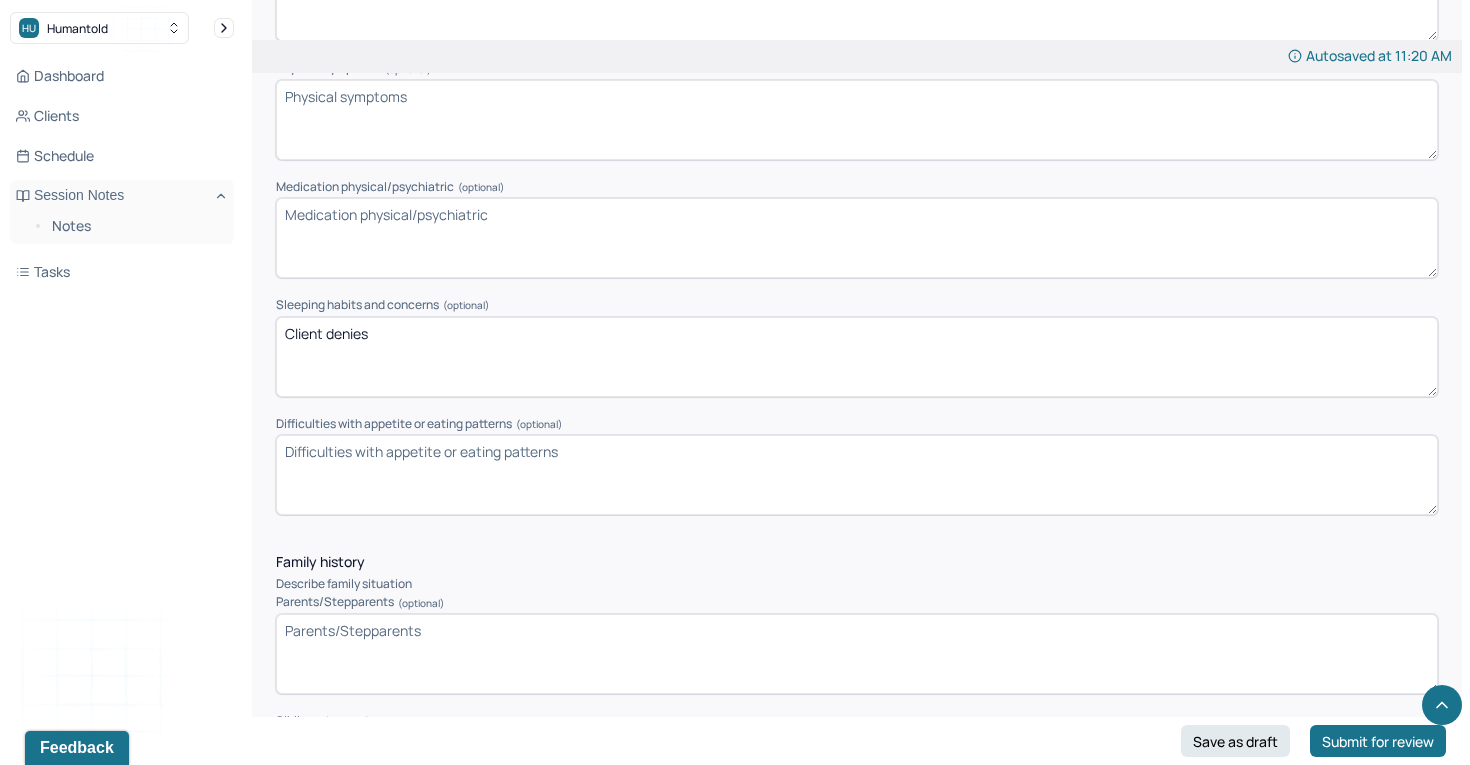 type on "Client denies" 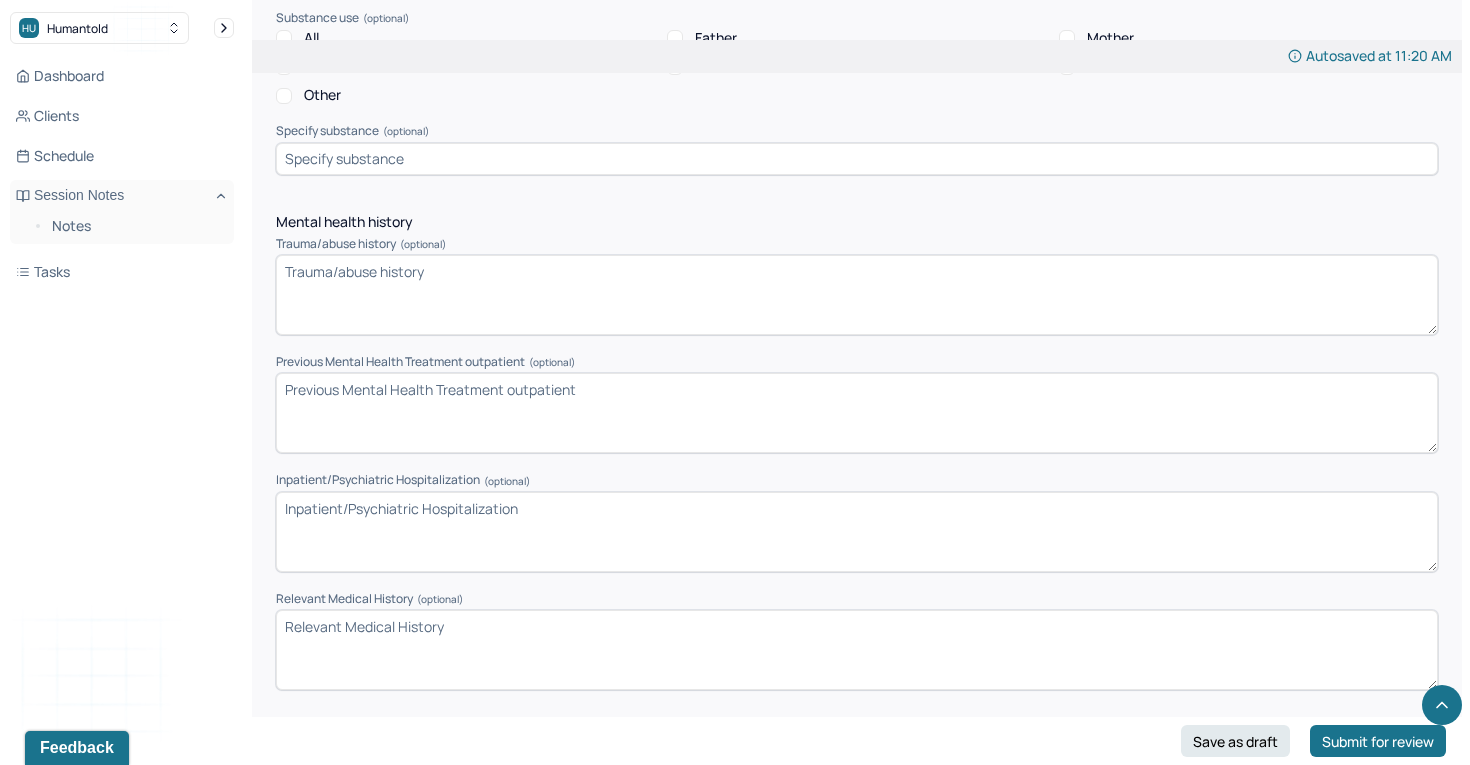 scroll, scrollTop: 4467, scrollLeft: 0, axis: vertical 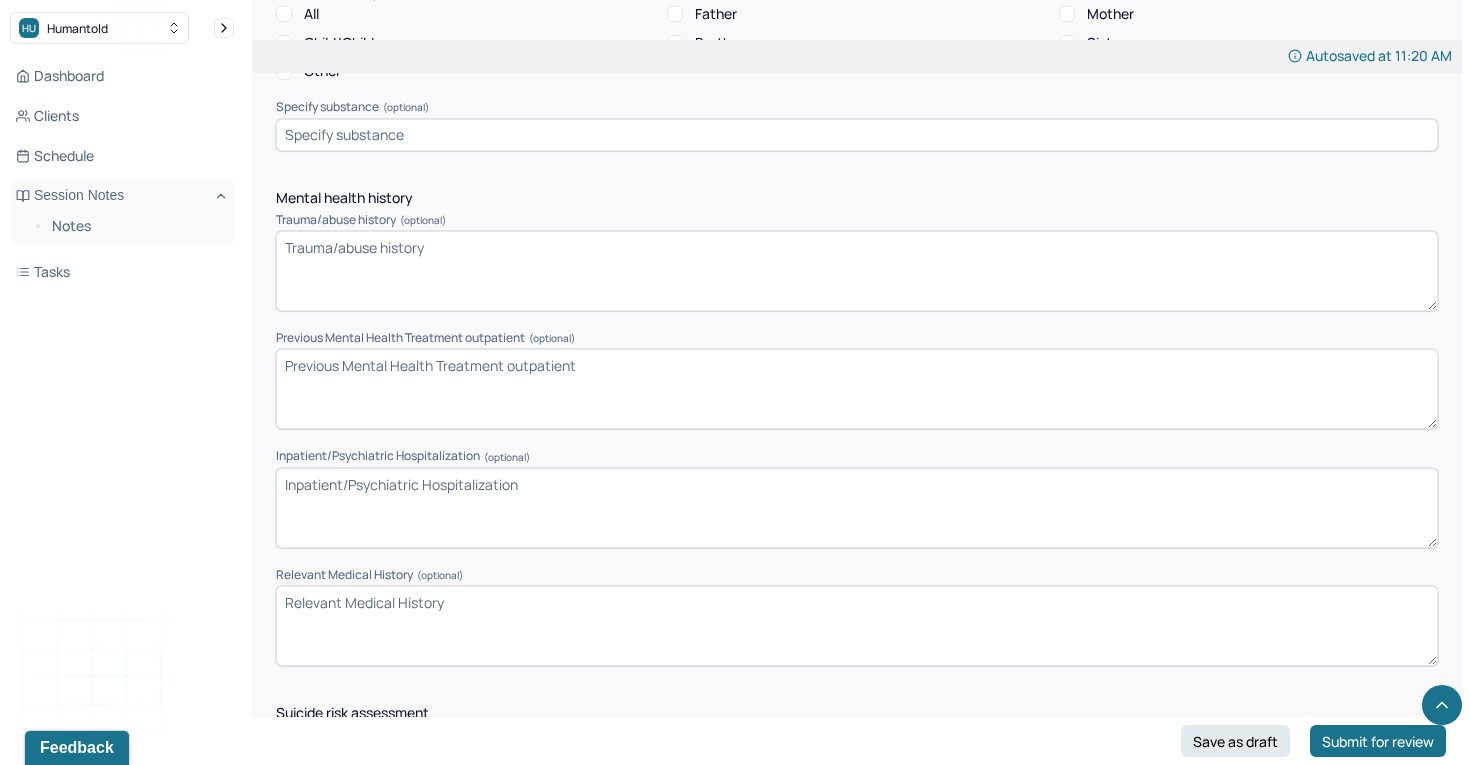type on "Client denies" 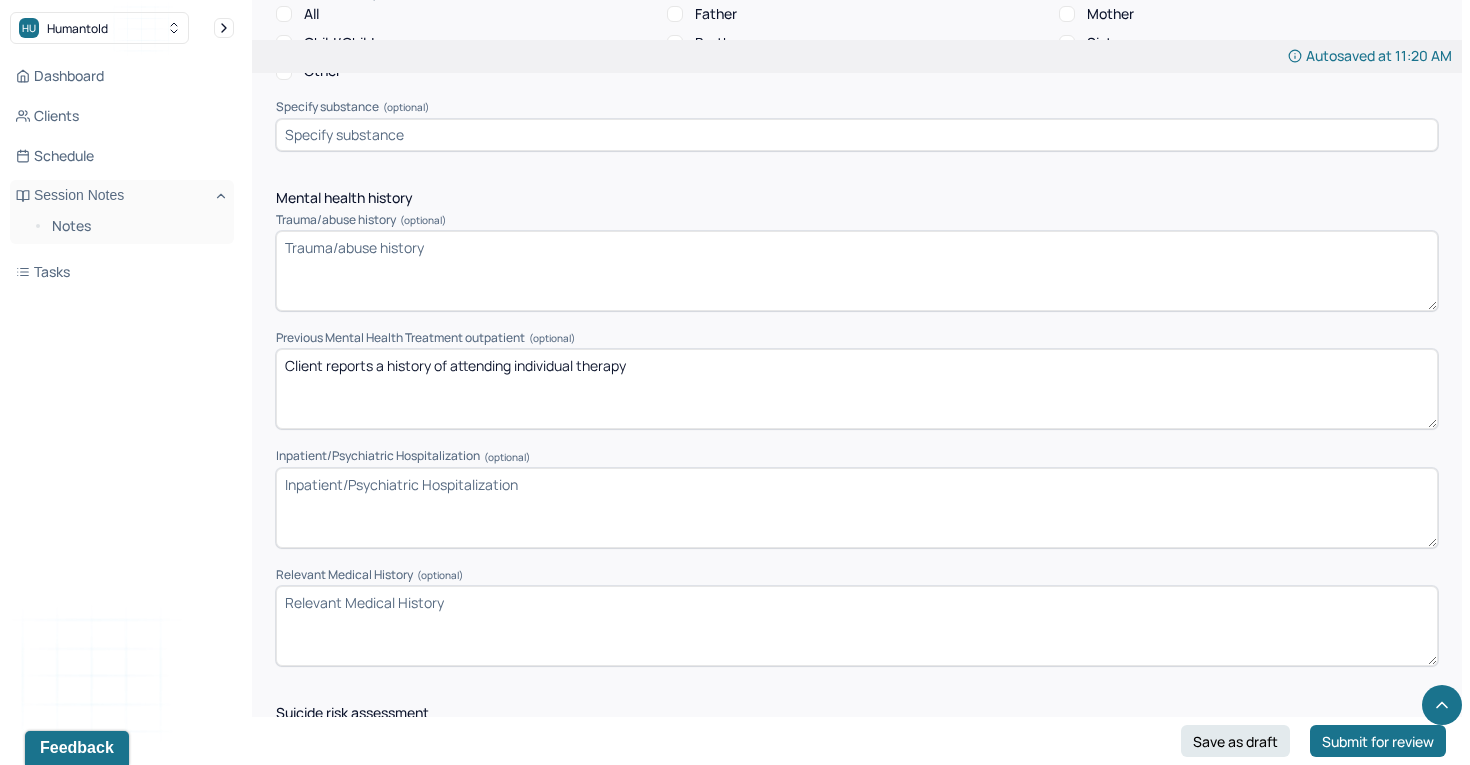 type on "Client reports a history of attending individual therapy" 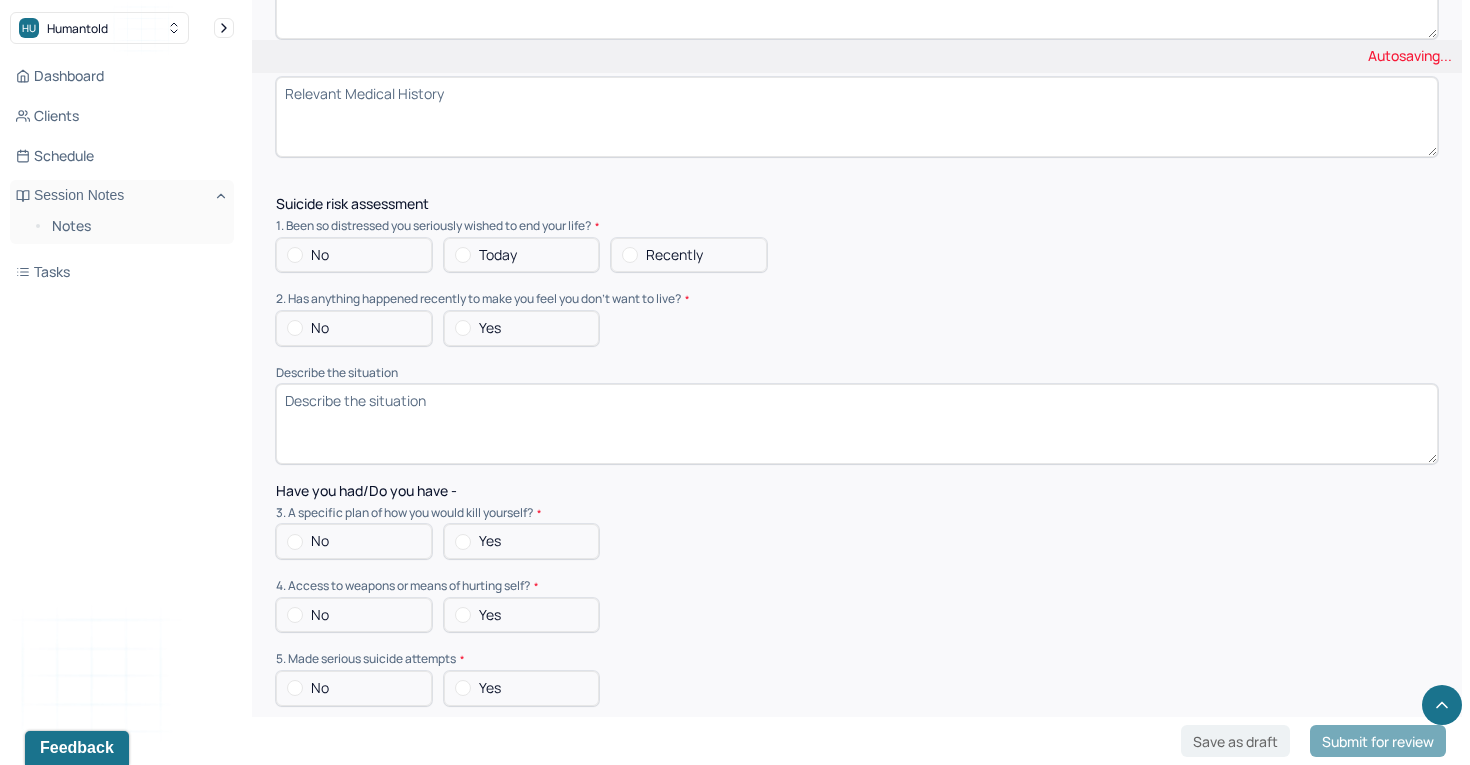 scroll, scrollTop: 5025, scrollLeft: 0, axis: vertical 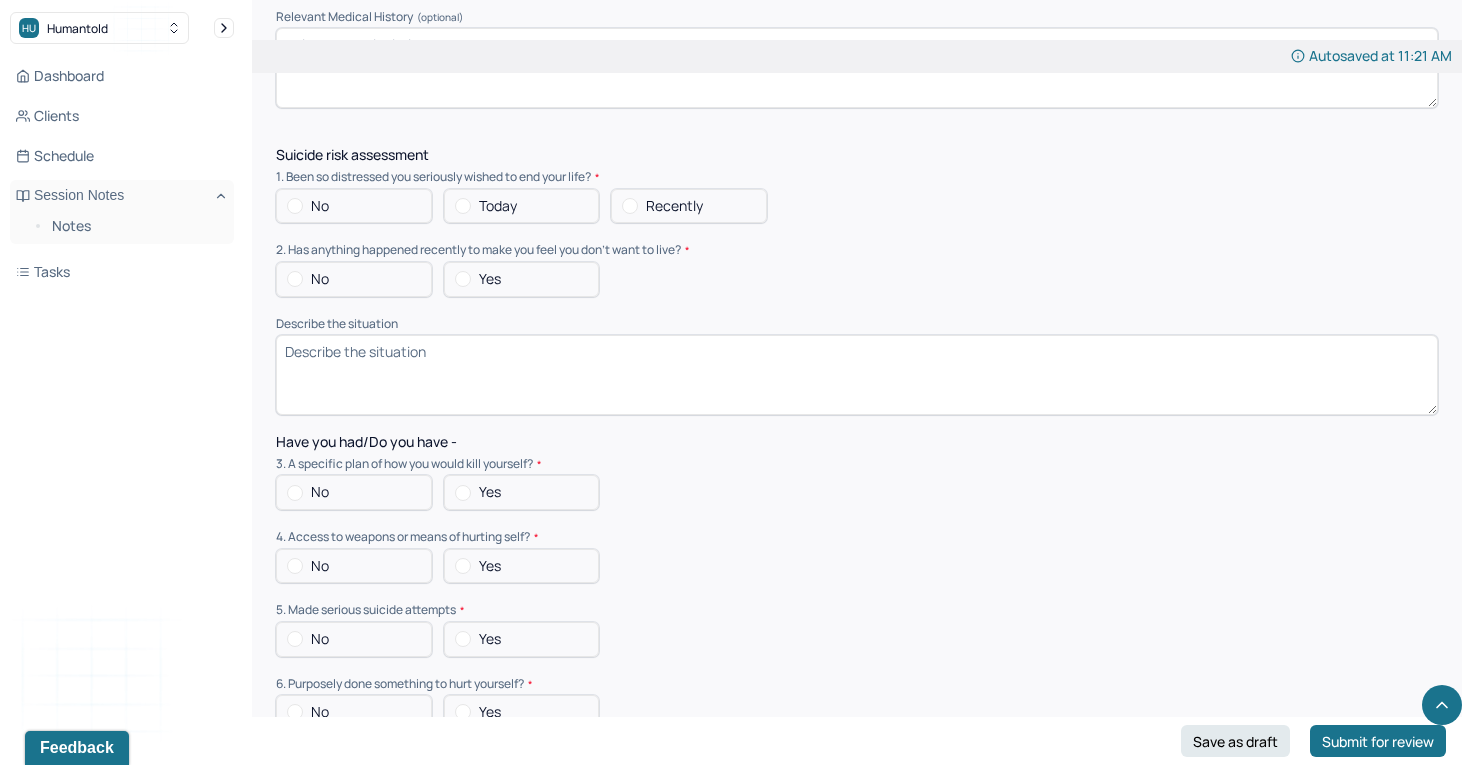 type on "Client denies" 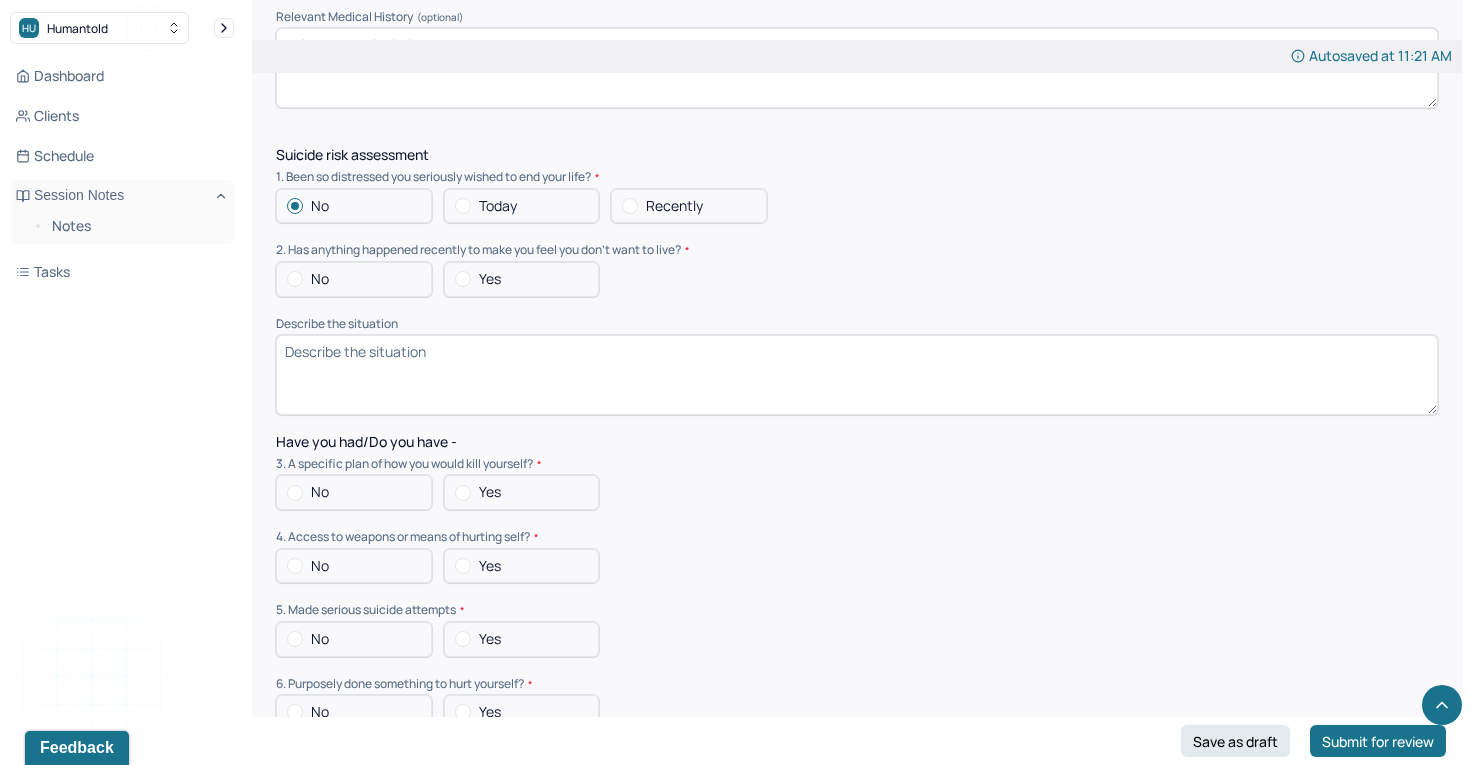 click on "No" at bounding box center [354, 279] 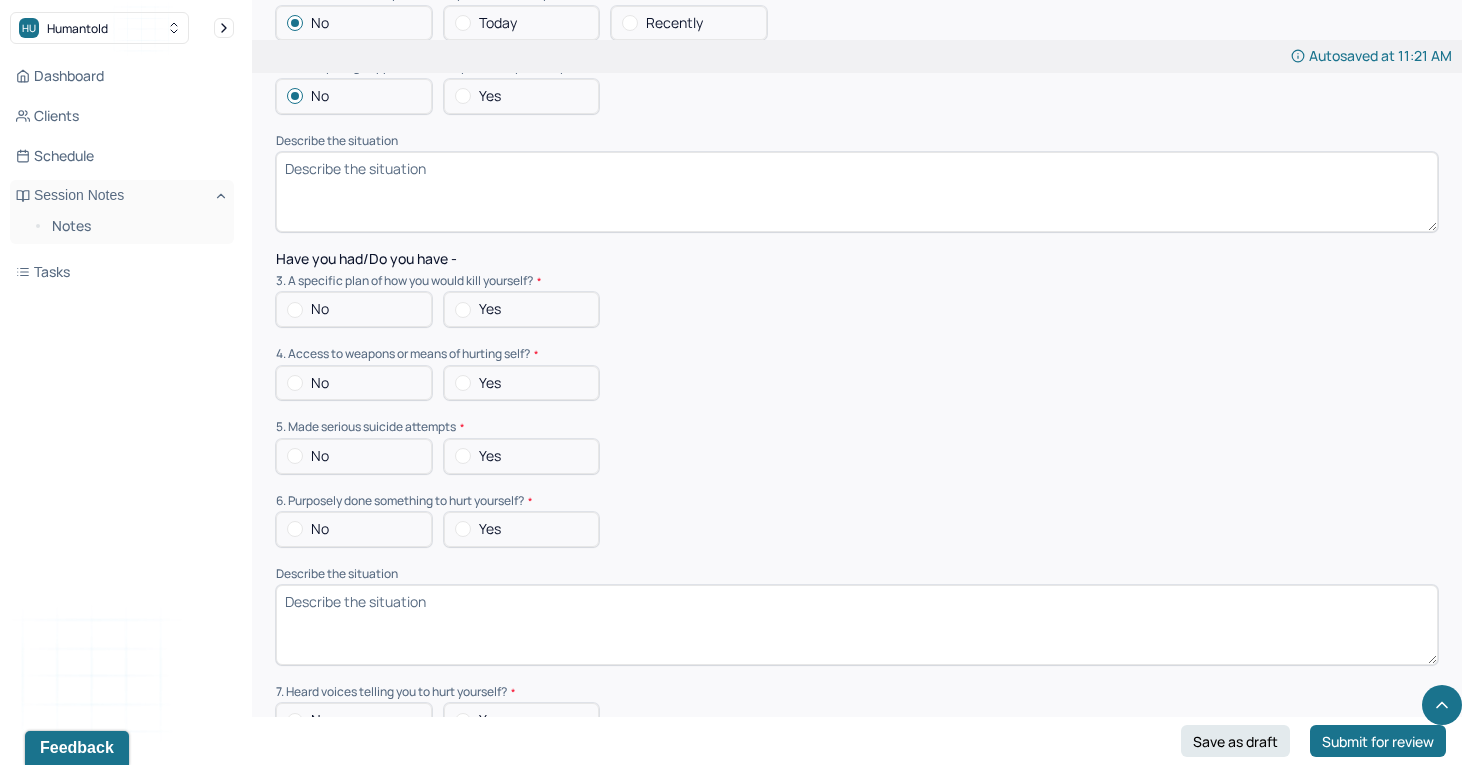 scroll, scrollTop: 5212, scrollLeft: 0, axis: vertical 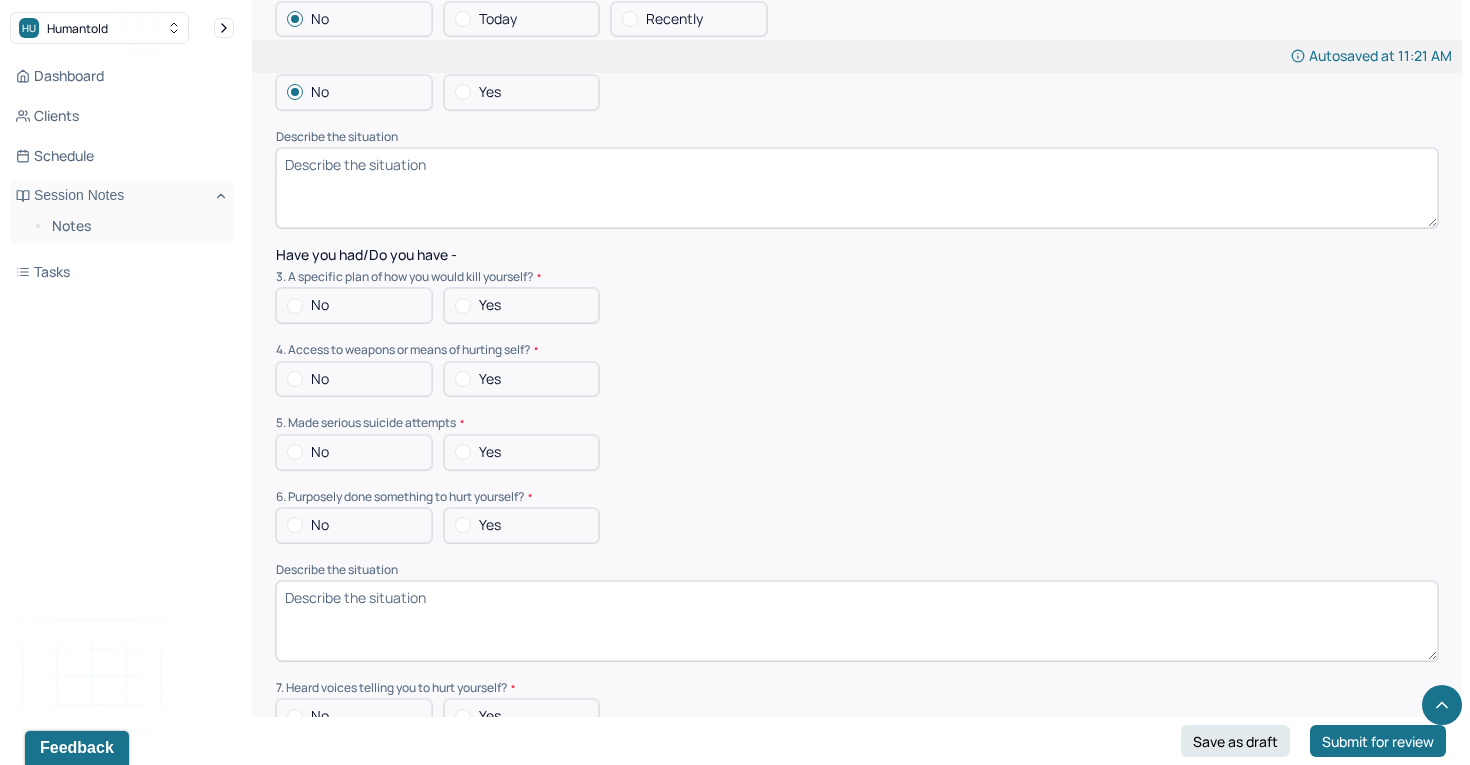 click at bounding box center (295, 306) 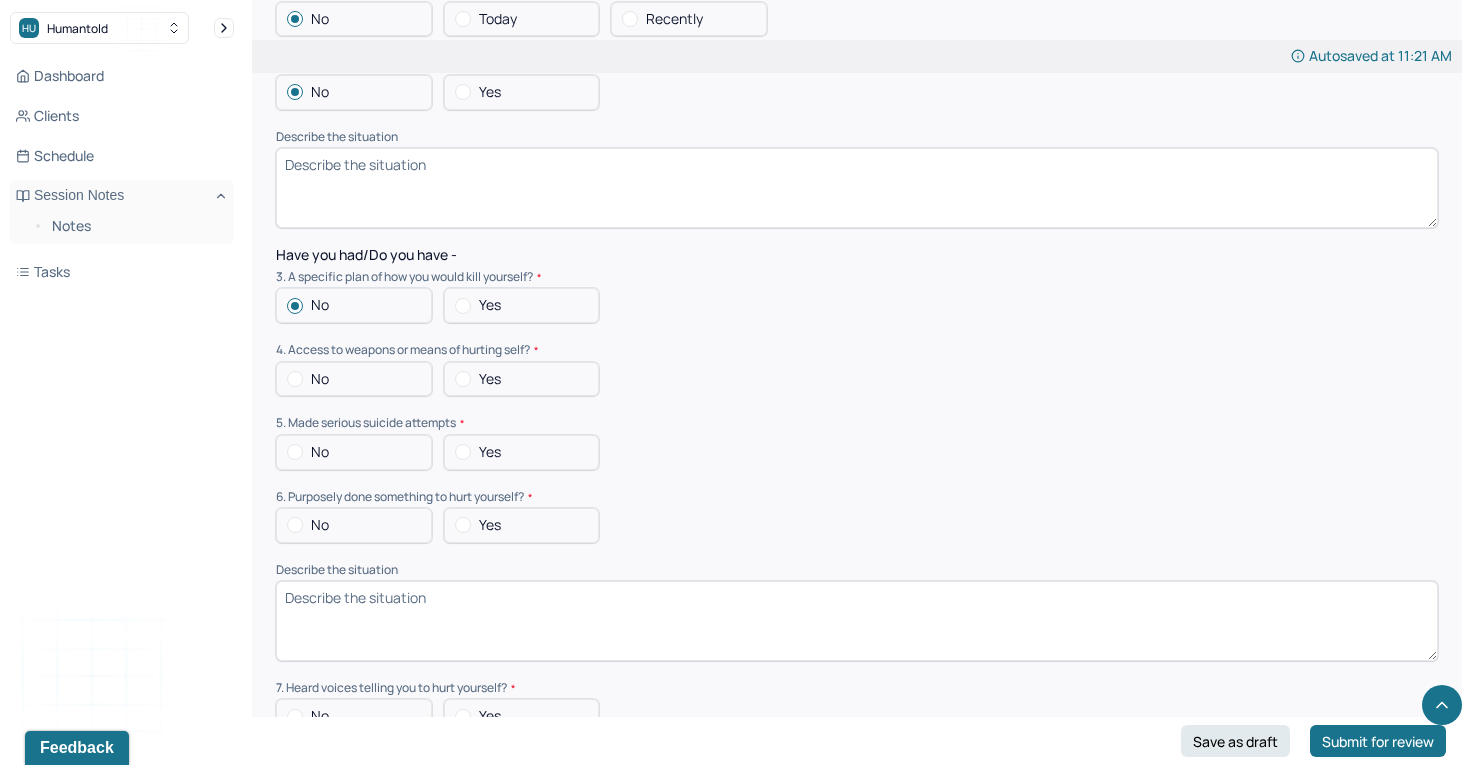 click at bounding box center (295, 379) 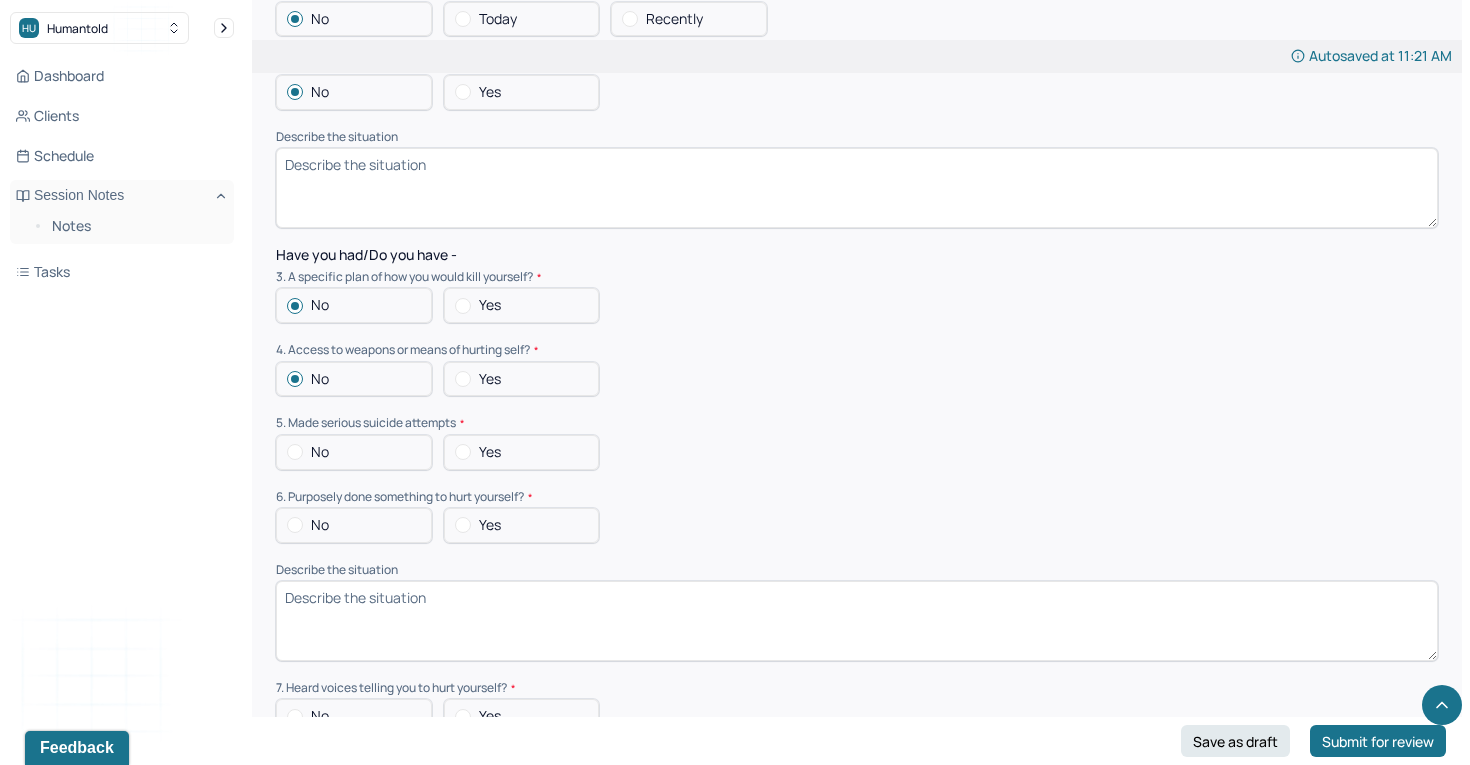 click at bounding box center (295, 452) 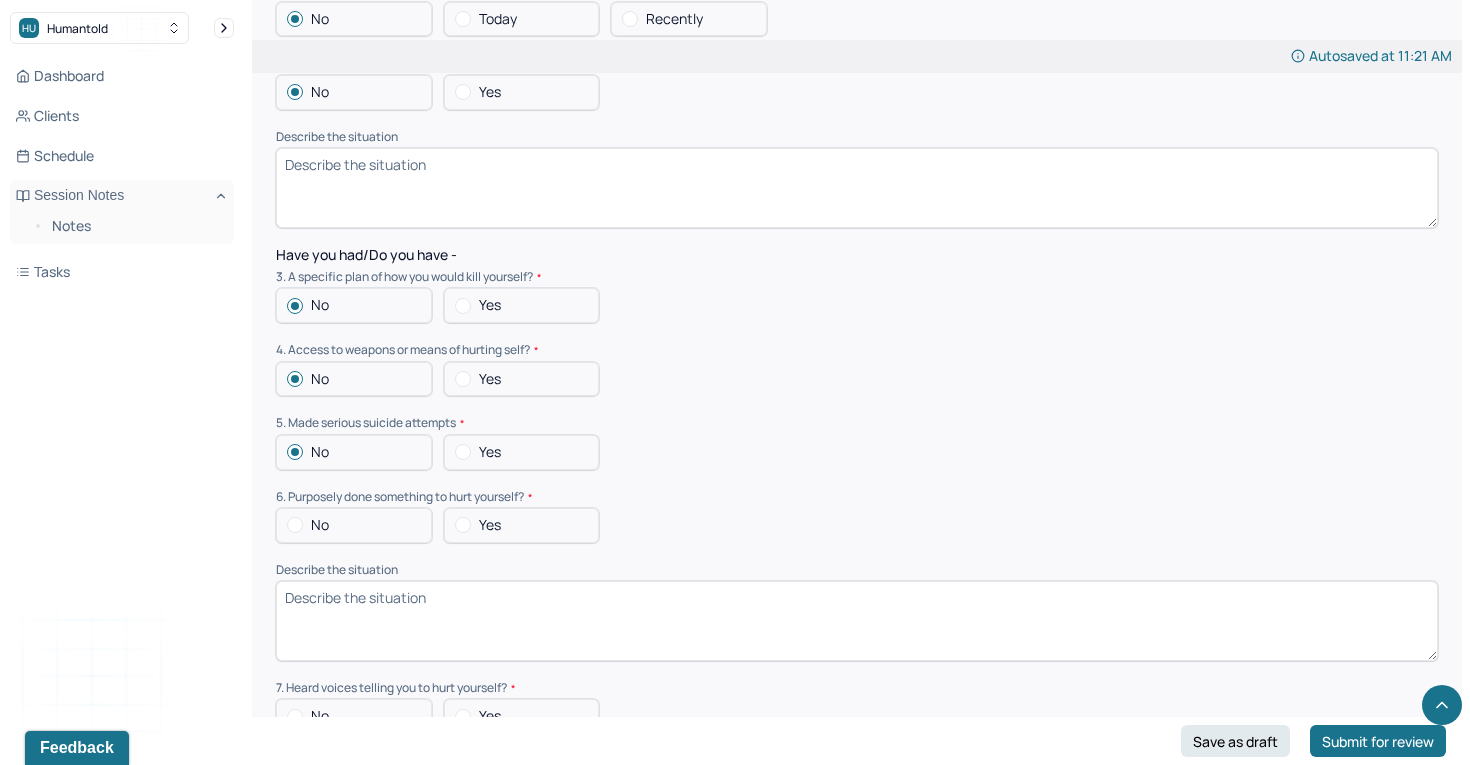 click at bounding box center [295, 525] 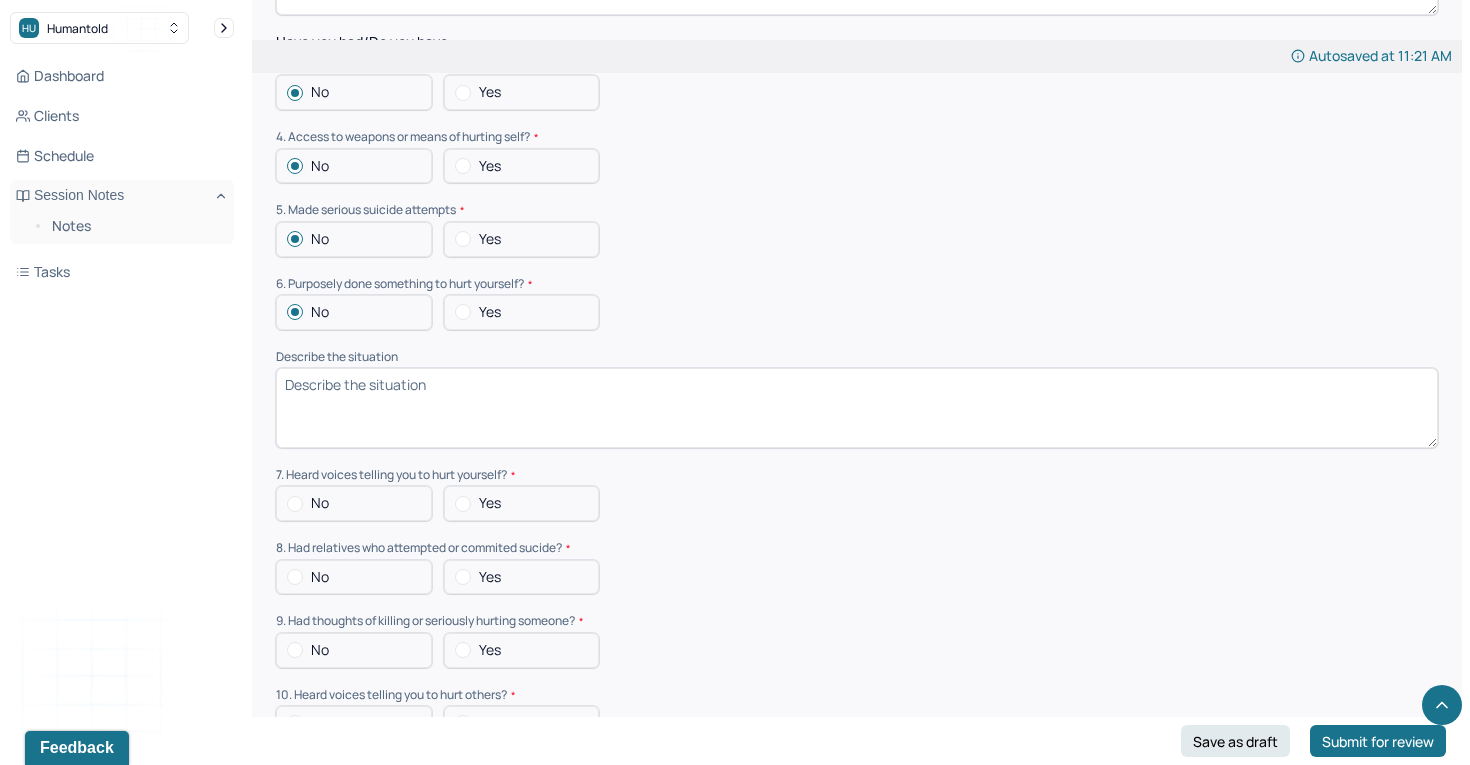 scroll, scrollTop: 5432, scrollLeft: 0, axis: vertical 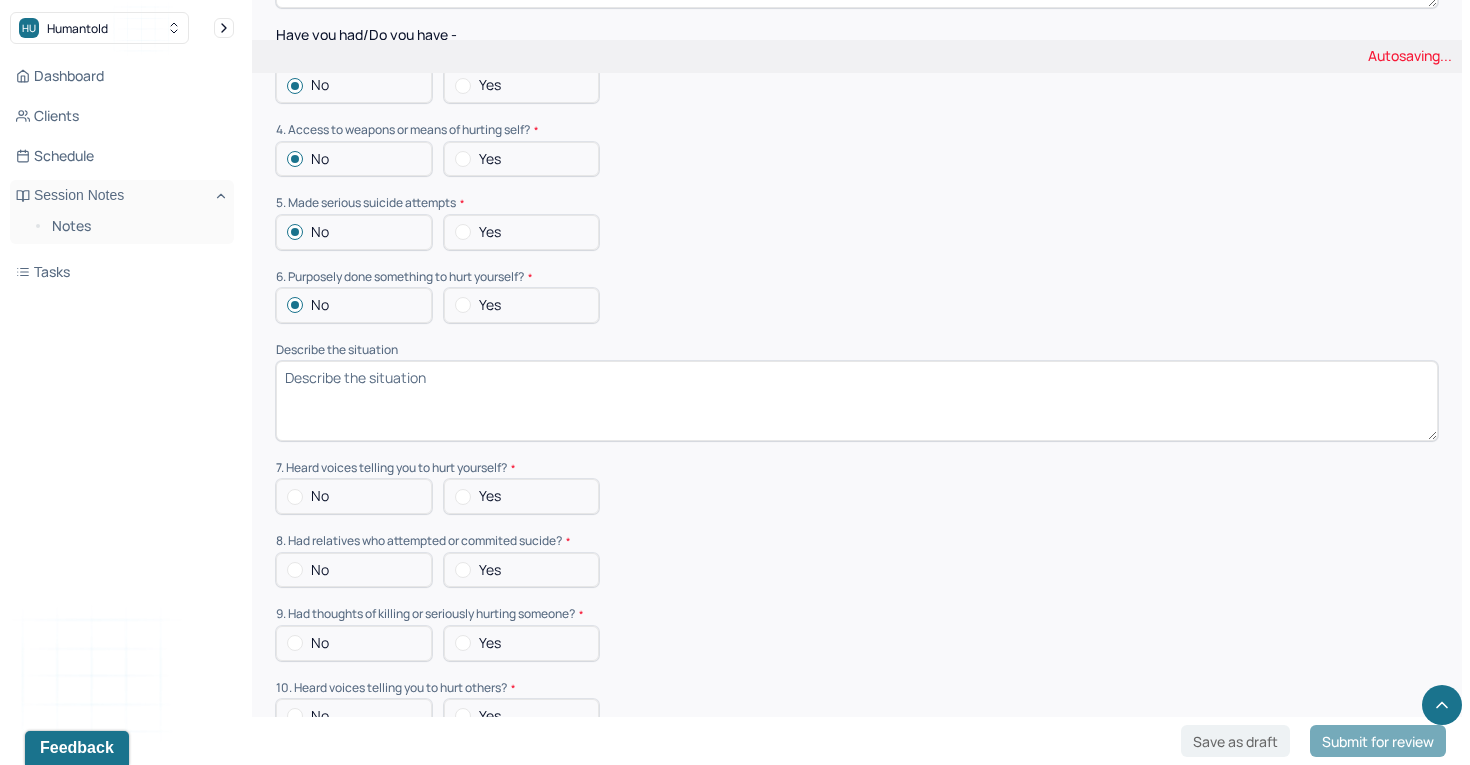 click at bounding box center [295, 497] 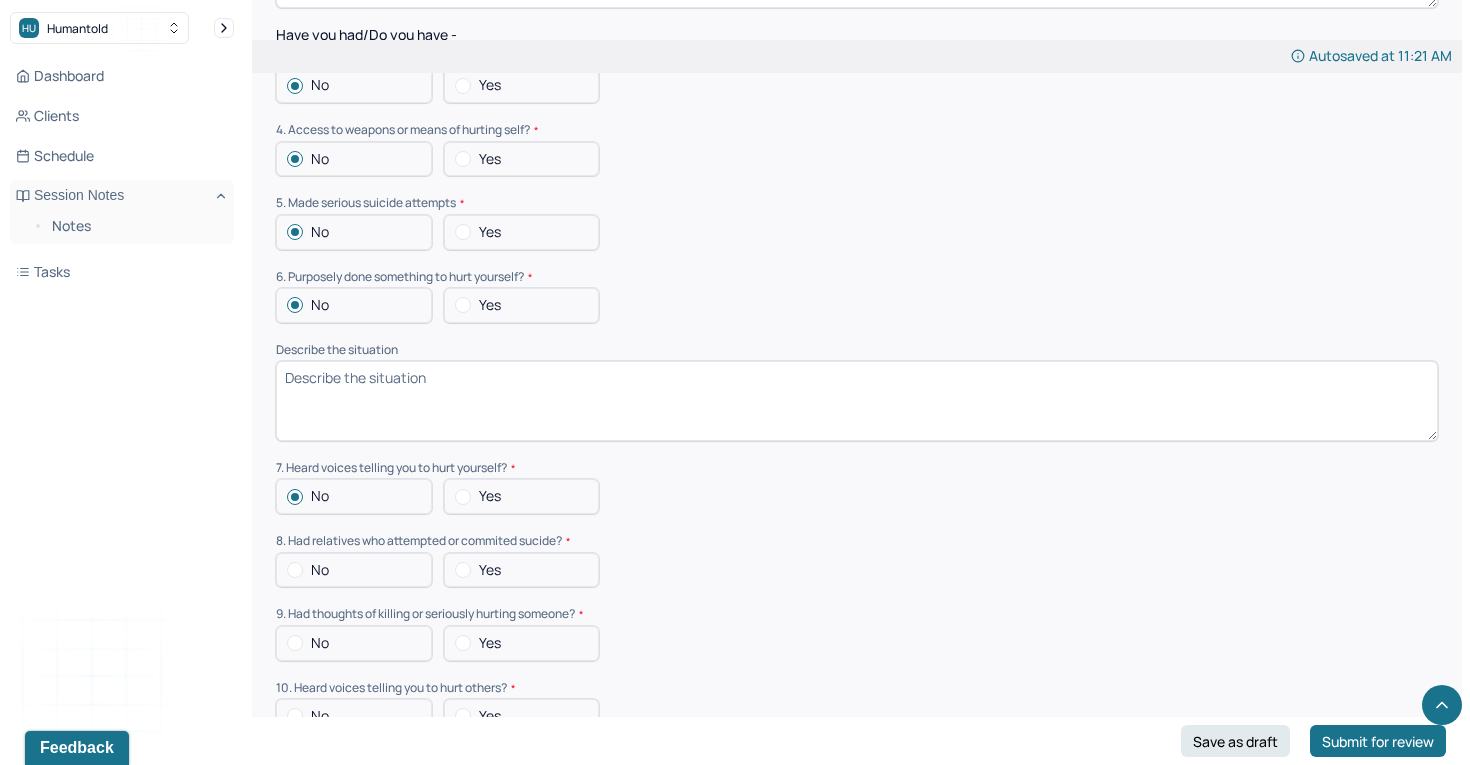 click on "No" at bounding box center [354, 570] 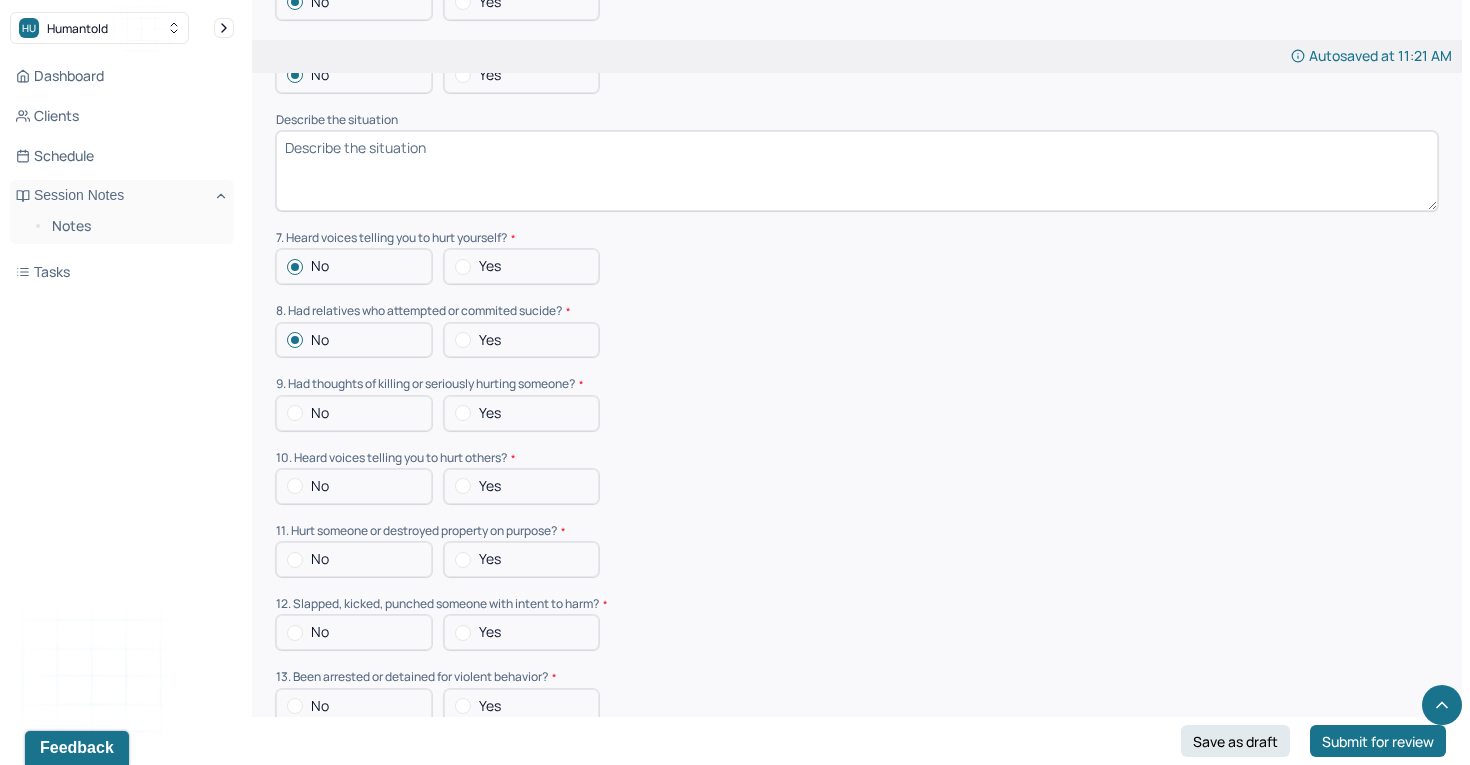 scroll, scrollTop: 5667, scrollLeft: 0, axis: vertical 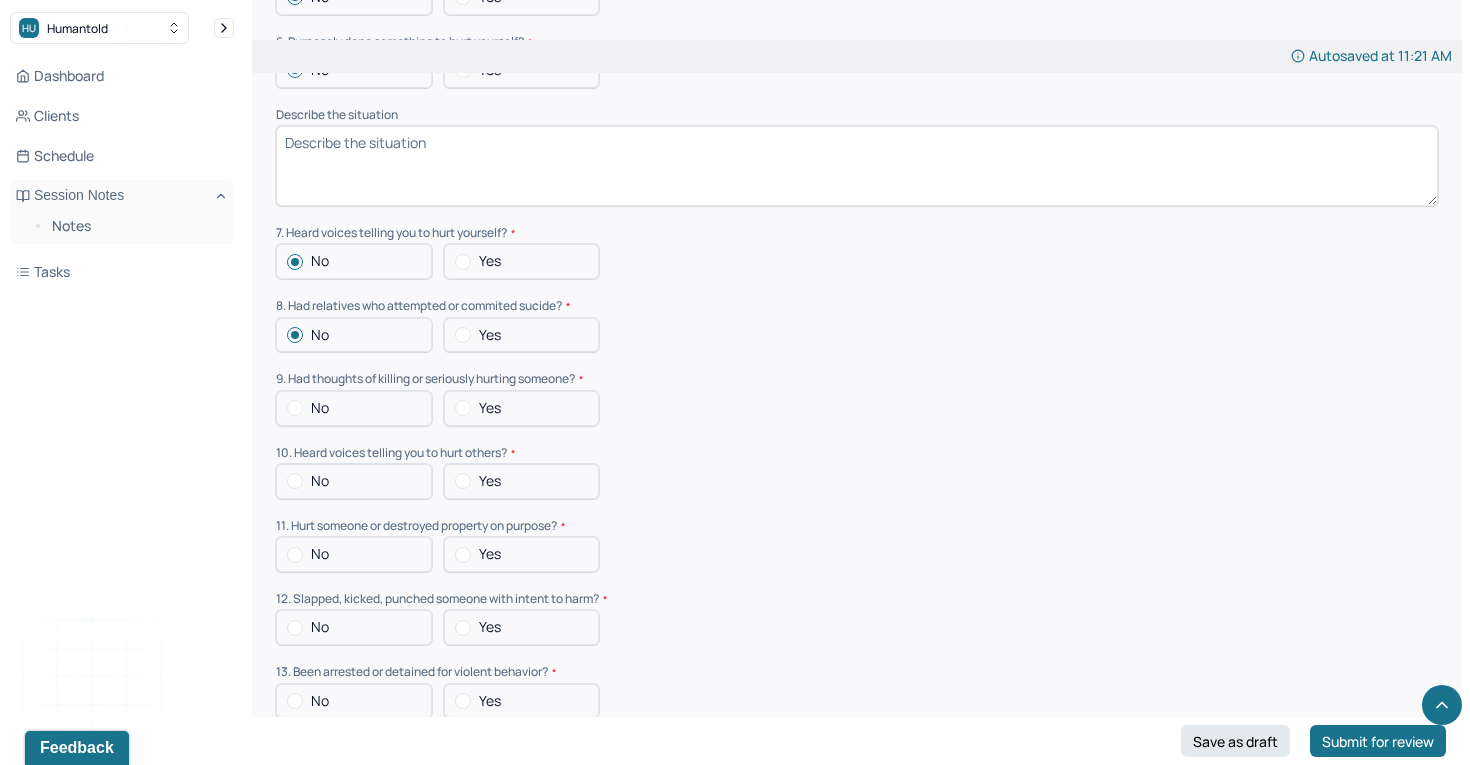 click at bounding box center [295, 408] 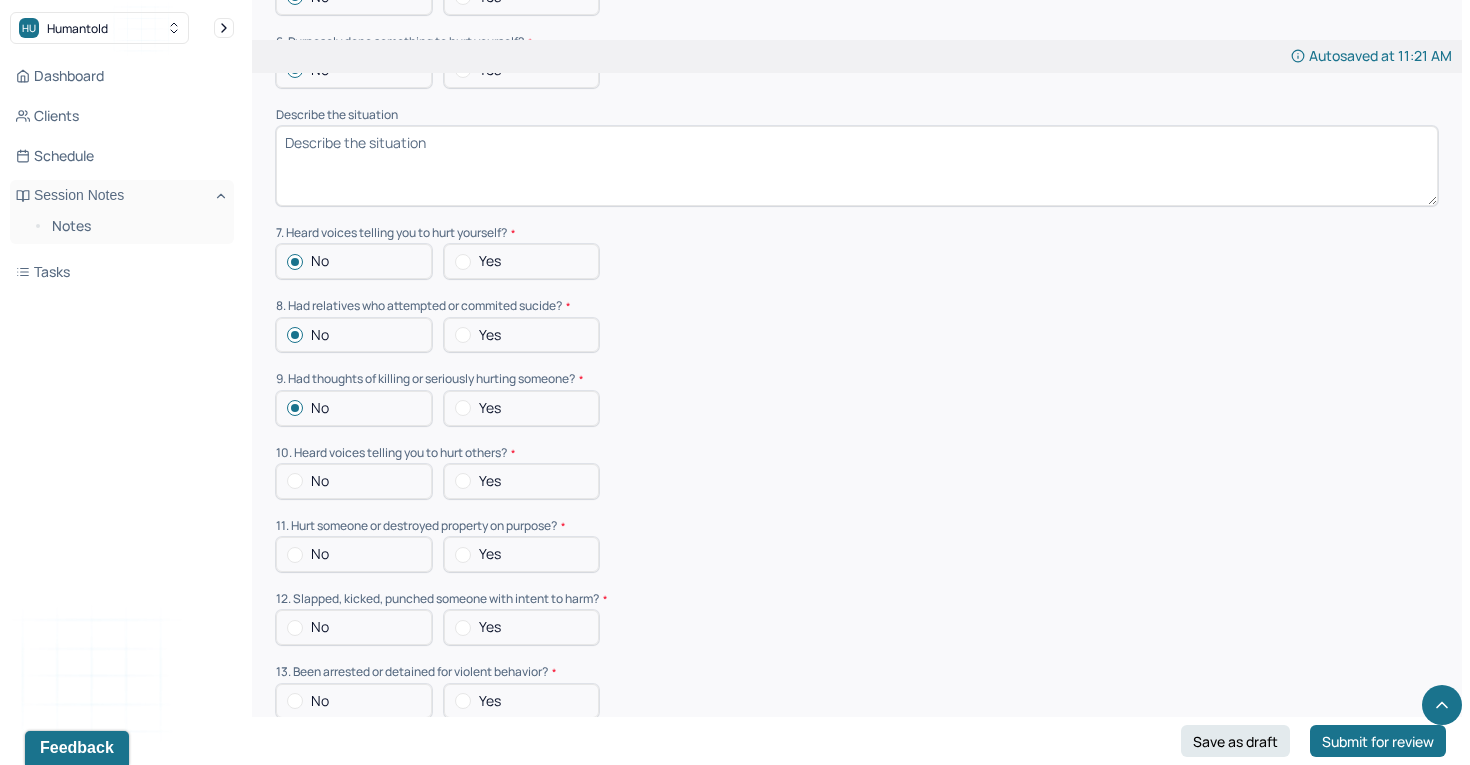 click at bounding box center [295, 481] 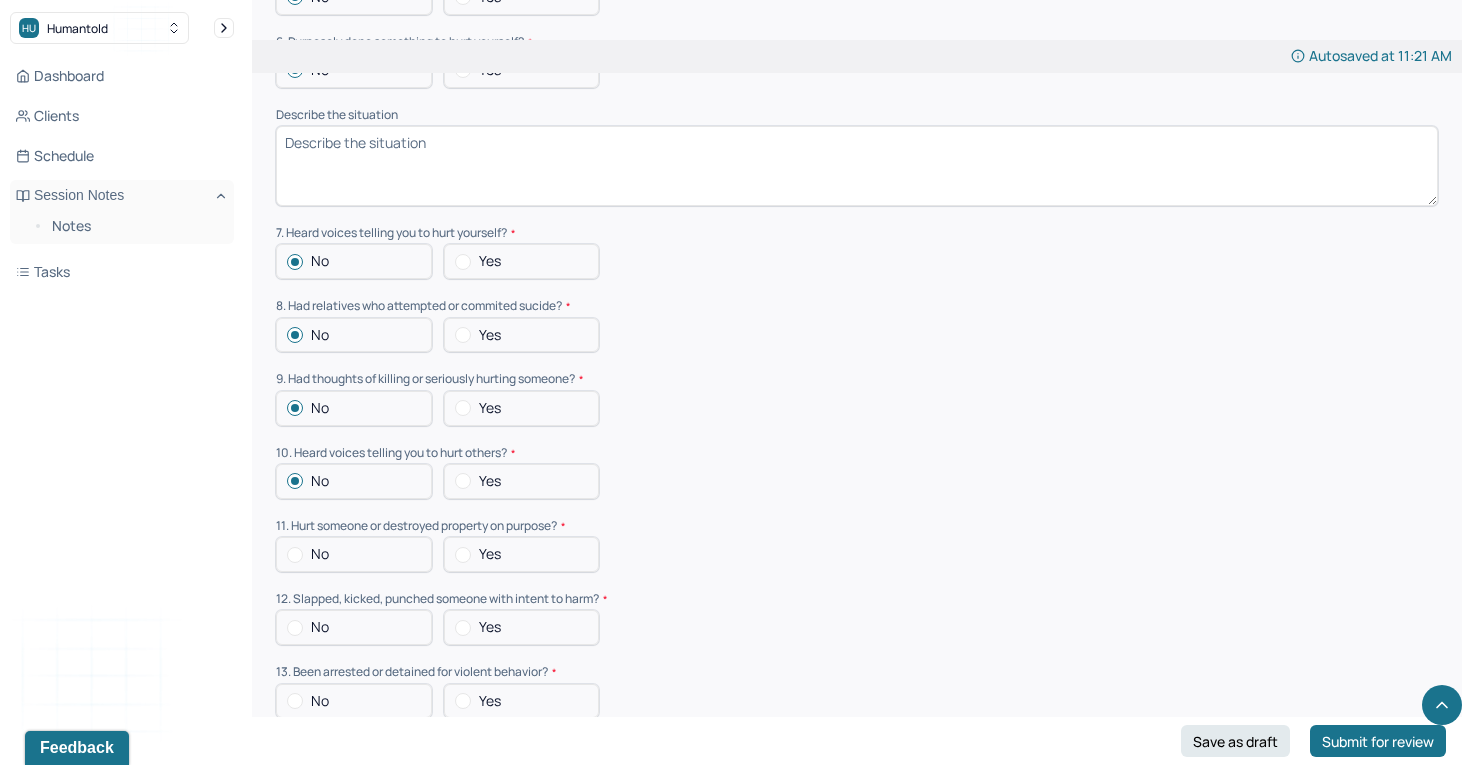click on "No" at bounding box center (354, 554) 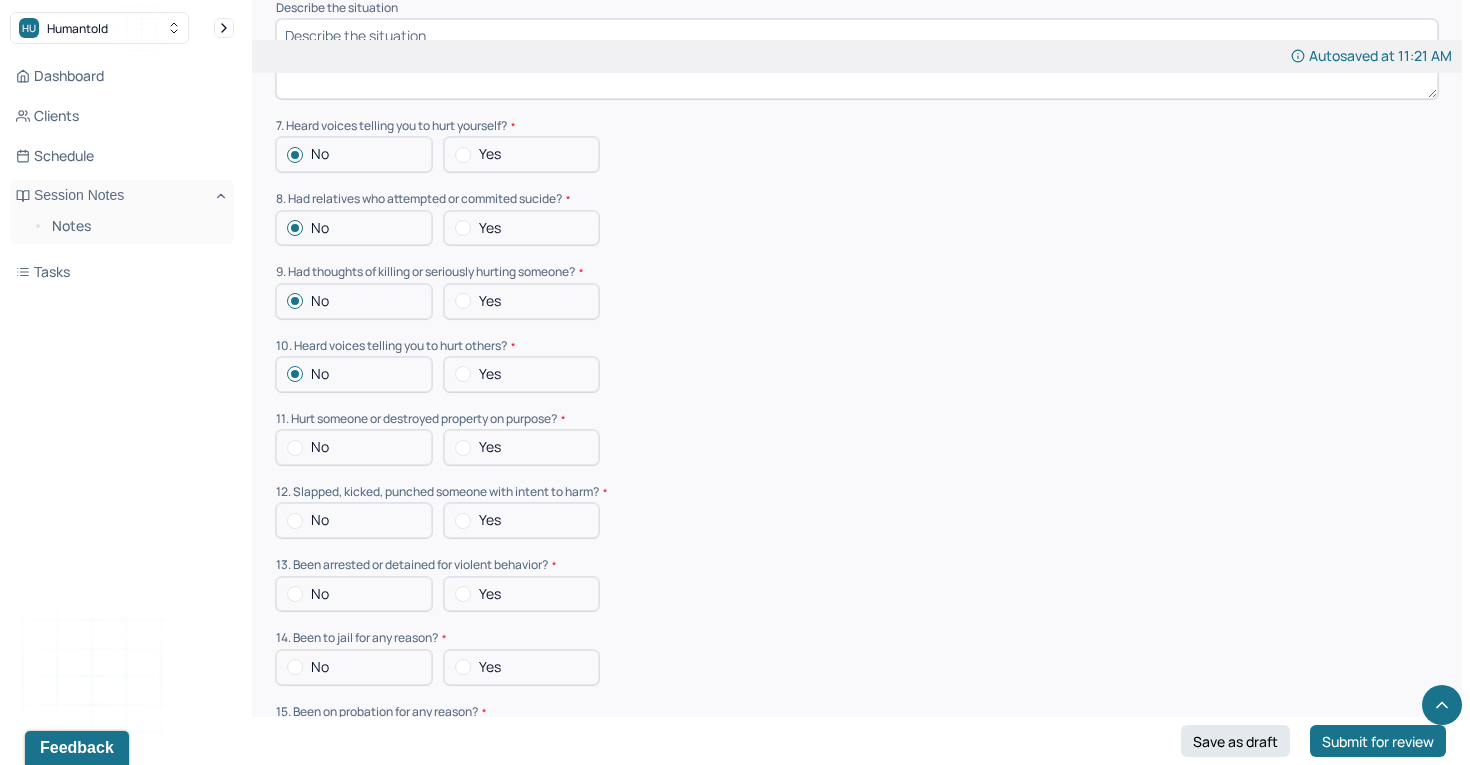 scroll, scrollTop: 5780, scrollLeft: 0, axis: vertical 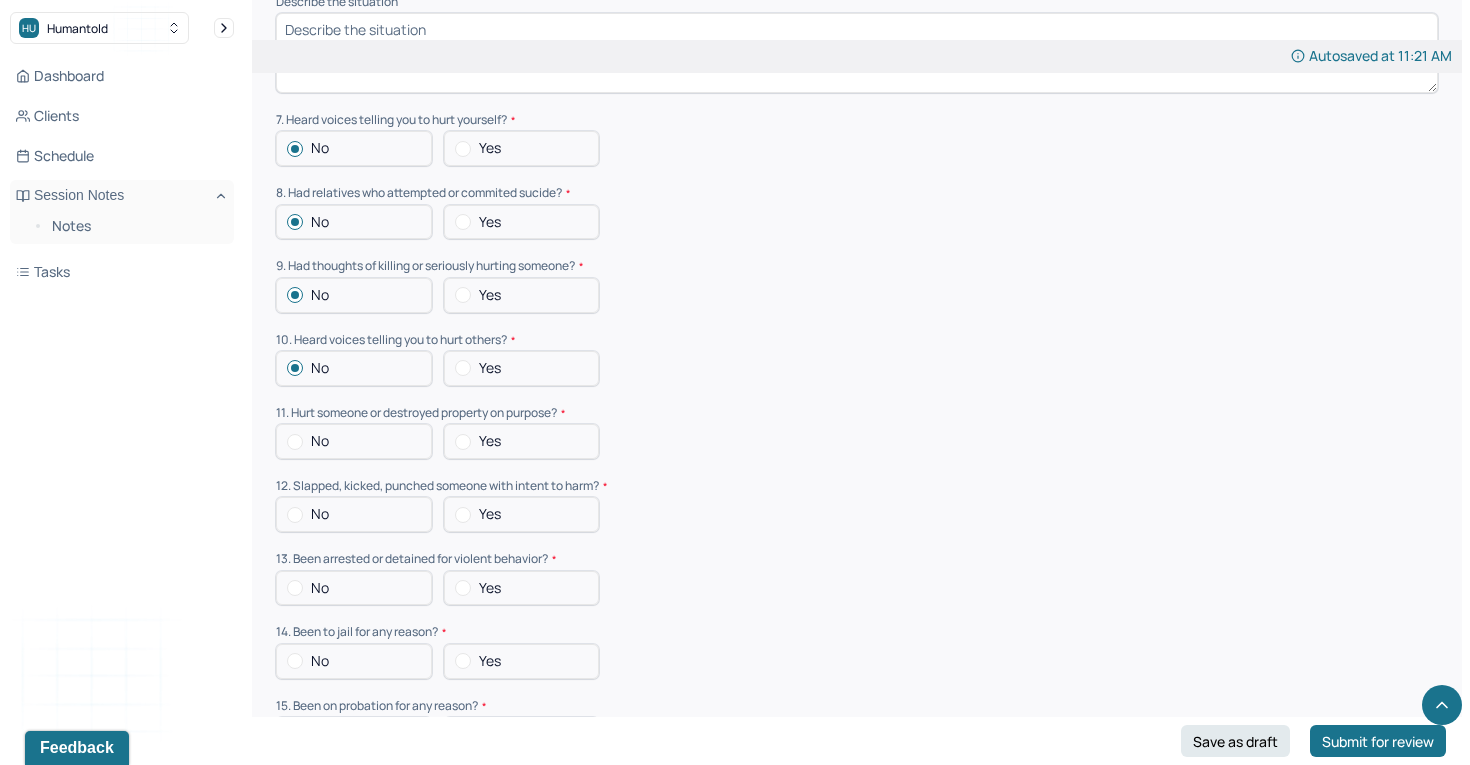 click at bounding box center (295, 515) 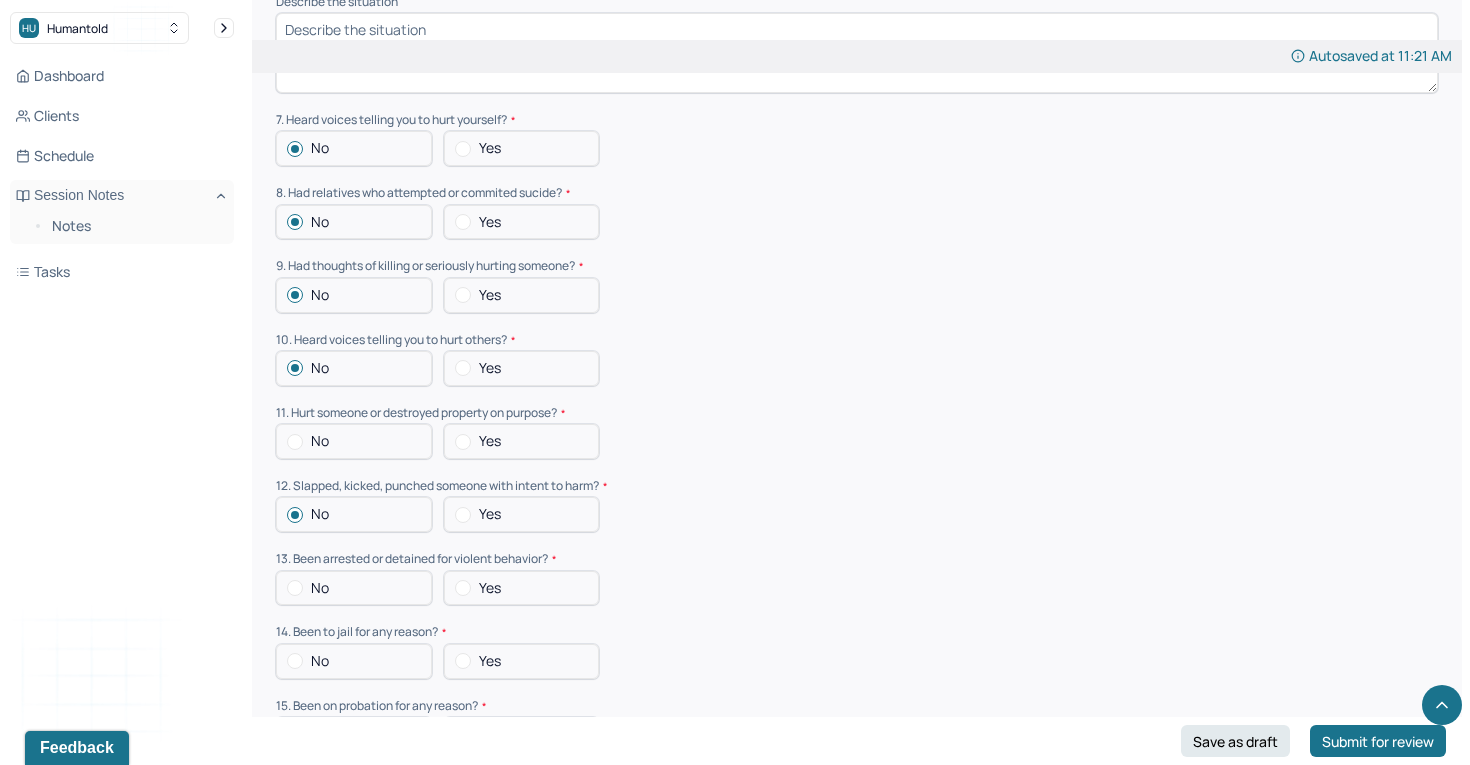 click at bounding box center (295, 442) 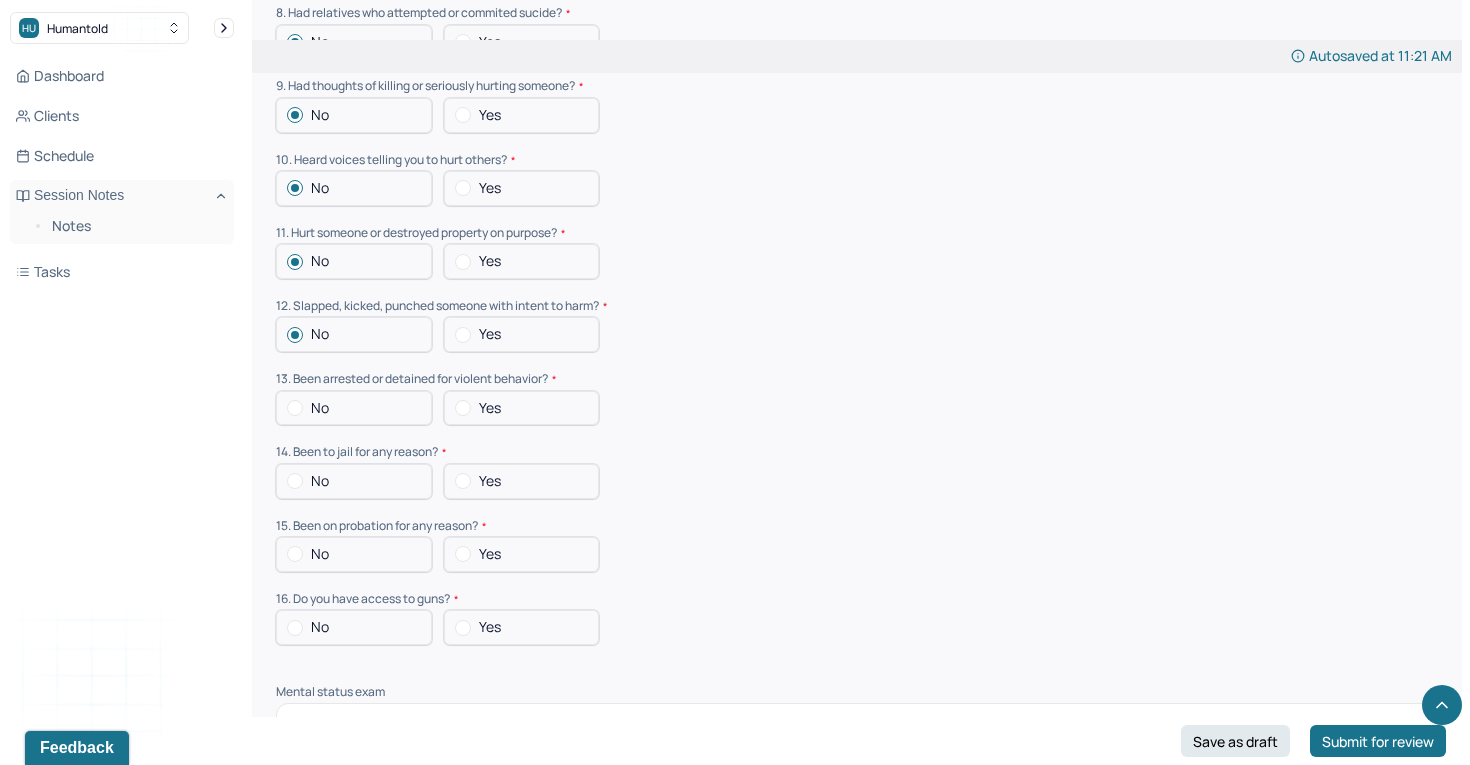 scroll, scrollTop: 5961, scrollLeft: 0, axis: vertical 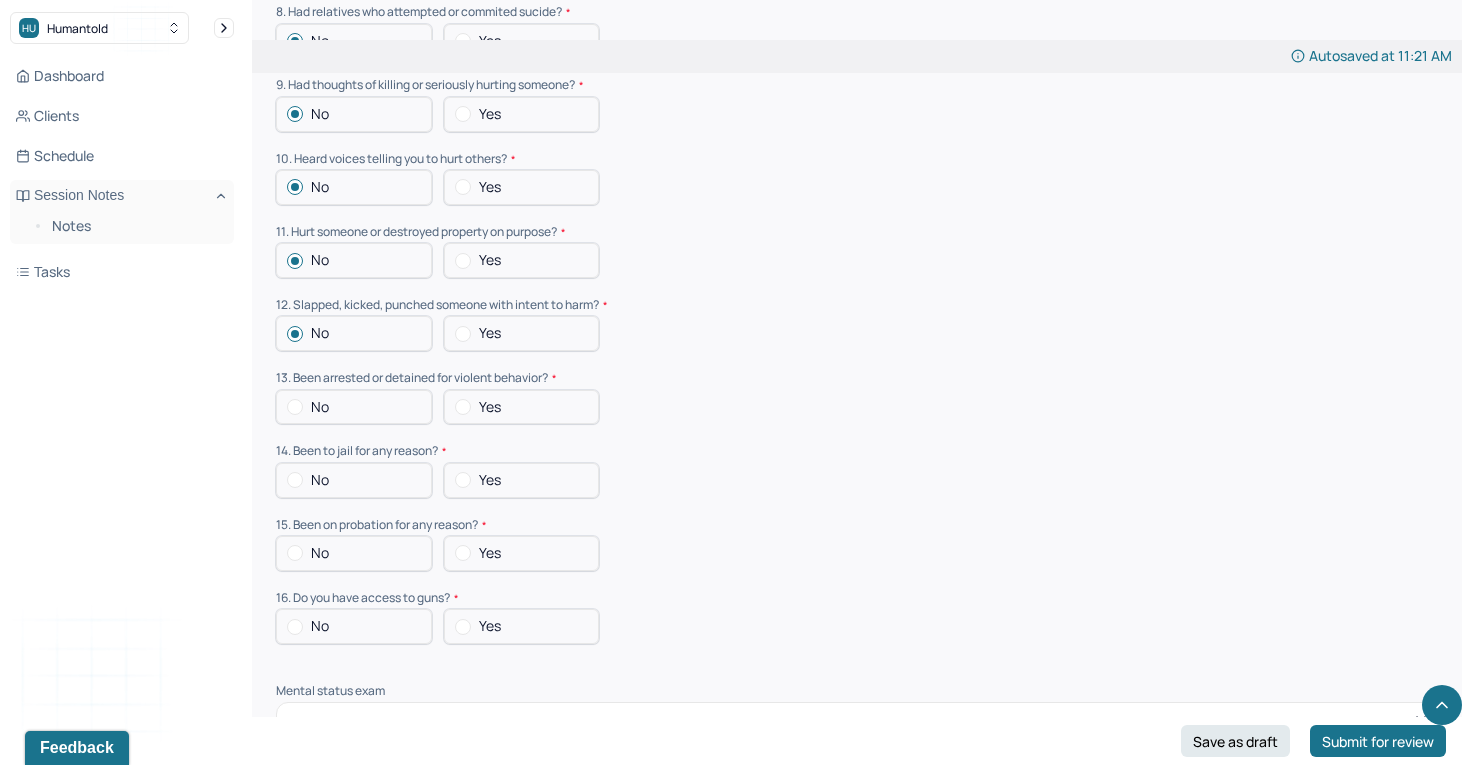 click at bounding box center (295, 407) 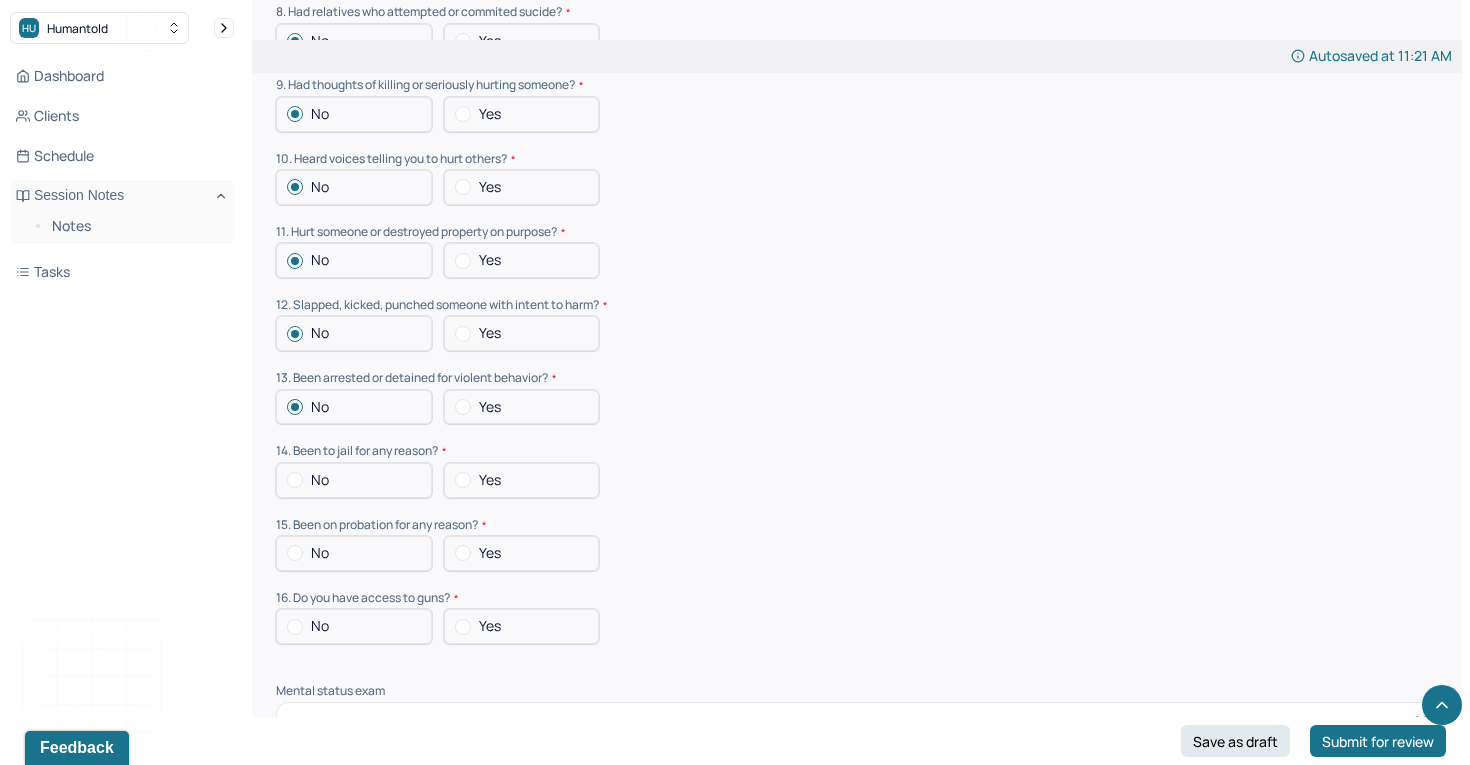 click at bounding box center [295, 480] 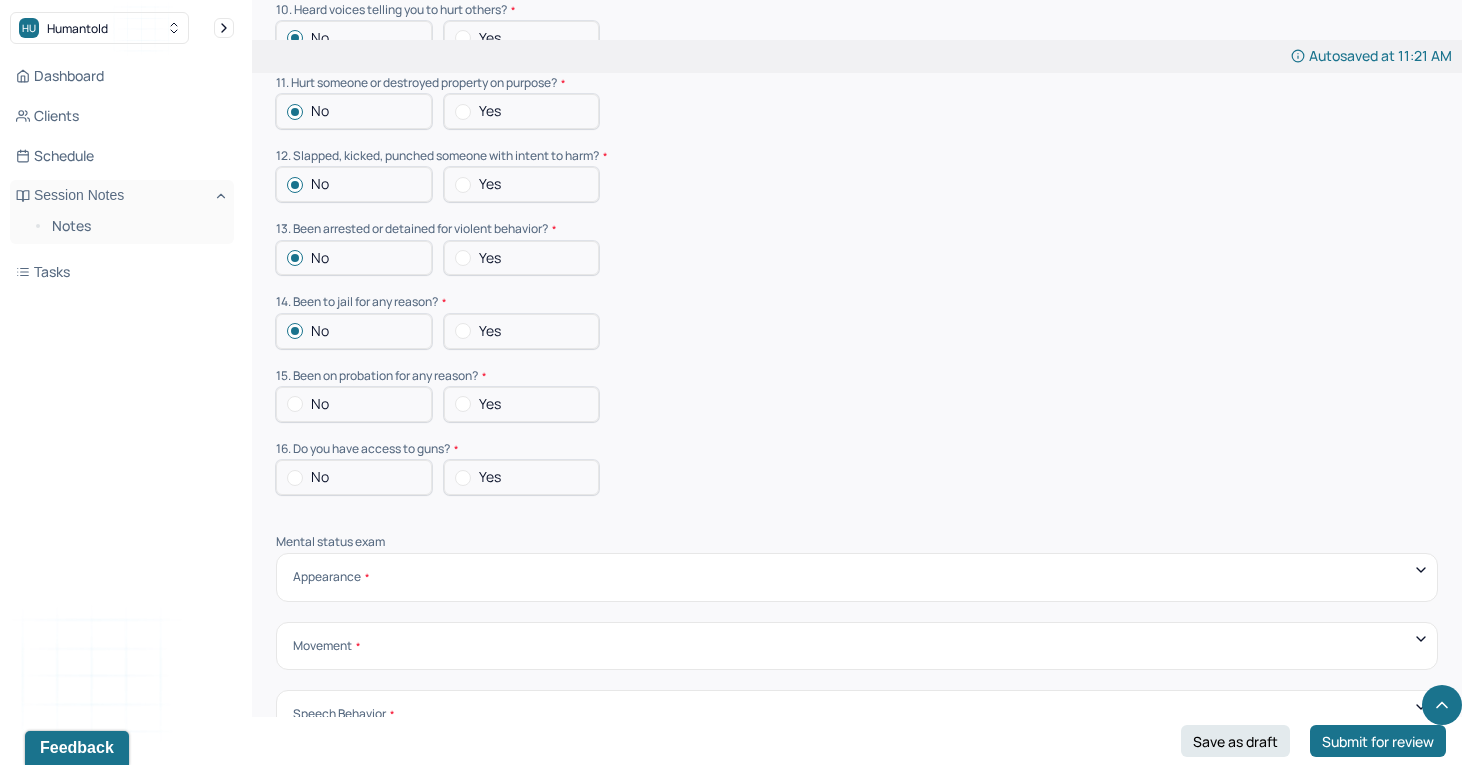scroll, scrollTop: 6109, scrollLeft: 0, axis: vertical 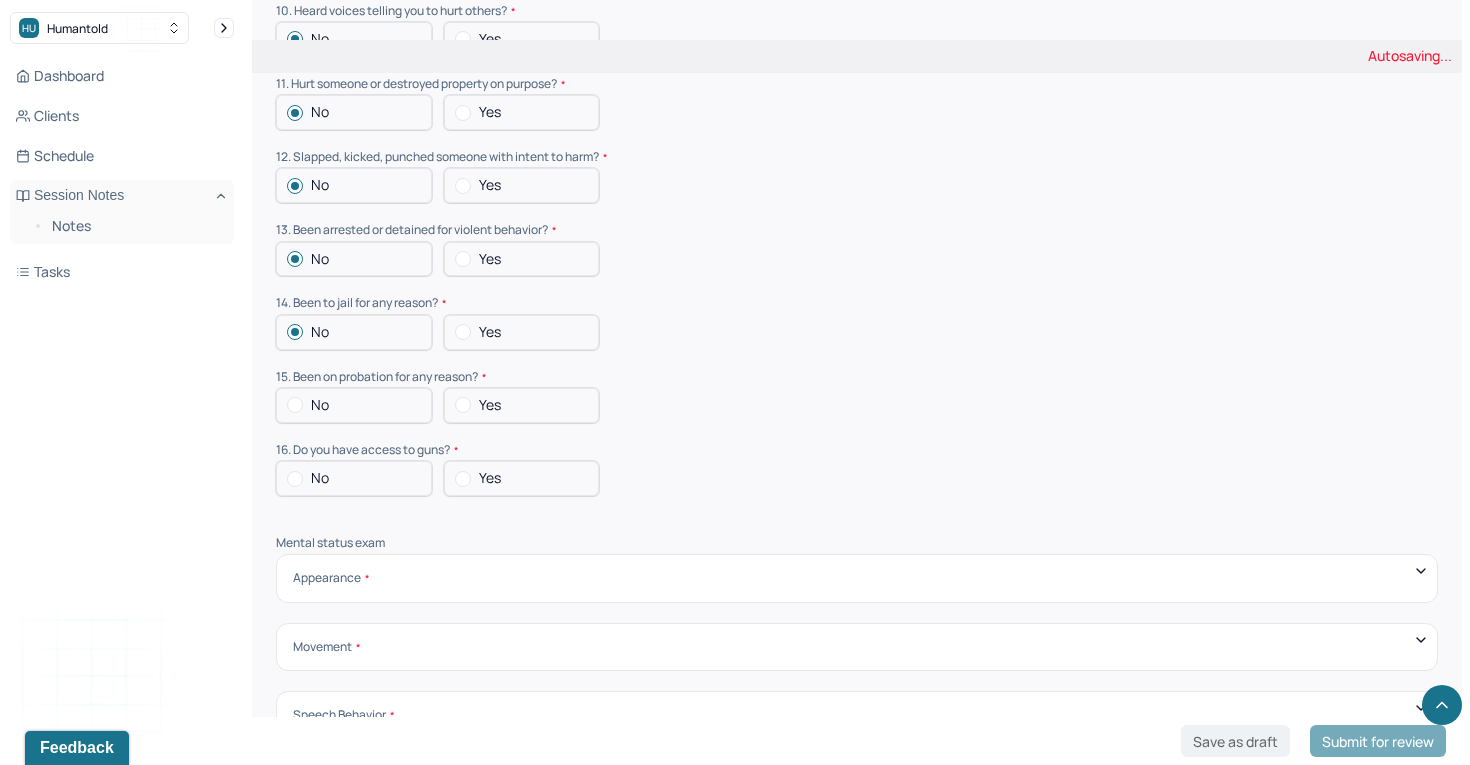 click at bounding box center [295, 405] 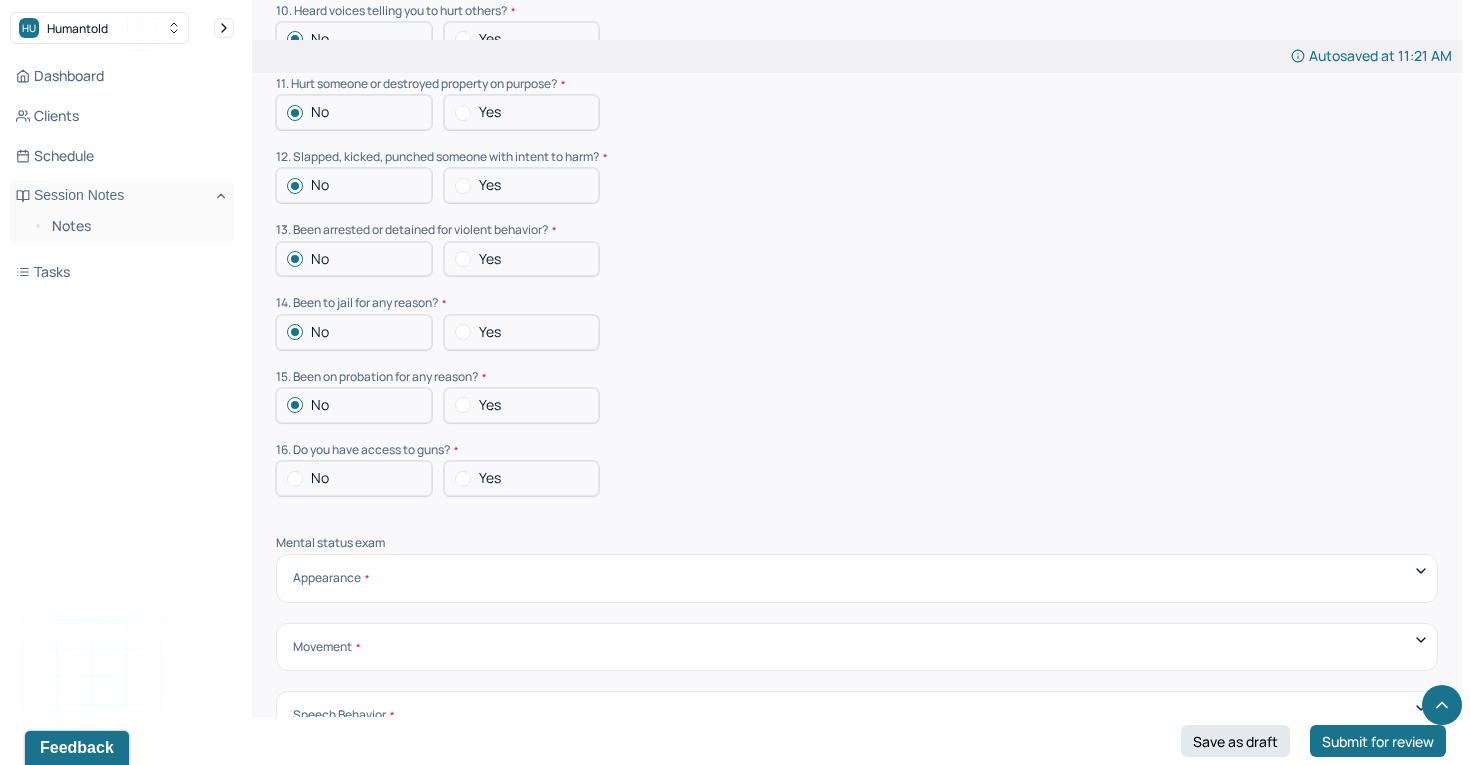 click at bounding box center [295, 479] 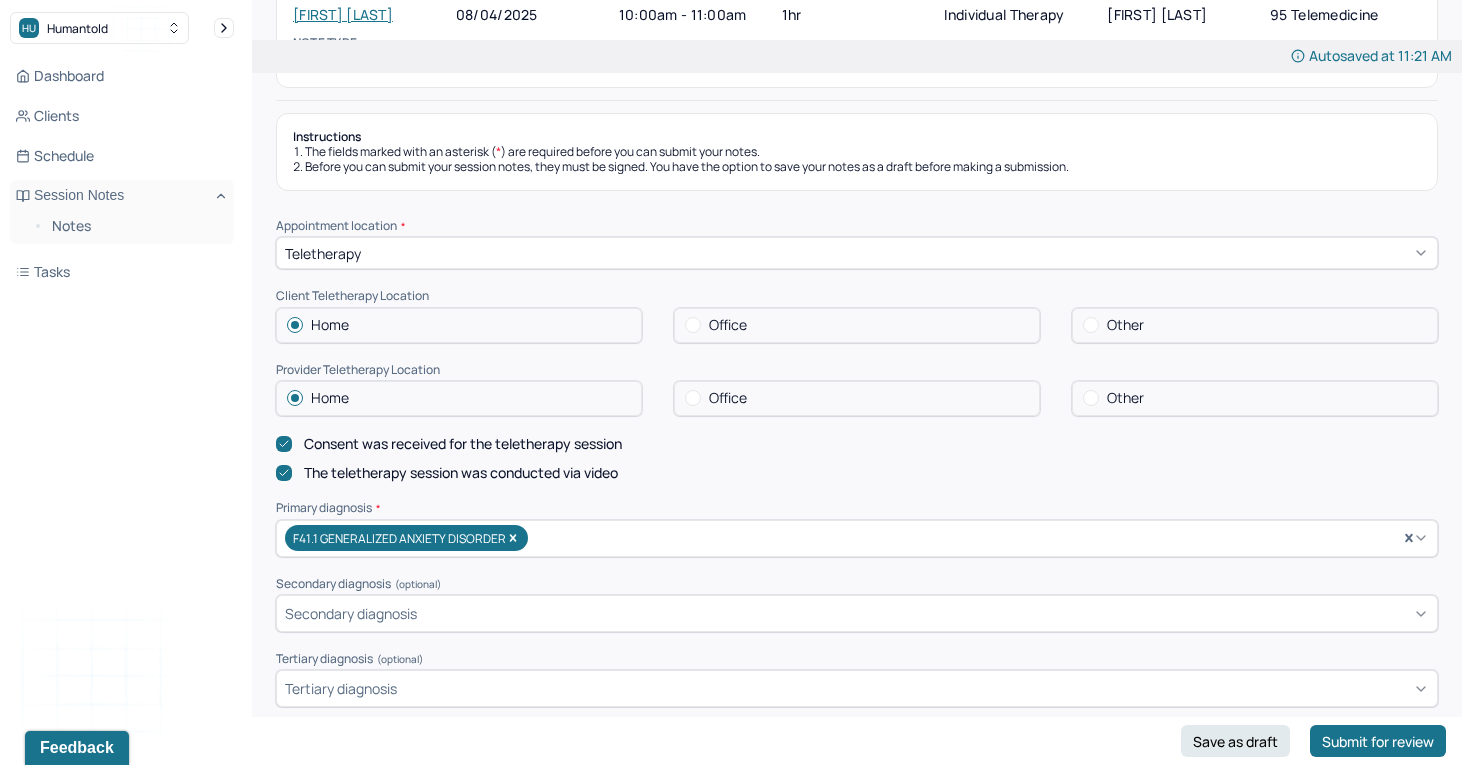 scroll, scrollTop: 0, scrollLeft: 0, axis: both 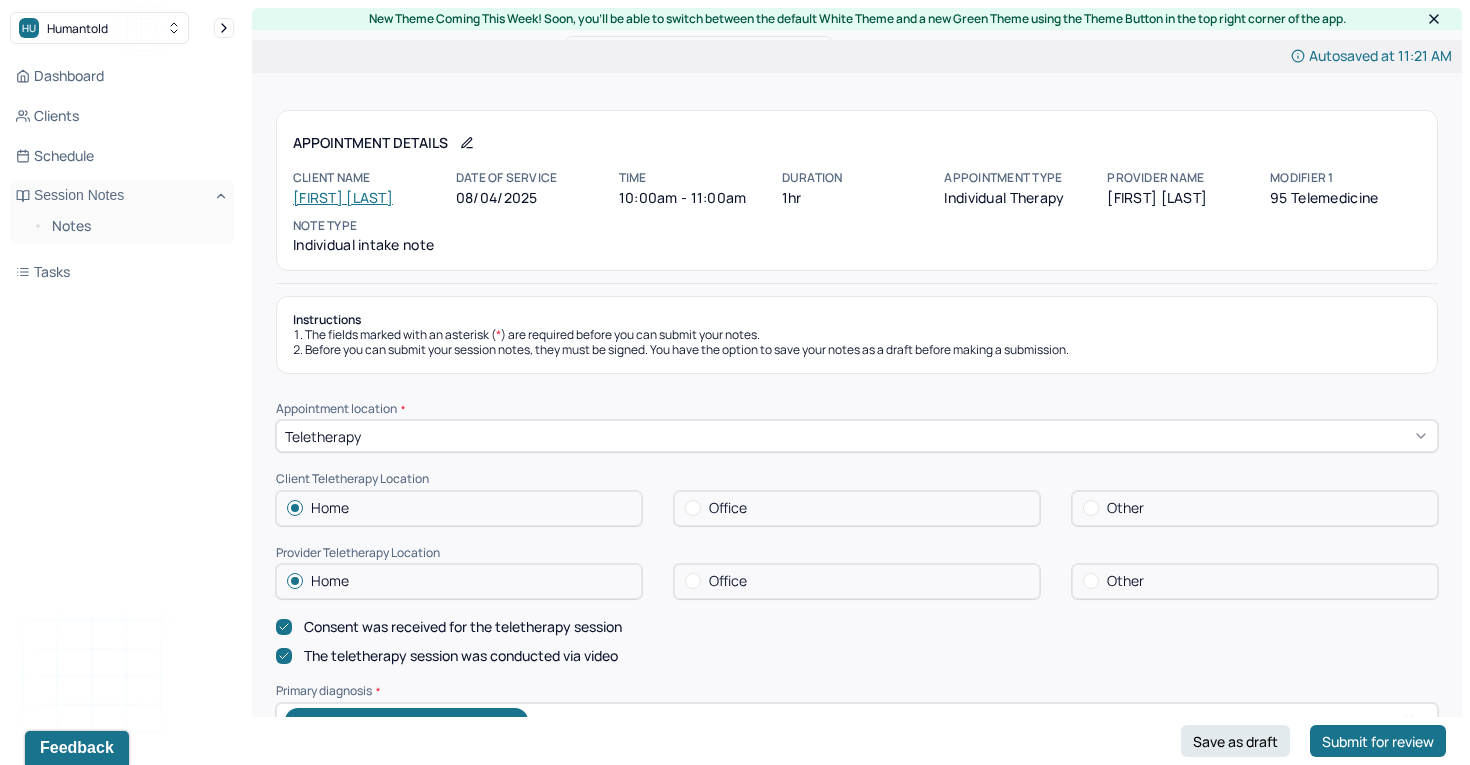 click on "[FIRST] [LAST]" at bounding box center (343, 197) 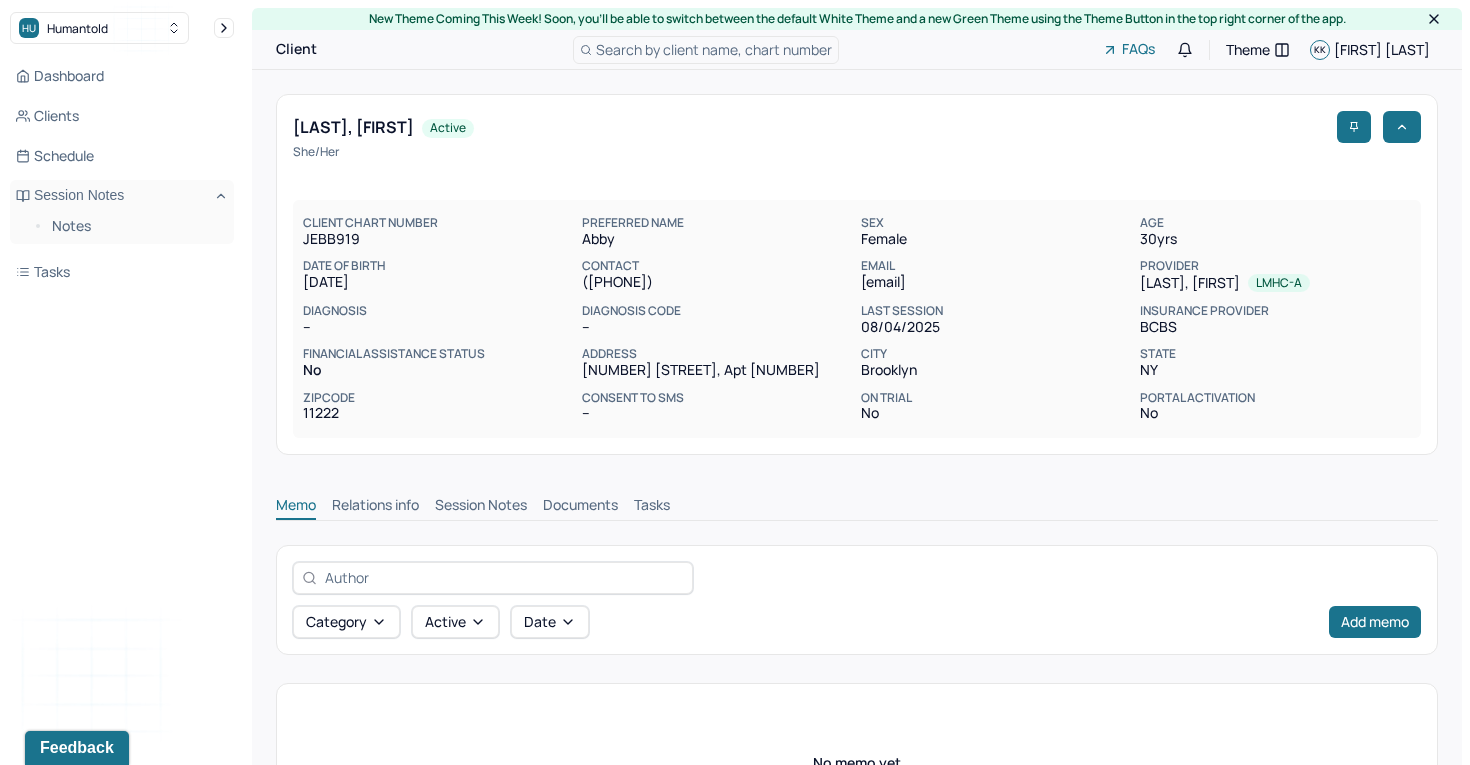click on "Session Notes" at bounding box center [481, 507] 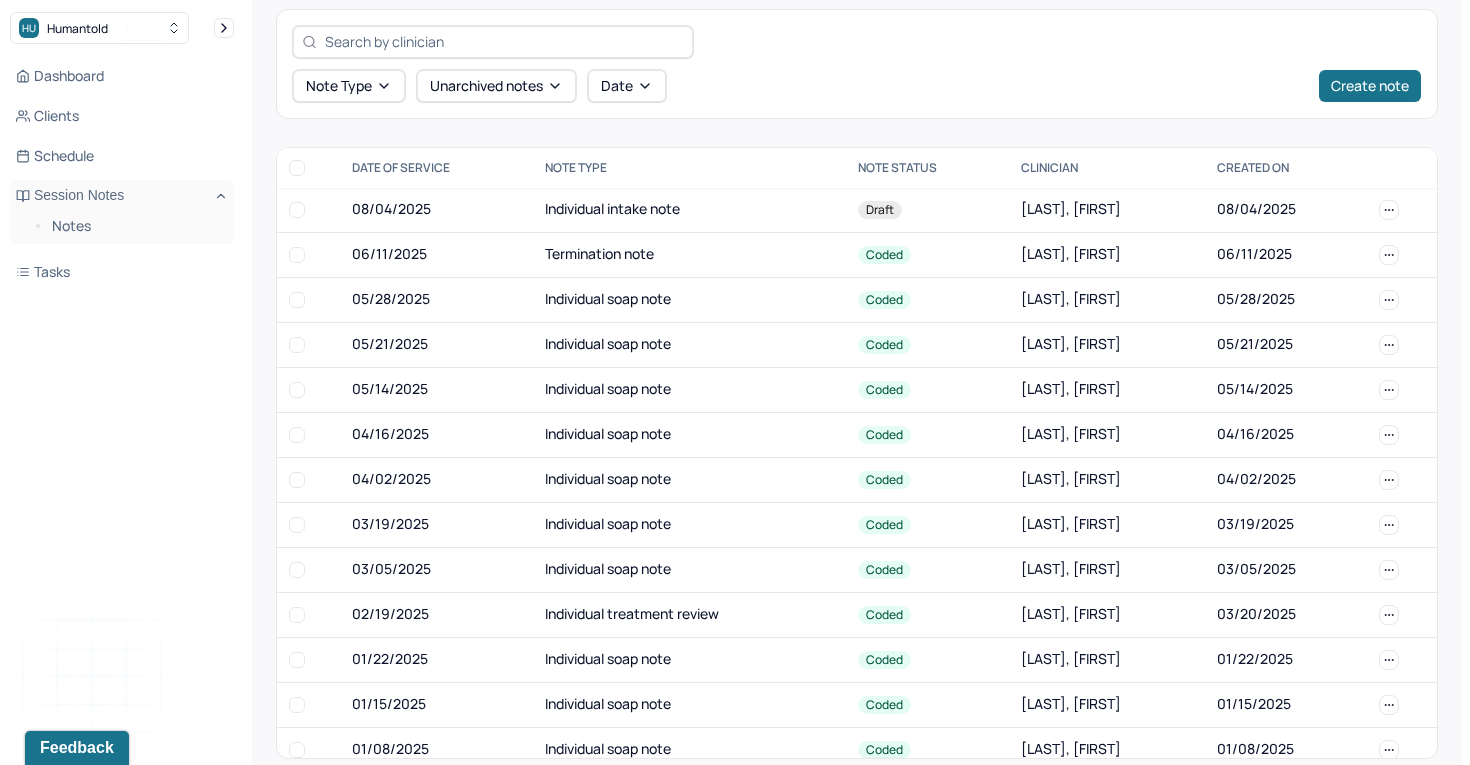 scroll, scrollTop: 540, scrollLeft: 0, axis: vertical 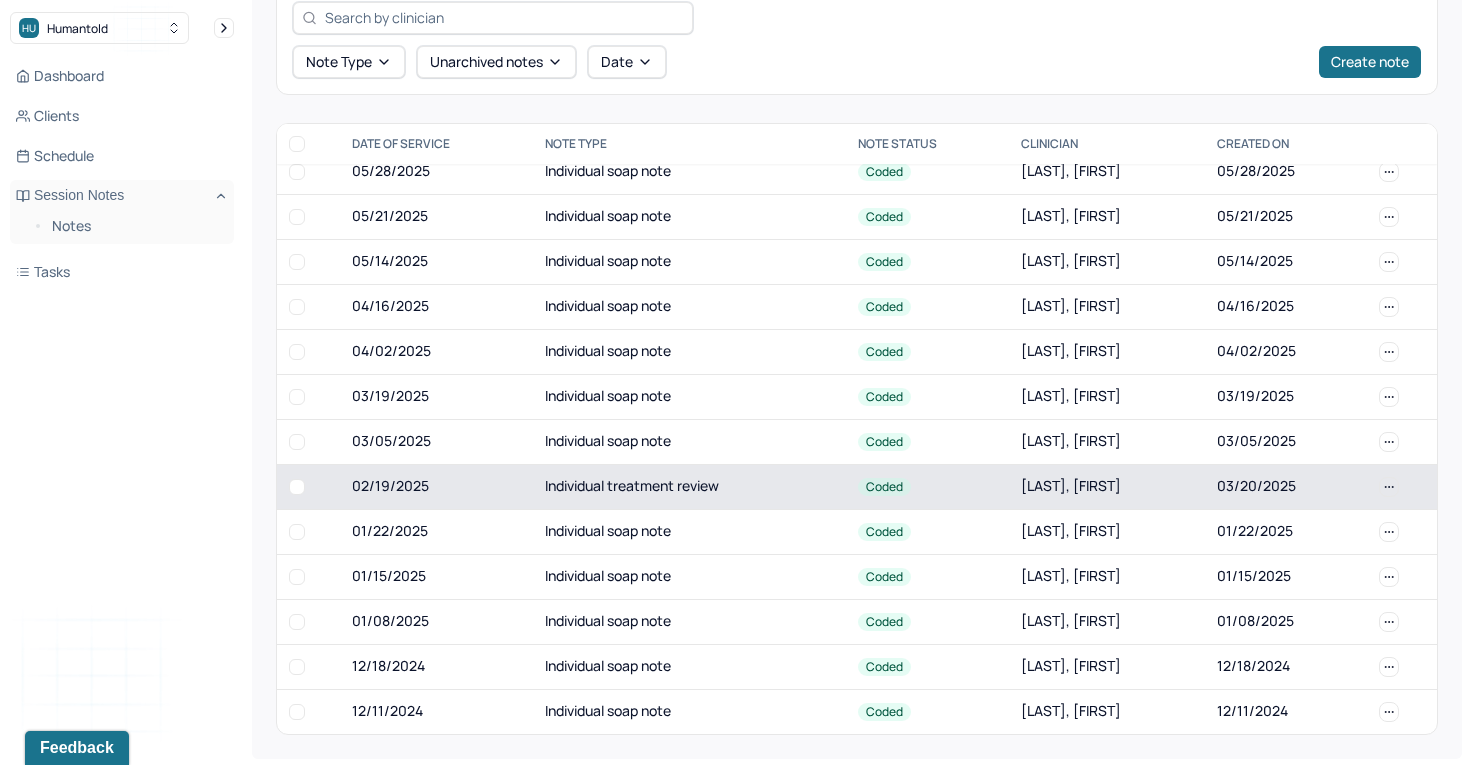 click on "Individual treatment review" at bounding box center [689, 486] 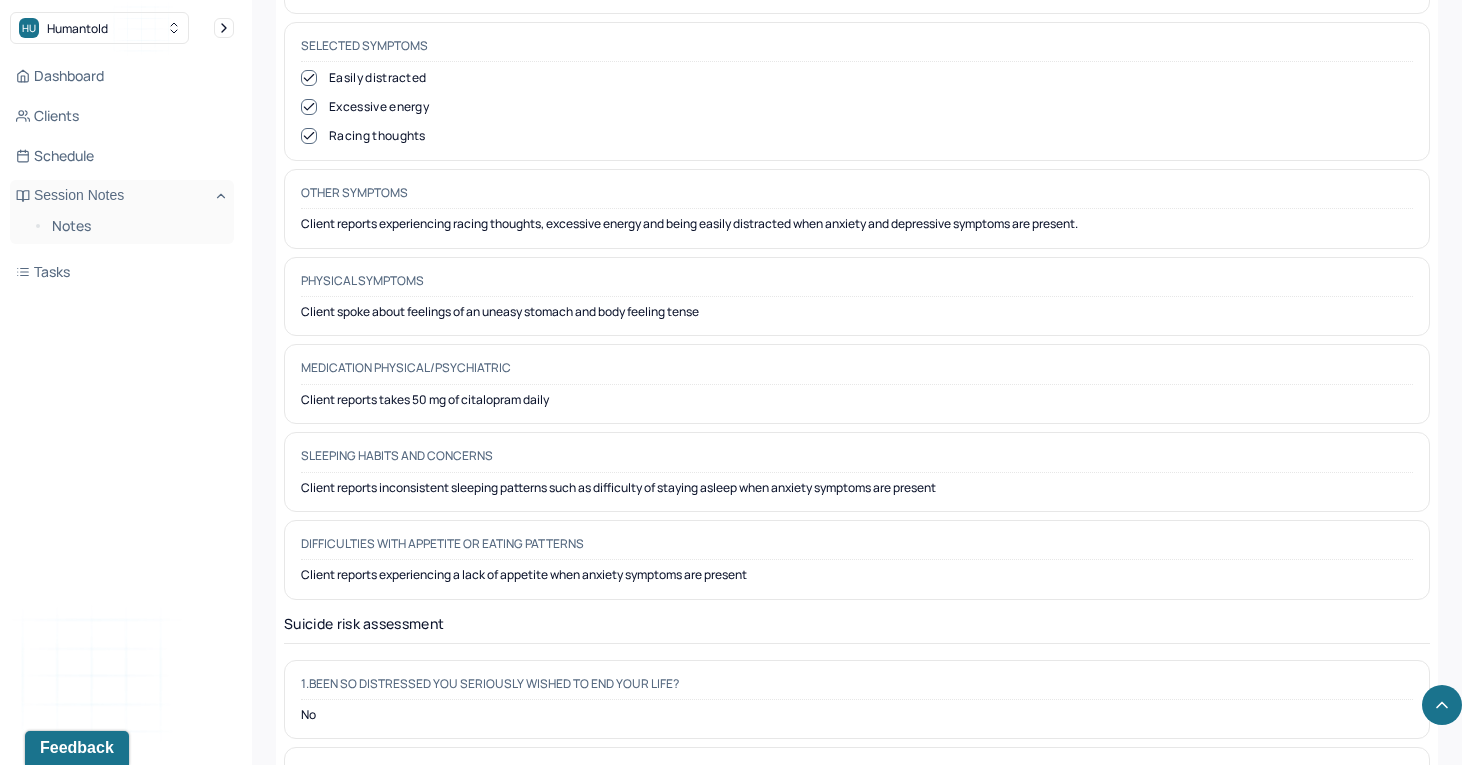scroll, scrollTop: 2540, scrollLeft: 0, axis: vertical 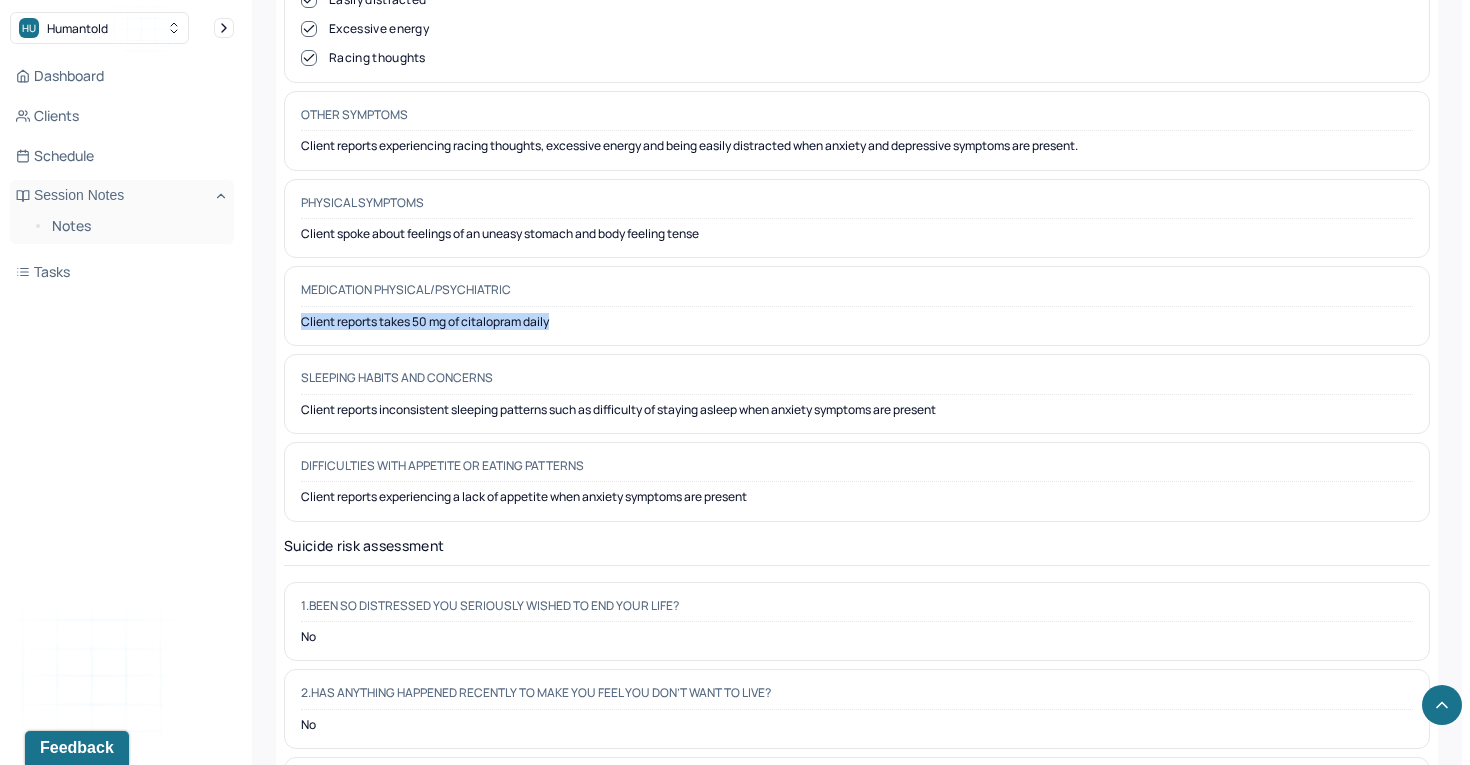 drag, startPoint x: 565, startPoint y: 294, endPoint x: 318, endPoint y: 269, distance: 248.26196 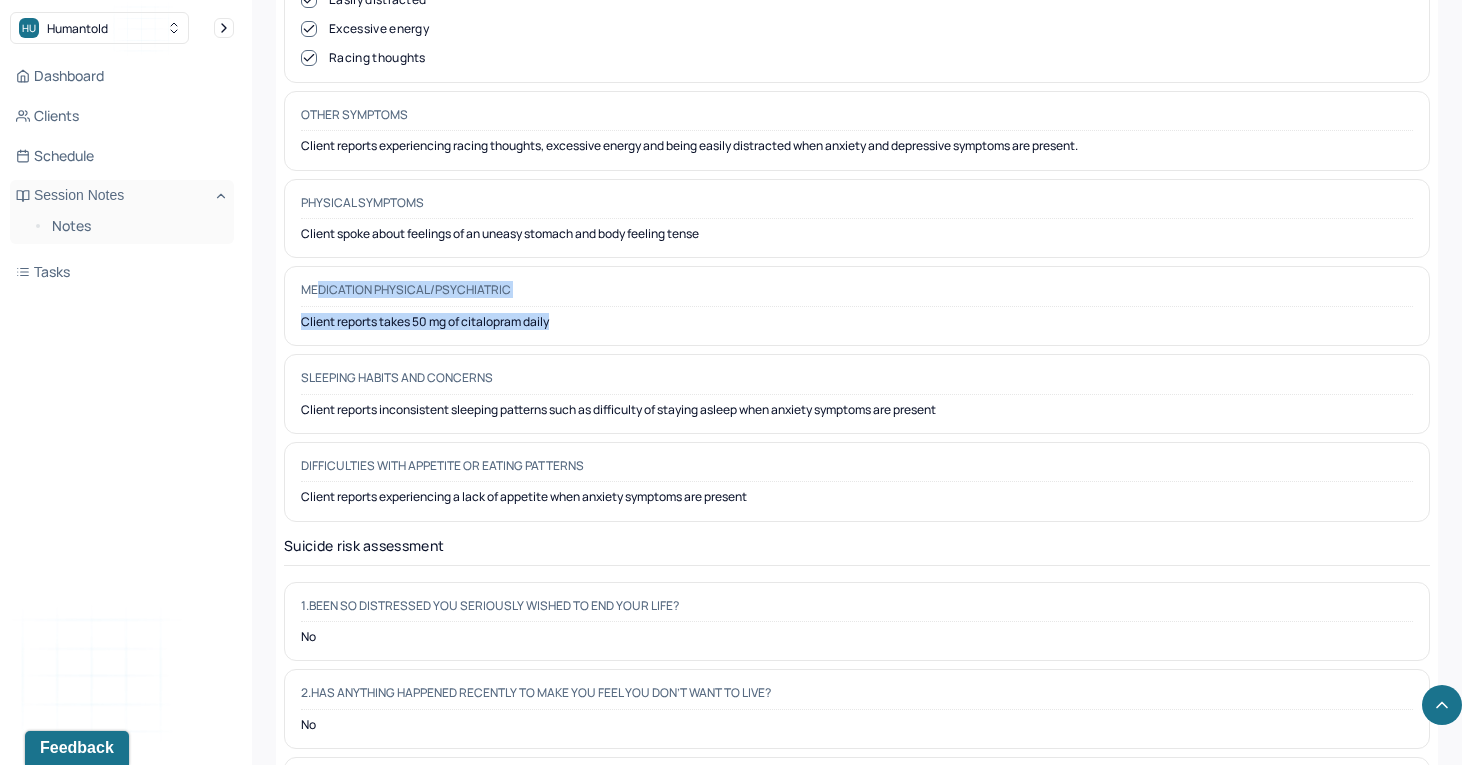 click on "Client reports takes 50 mg of citalopram daily" at bounding box center (857, 322) 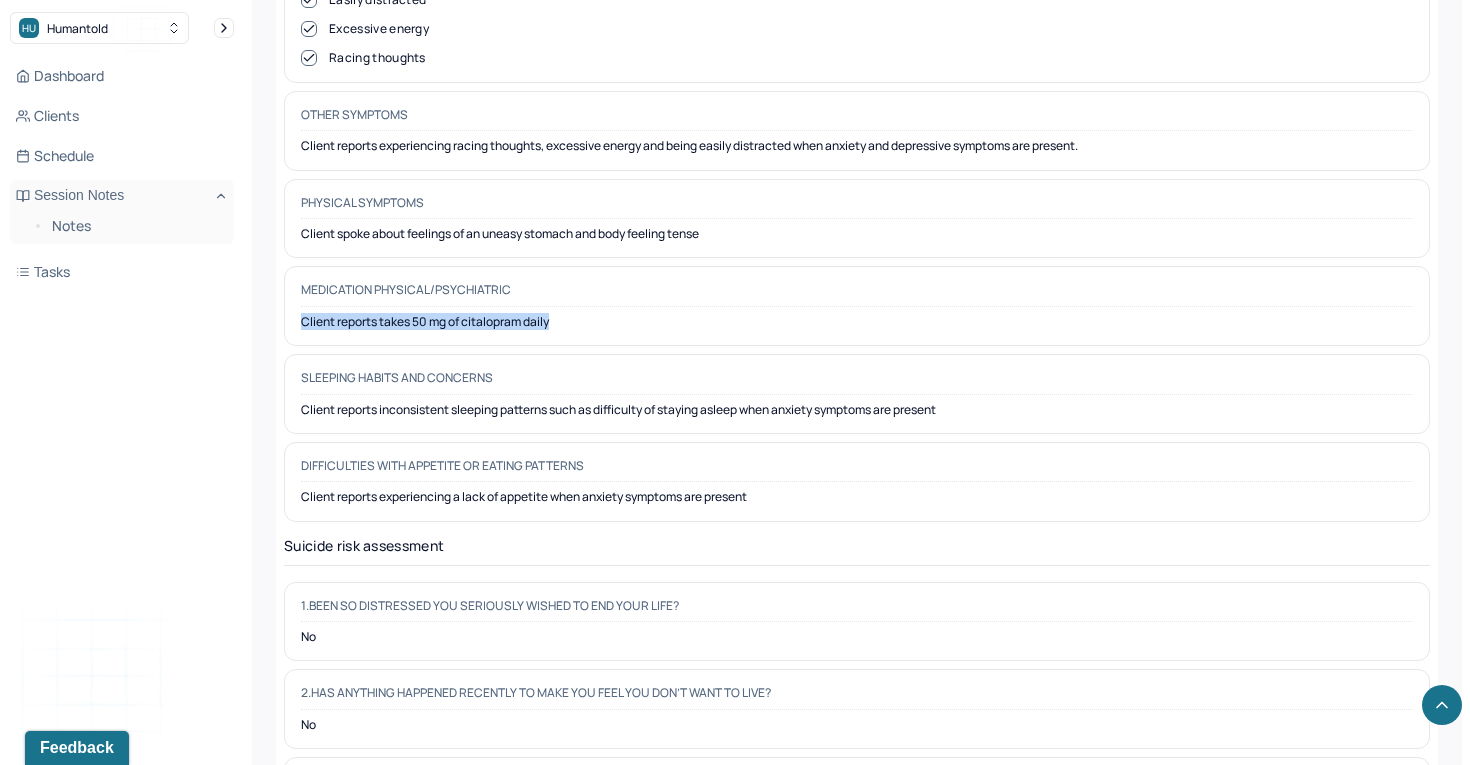 drag, startPoint x: 569, startPoint y: 297, endPoint x: 296, endPoint y: 295, distance: 273.00732 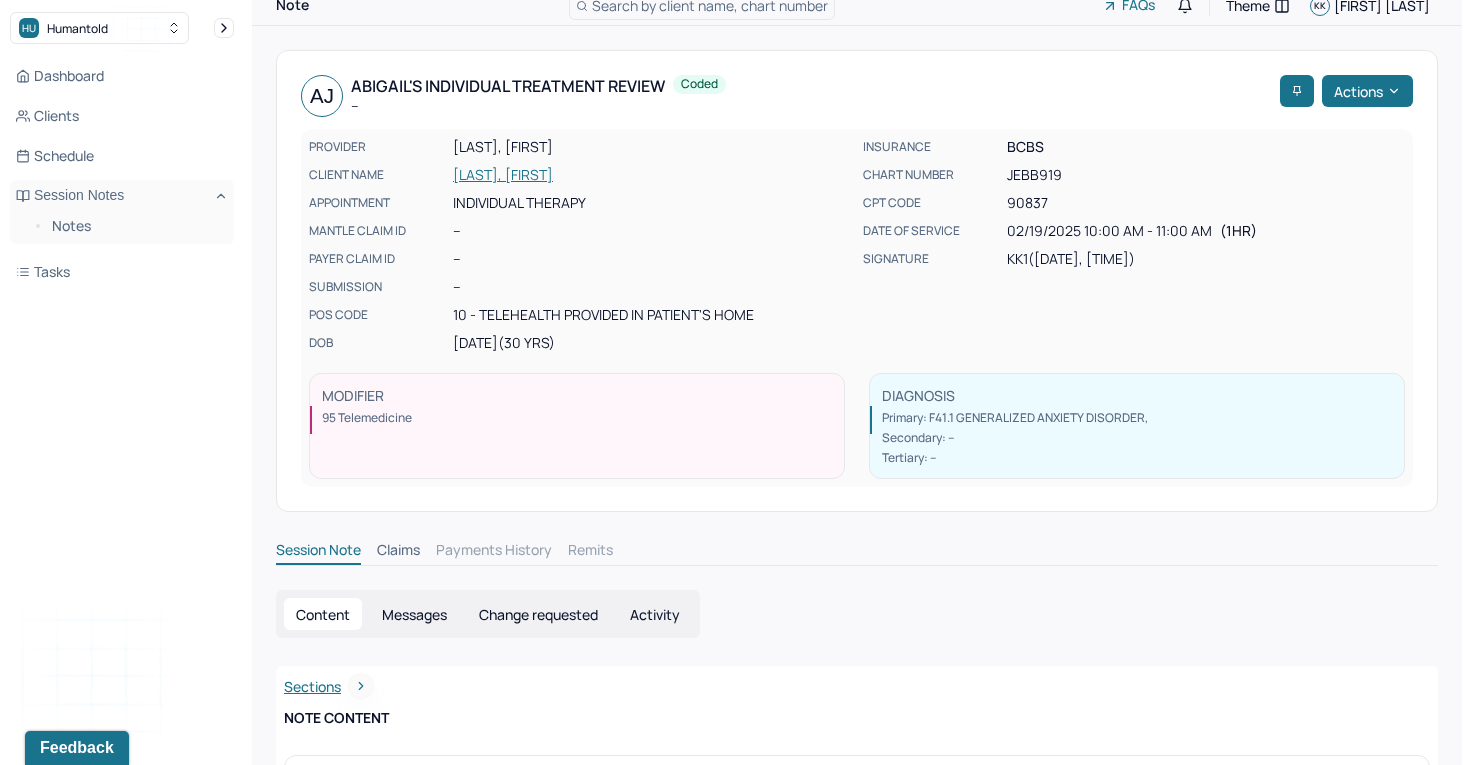 scroll, scrollTop: 0, scrollLeft: 0, axis: both 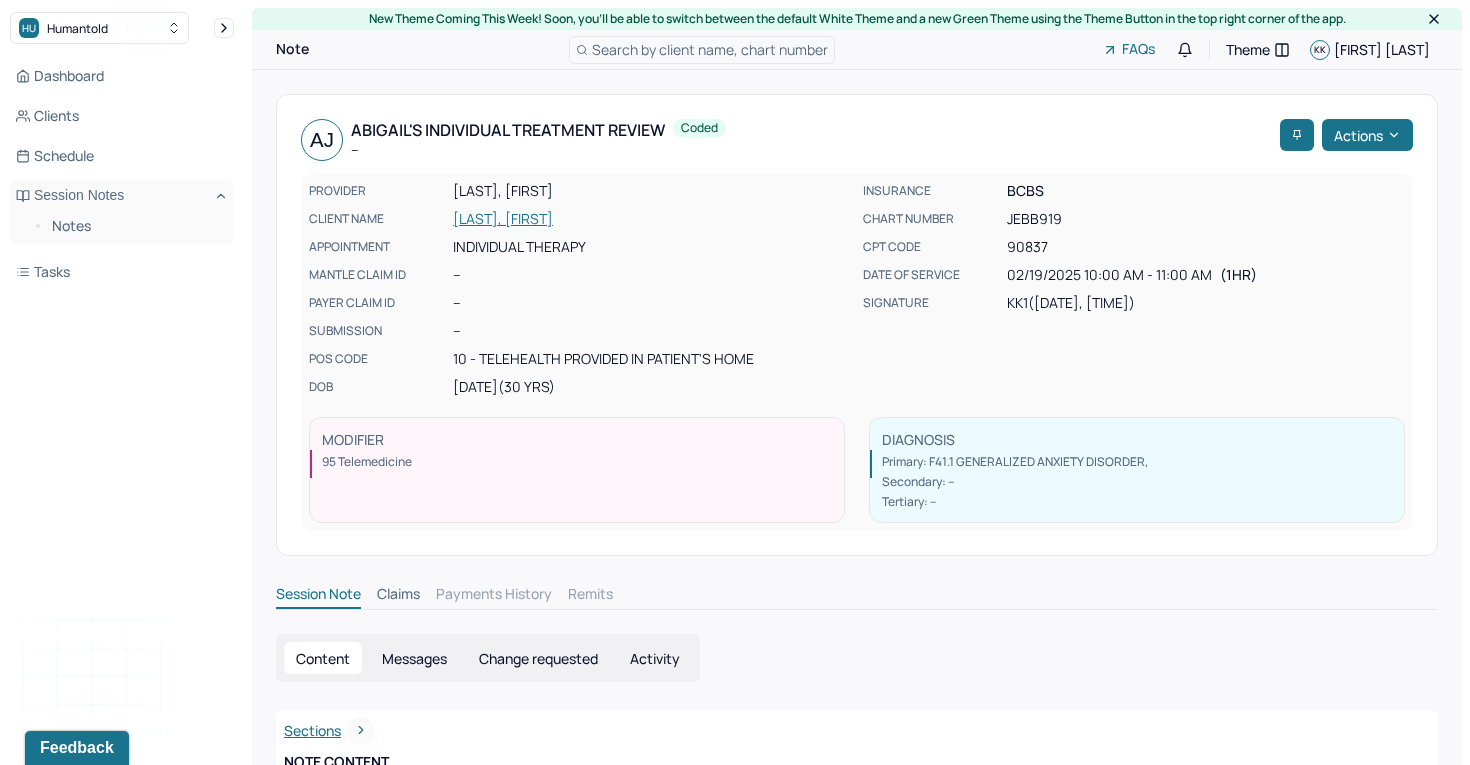 click on "[LAST], [FIRST]" at bounding box center (652, 219) 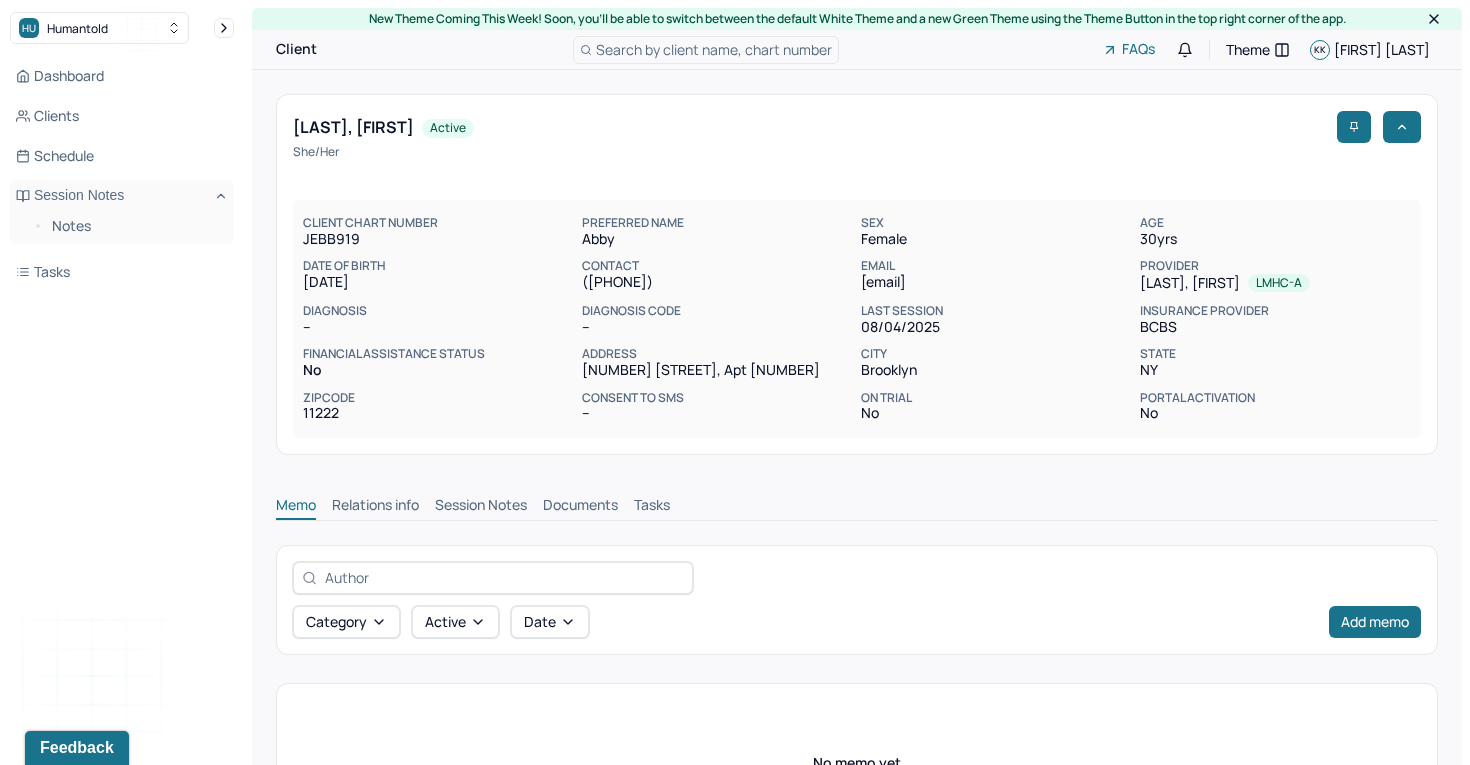 click on "Memo Relations info Session Notes Documents Tasks" at bounding box center (857, 500) 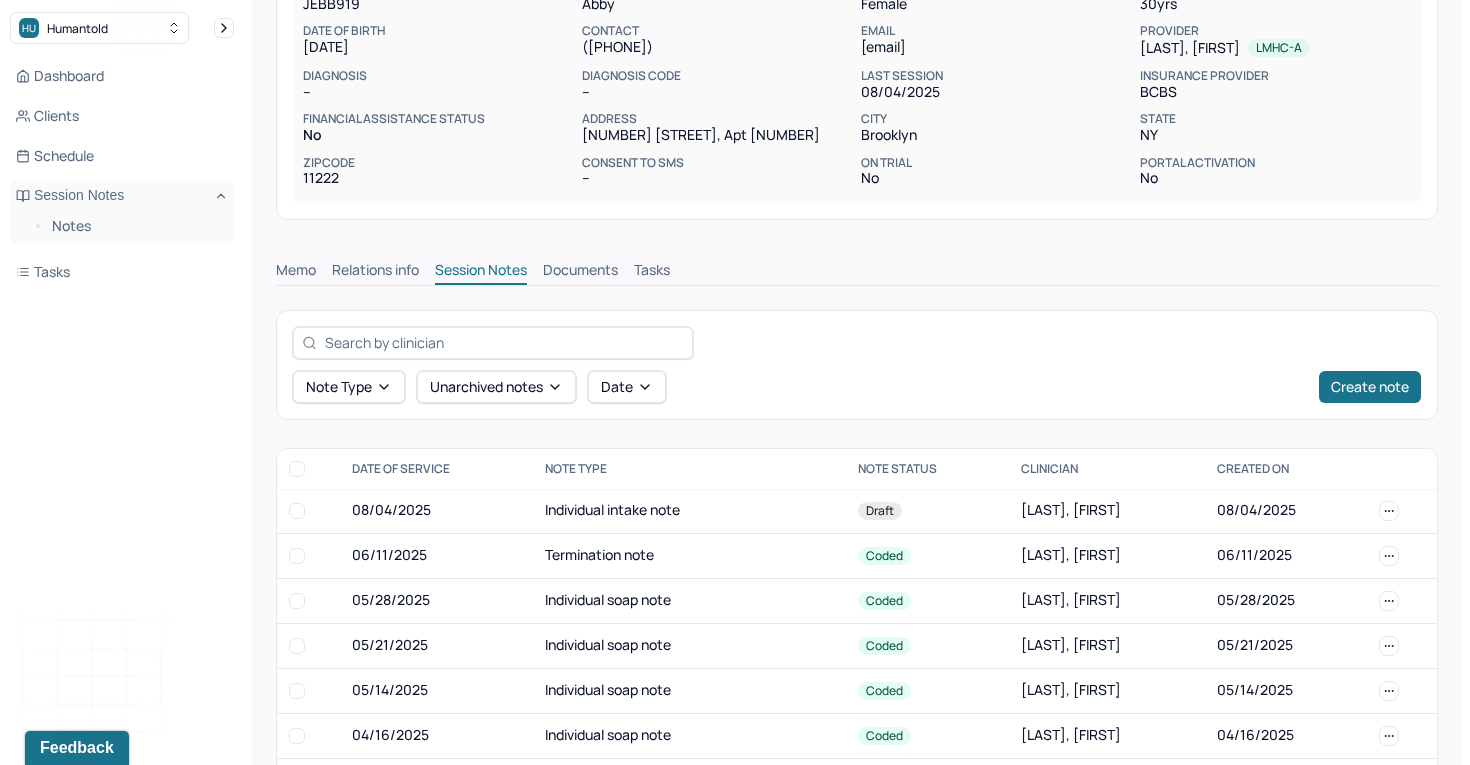 scroll, scrollTop: 238, scrollLeft: 0, axis: vertical 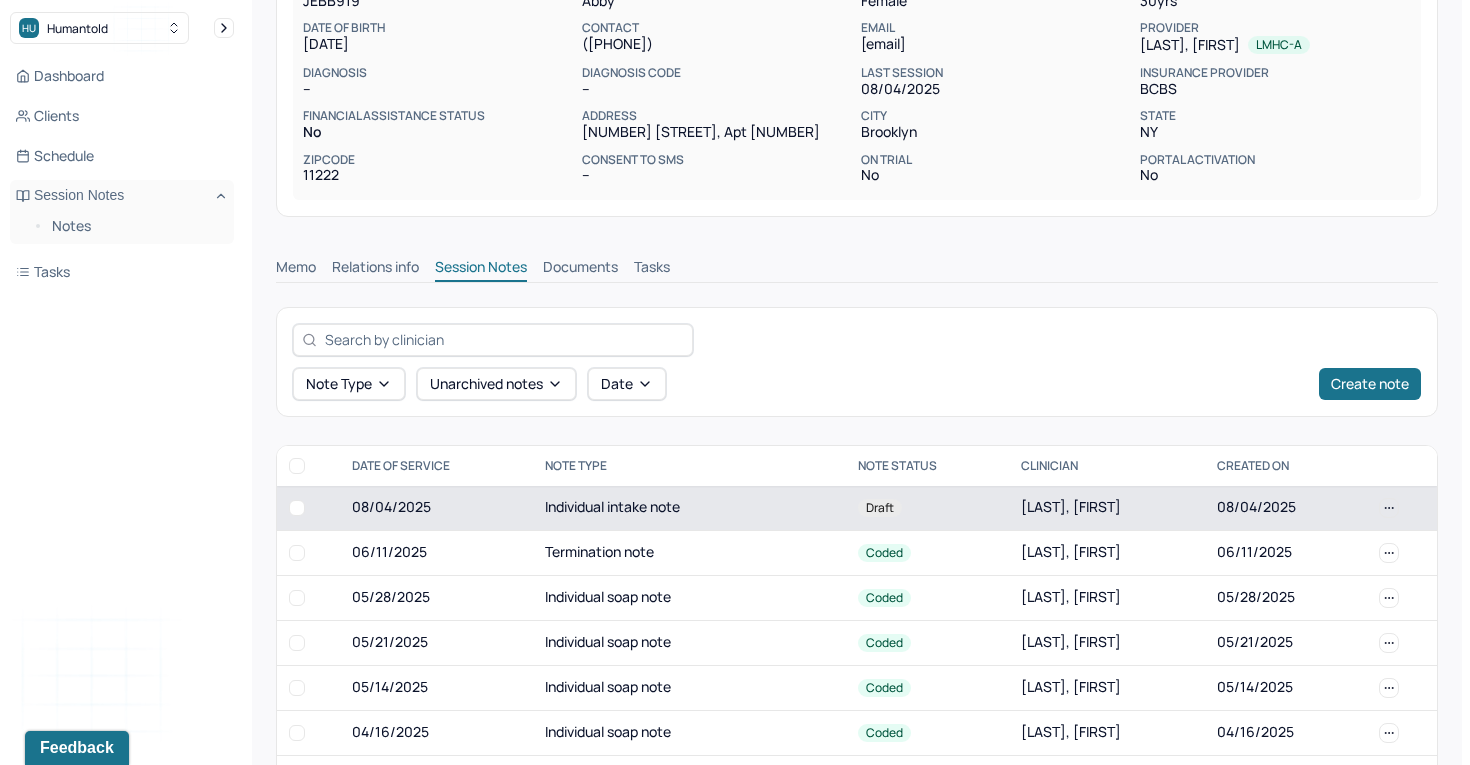 click on "Individual intake note" at bounding box center [689, 508] 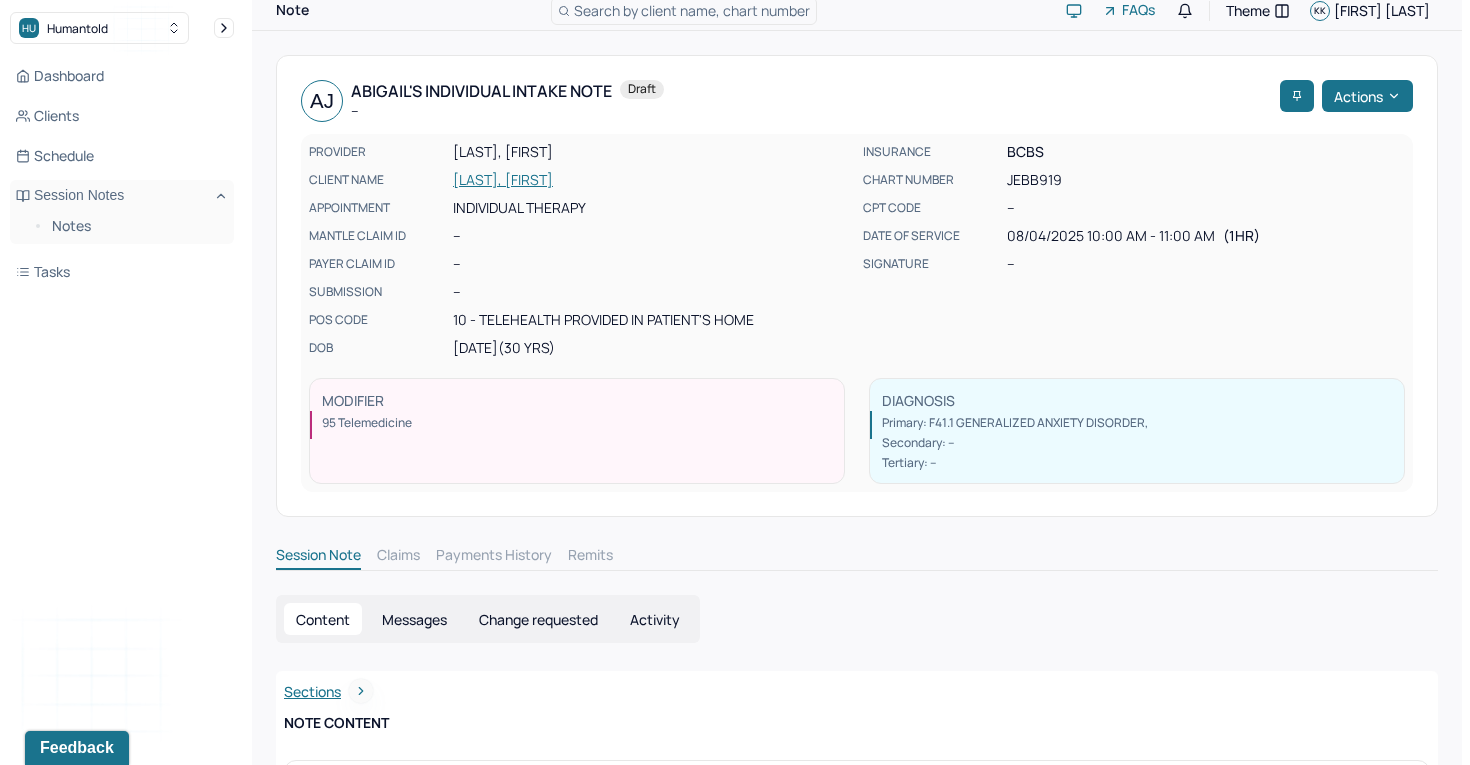 scroll, scrollTop: 0, scrollLeft: 0, axis: both 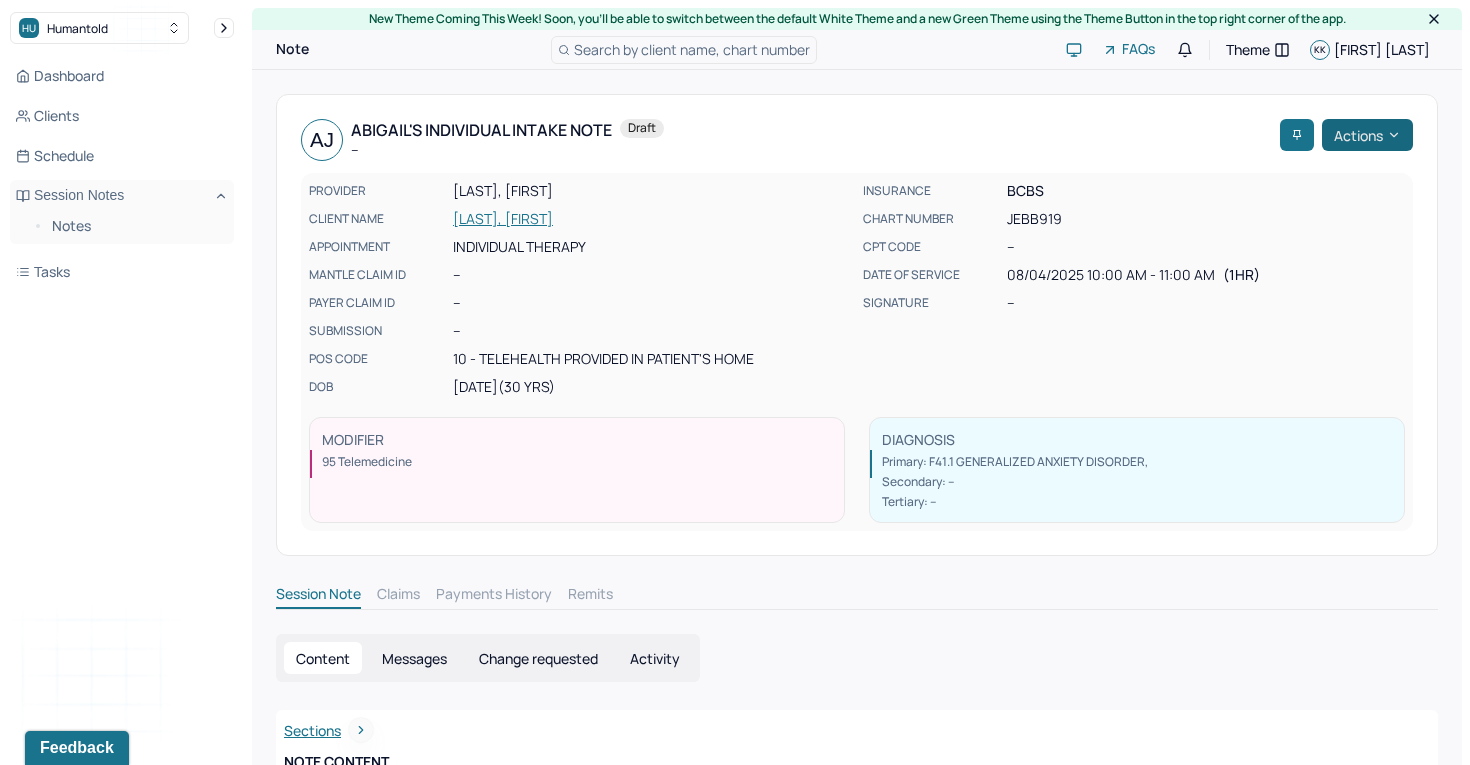 click on "Actions" at bounding box center (1367, 135) 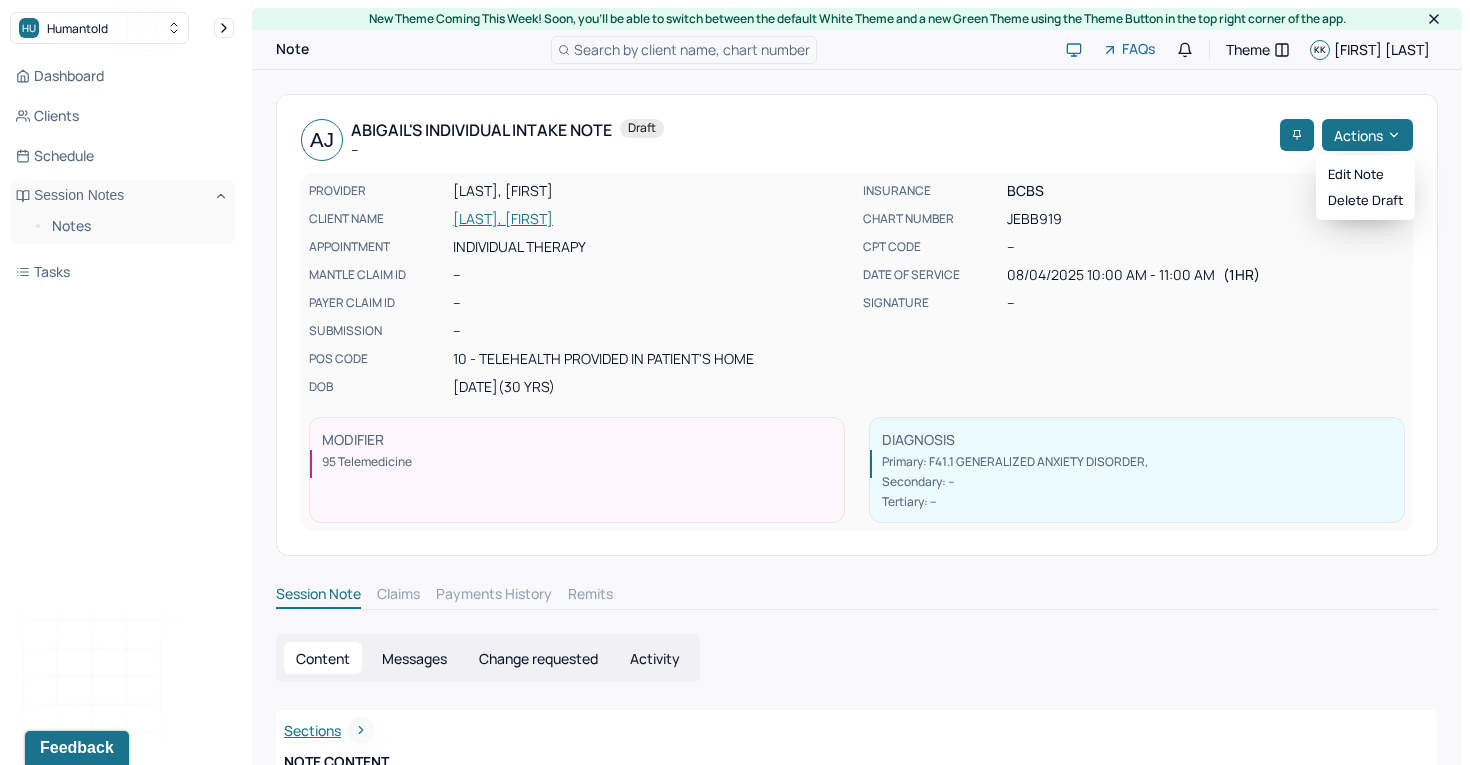 click on "Edit note Delete draft" at bounding box center [1365, 187] 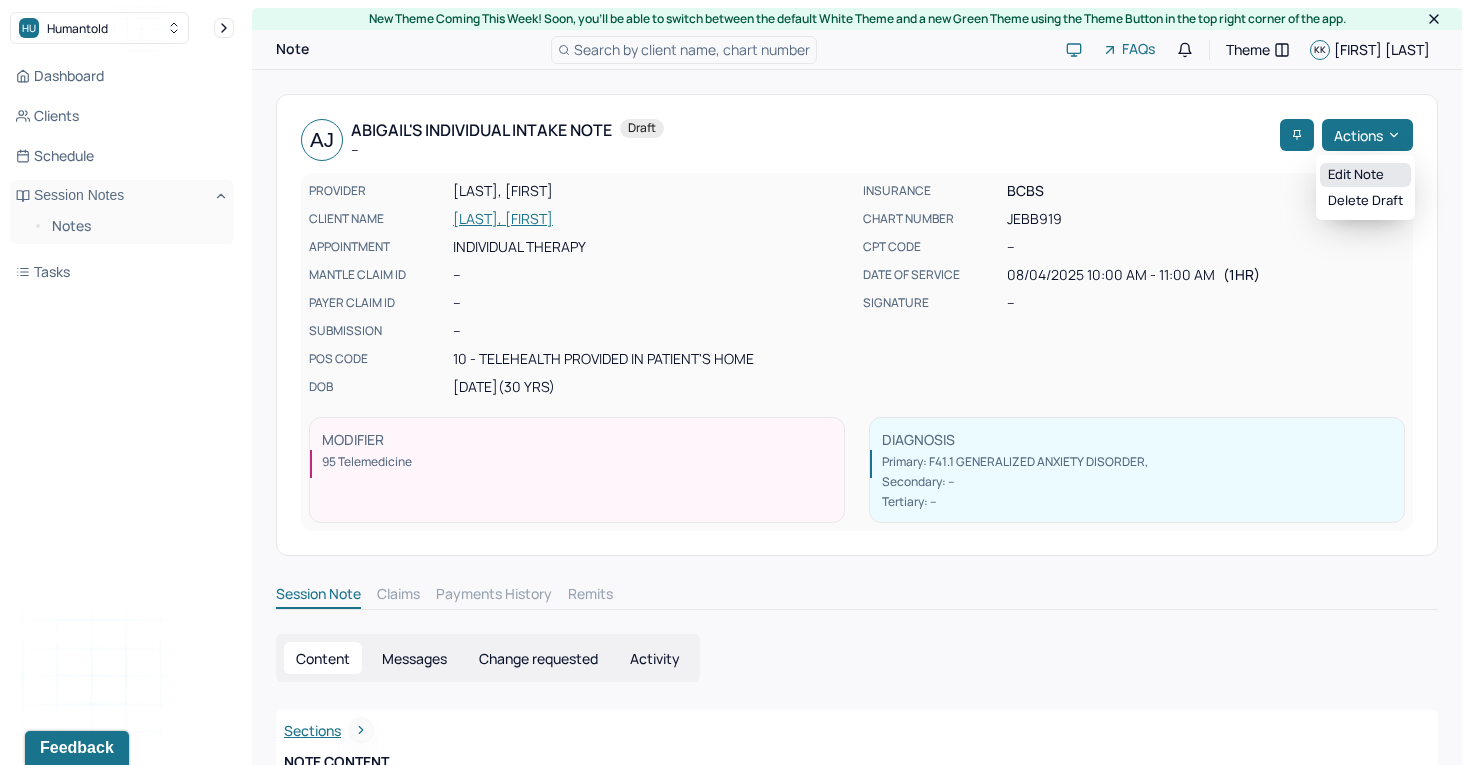 click on "Edit note" at bounding box center (1365, 175) 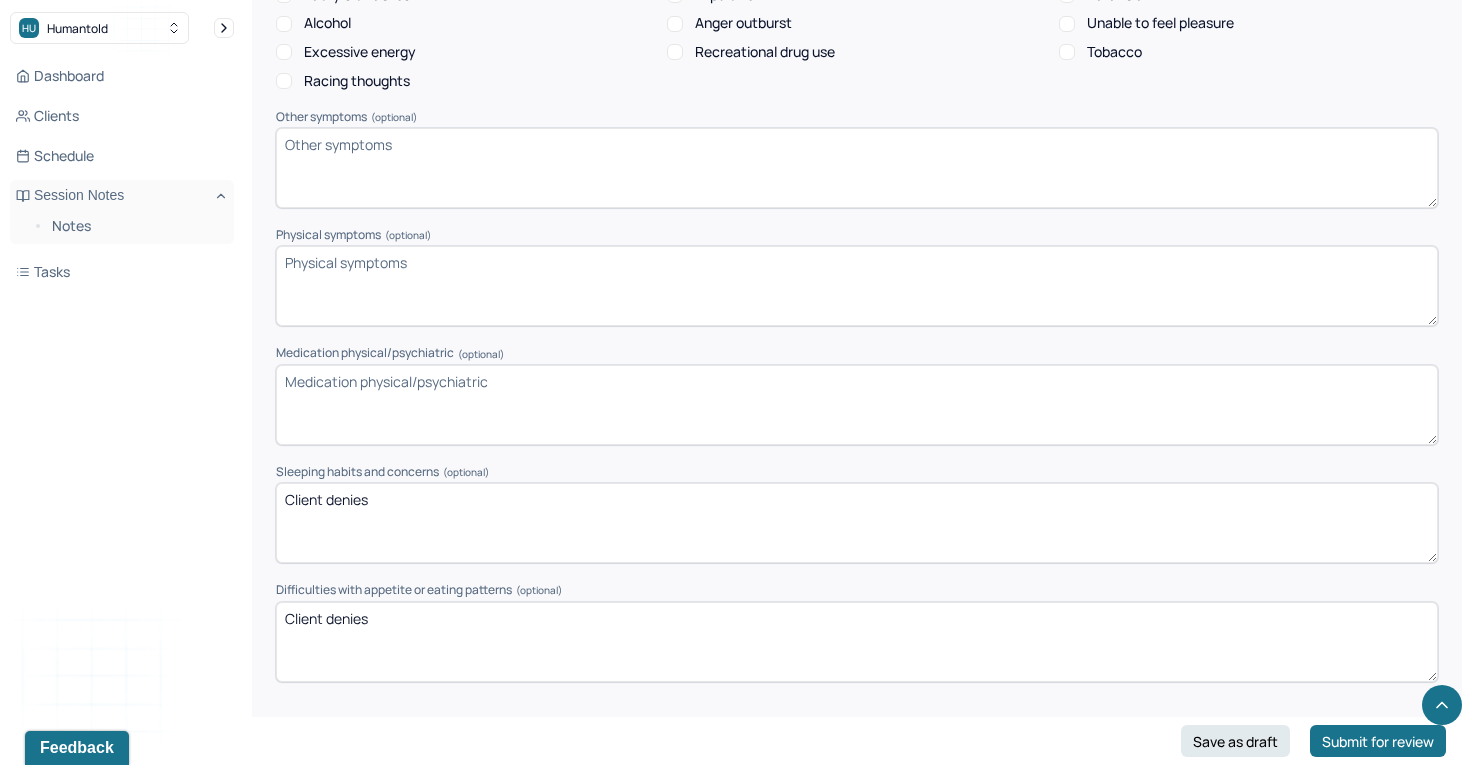 scroll, scrollTop: 2276, scrollLeft: 0, axis: vertical 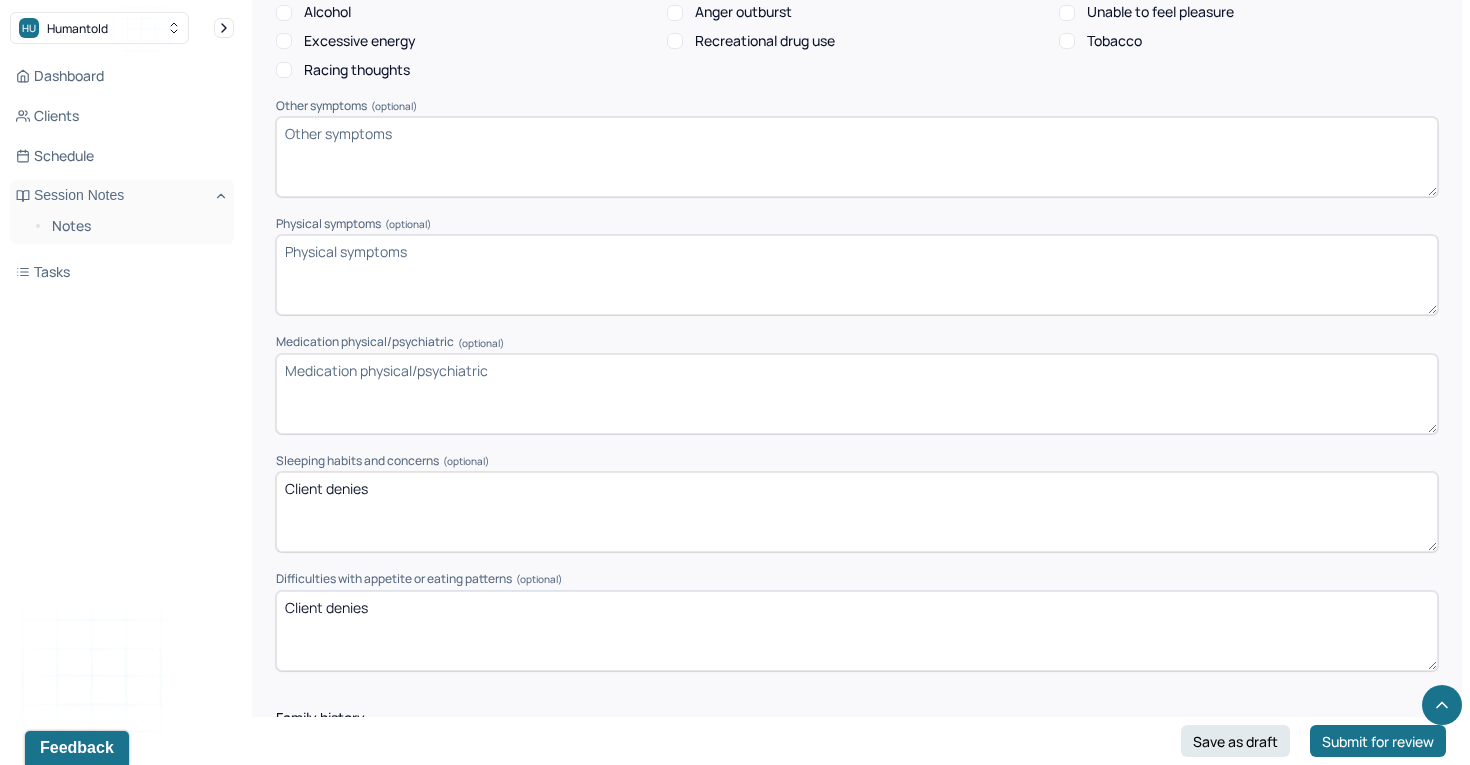 click on "Medication physical/psychiatric (optional)" at bounding box center (857, 394) 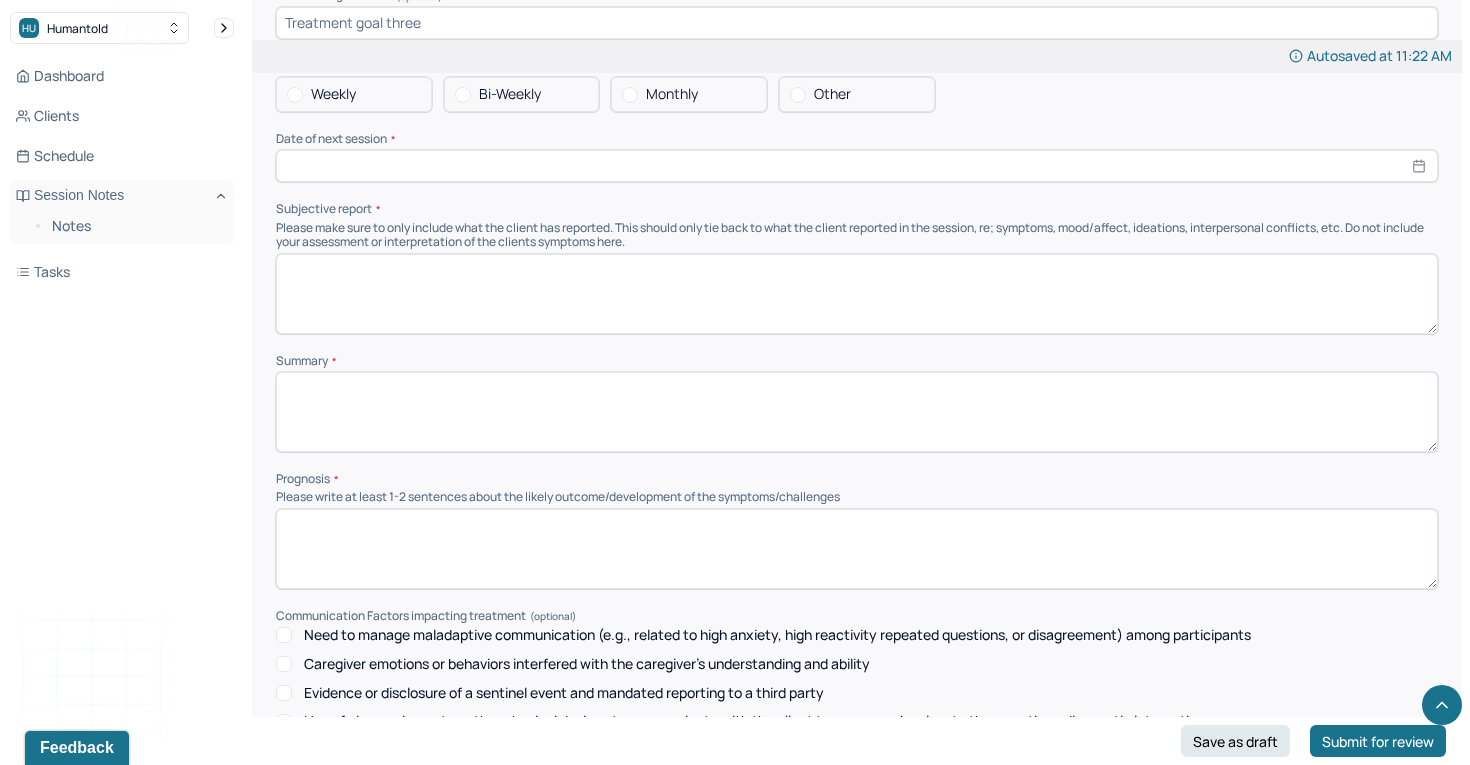scroll, scrollTop: 7618, scrollLeft: 0, axis: vertical 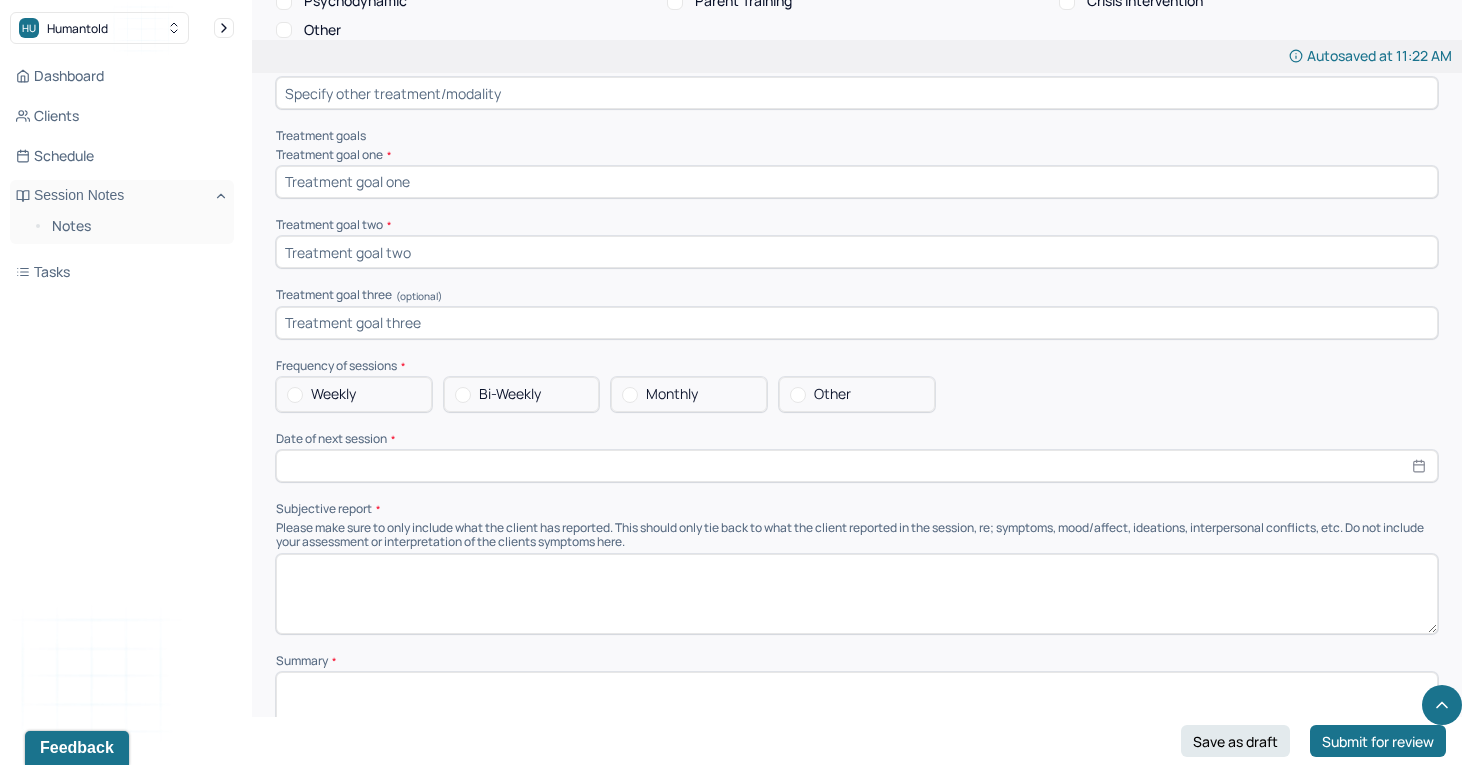 type on "Client reports takes 50 mg of citalopram daily" 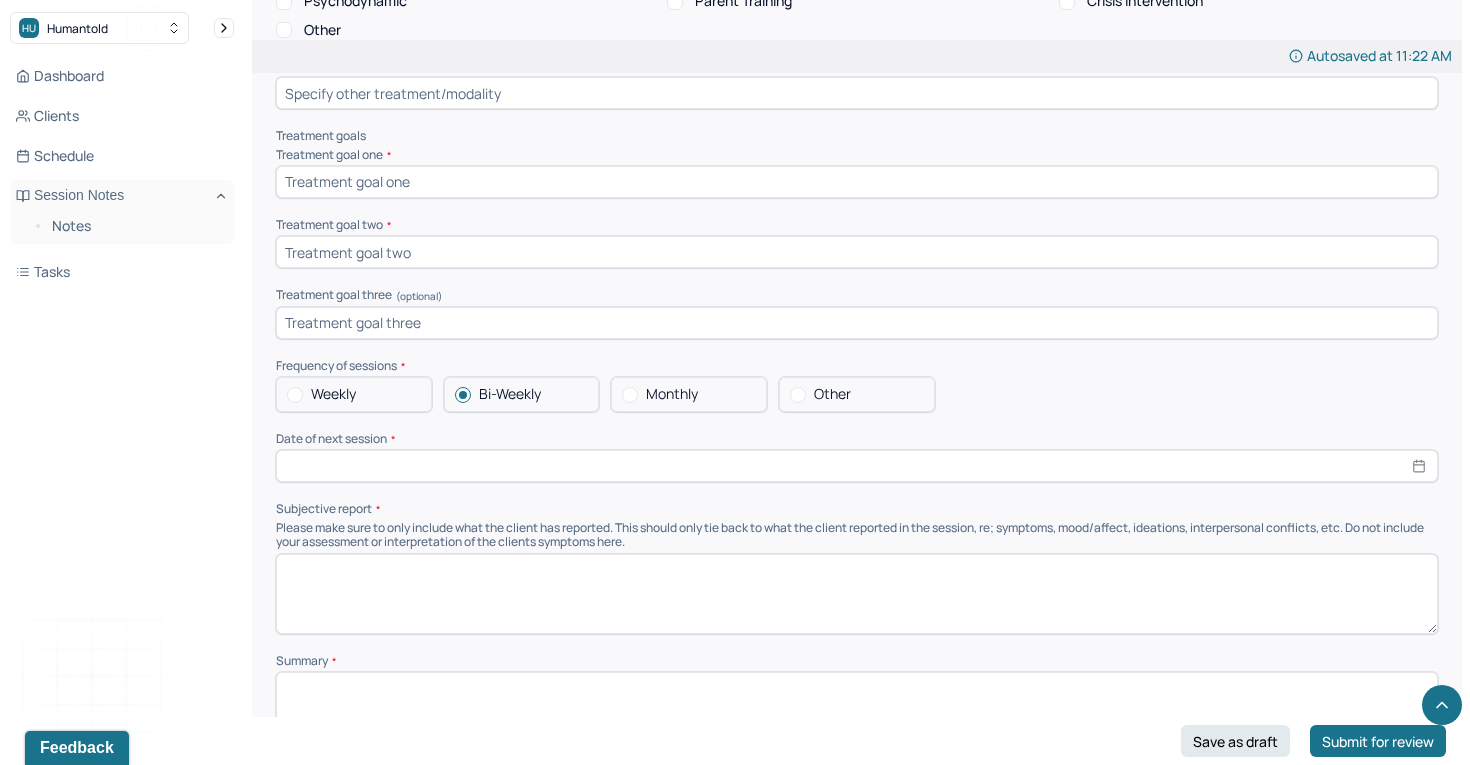 click at bounding box center [857, 466] 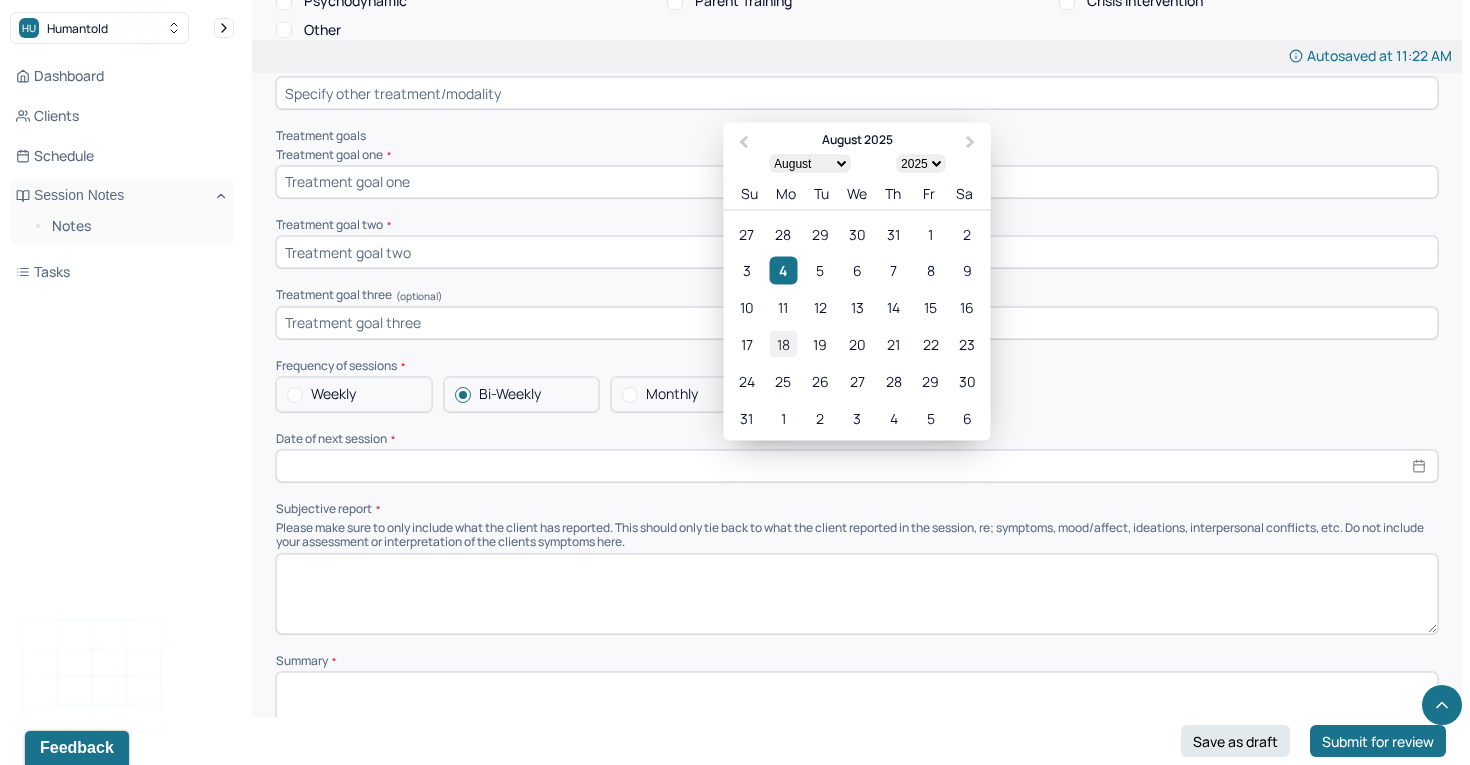 click on "18" at bounding box center (783, 344) 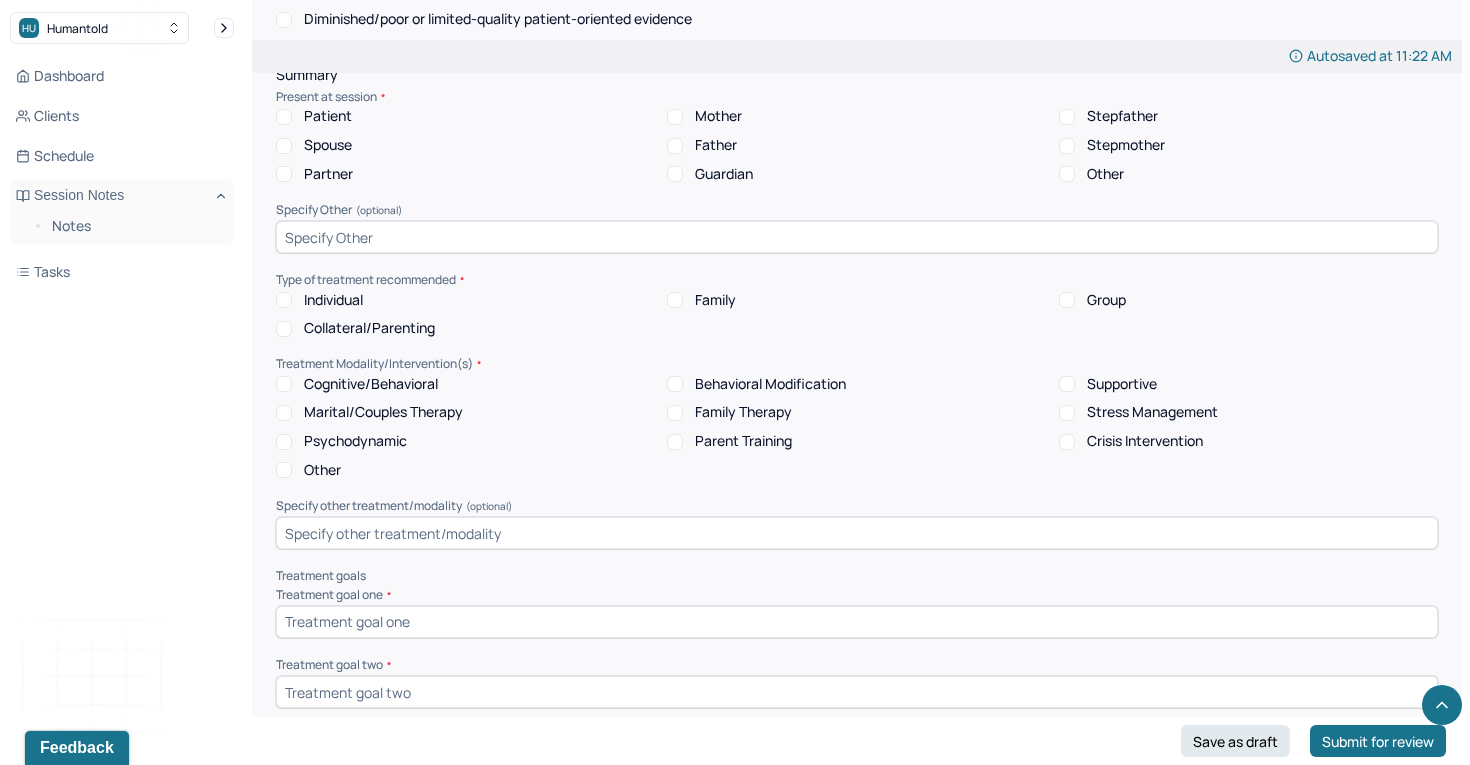 scroll, scrollTop: 7168, scrollLeft: 0, axis: vertical 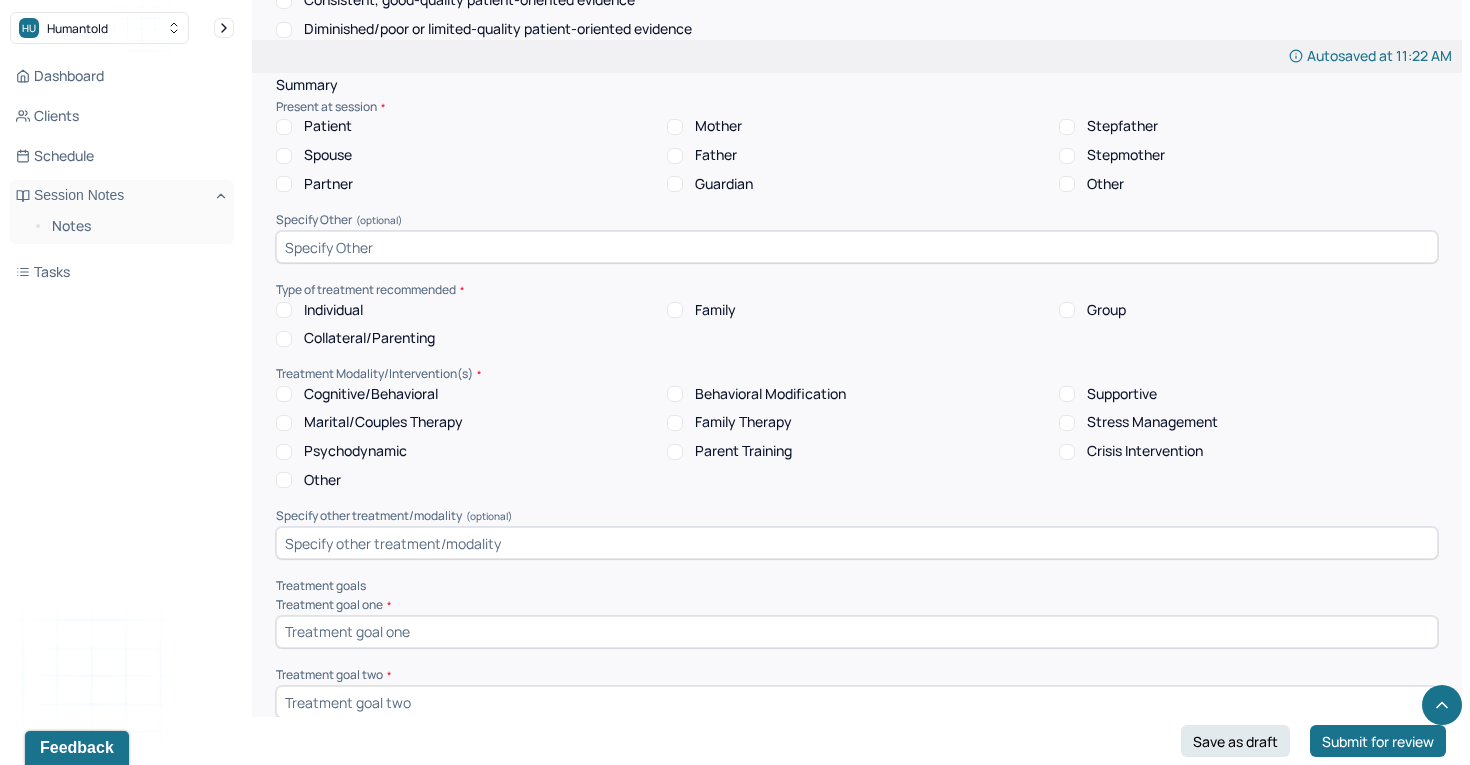 click on "Individual" at bounding box center [284, 310] 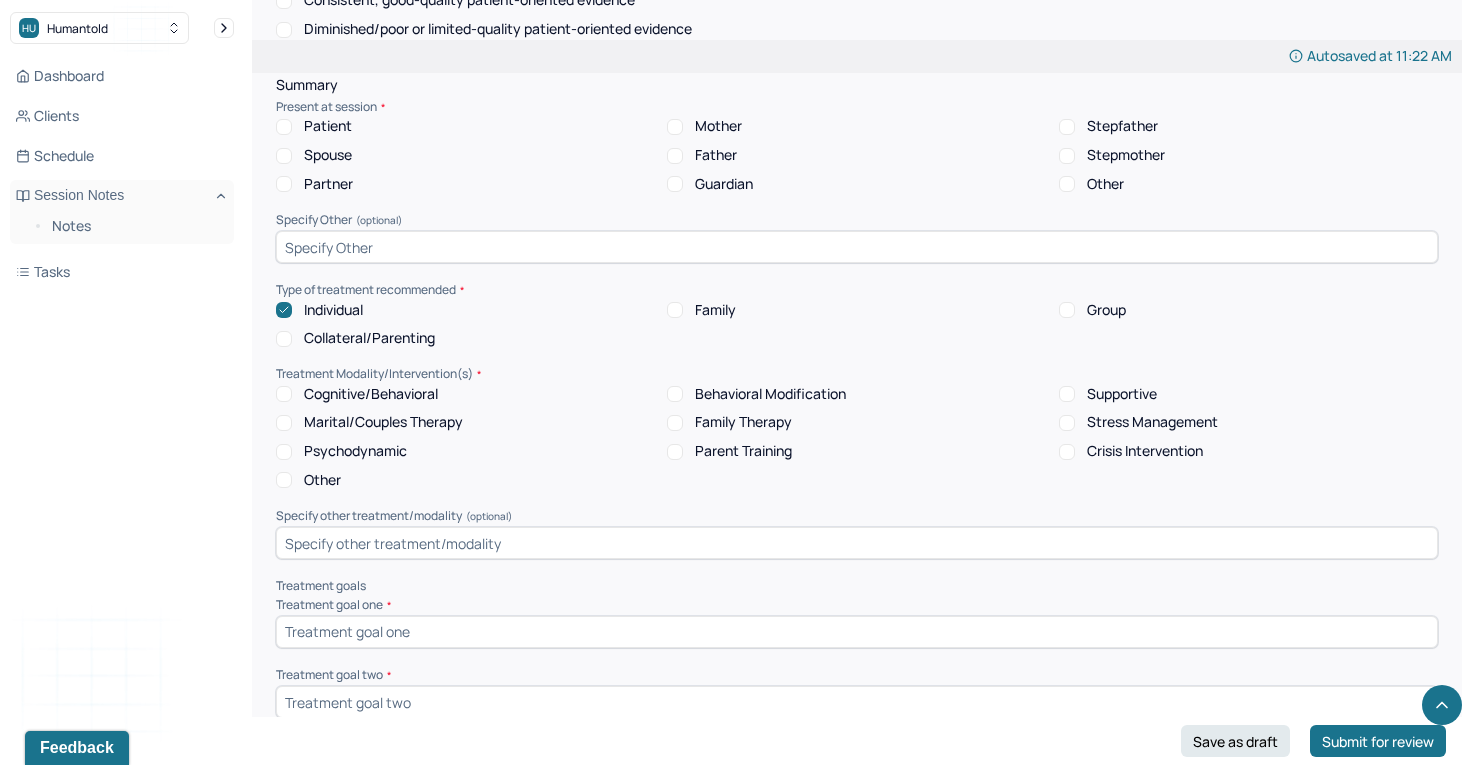 click on "Cognitive/Behavioral" at bounding box center [284, 394] 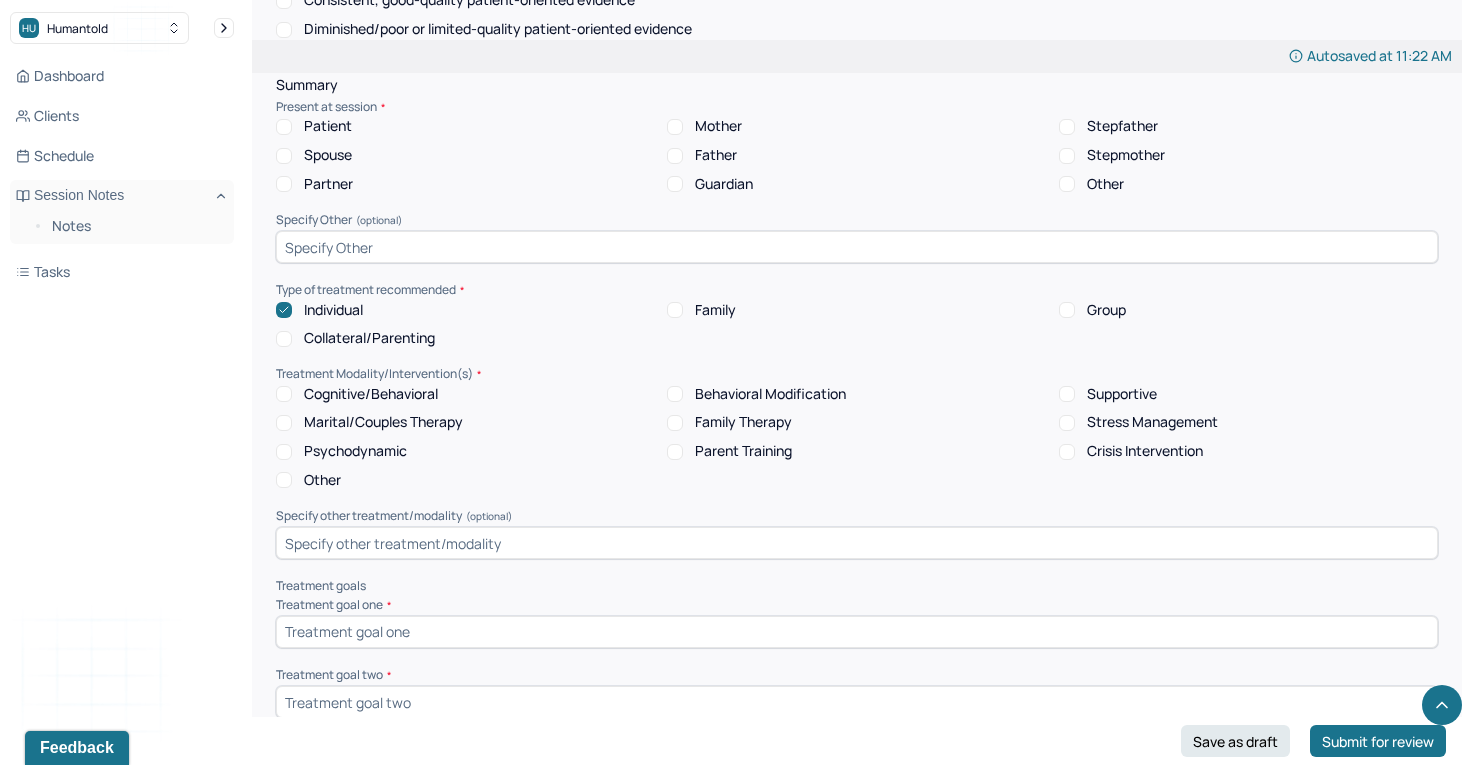 checkbox on "true" 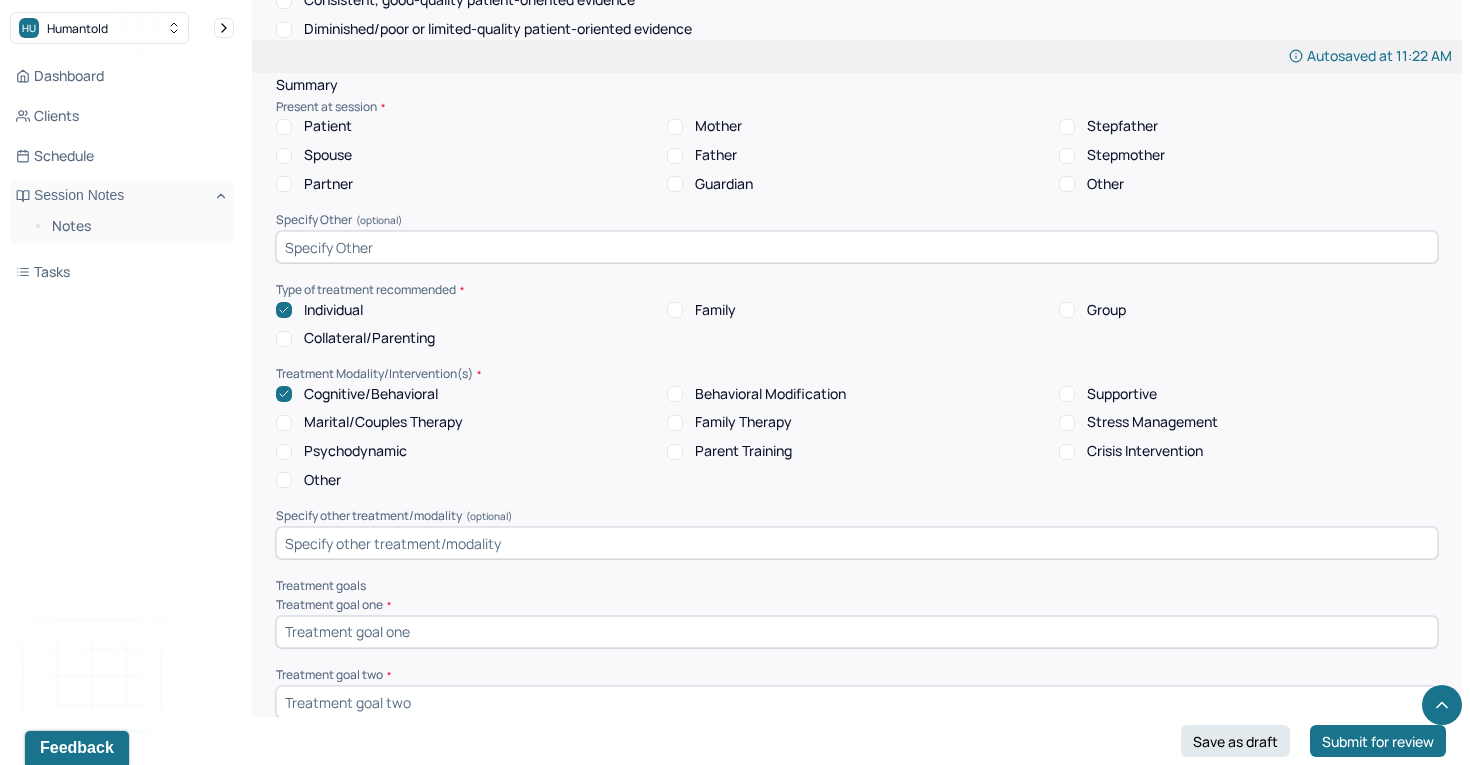 click on "Stress Management" at bounding box center (1067, 423) 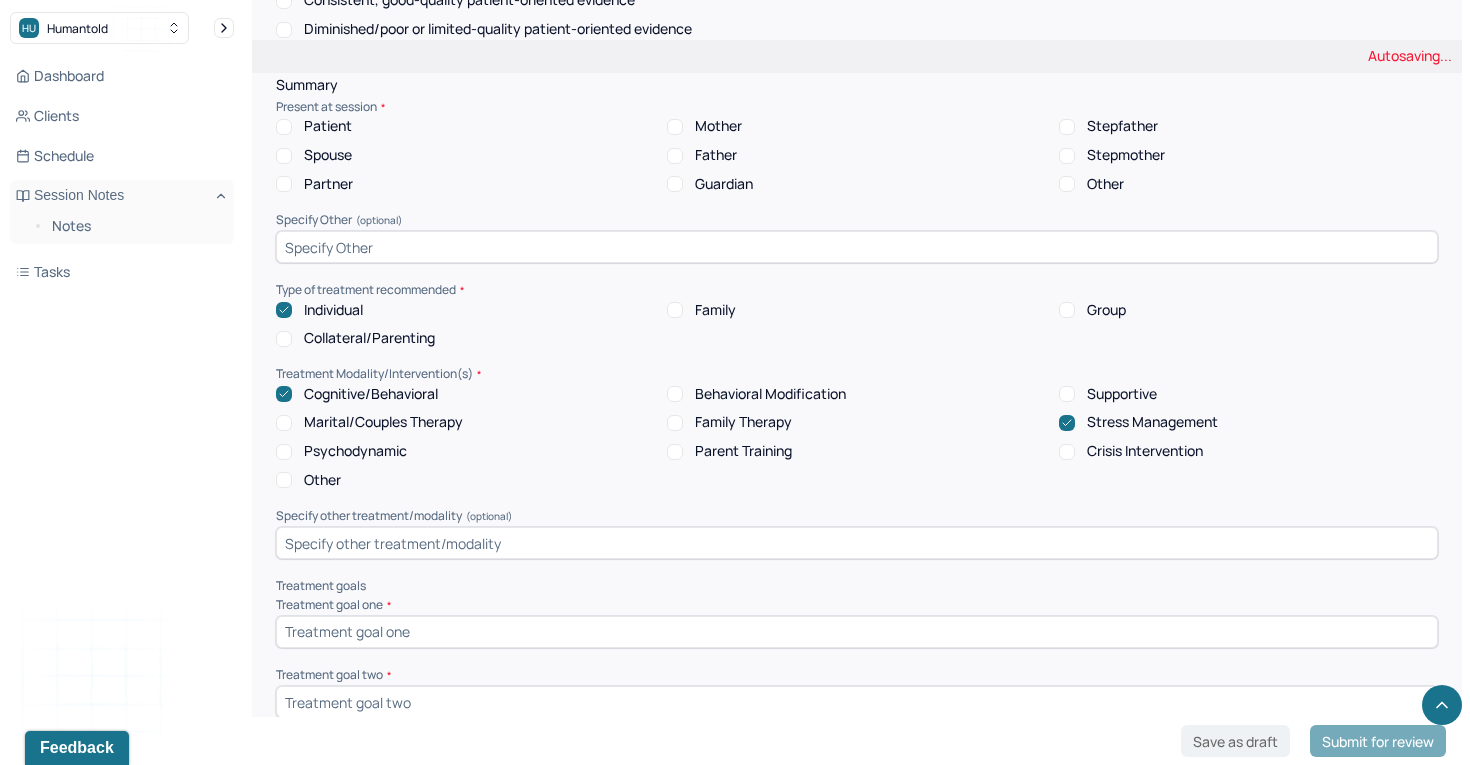 click on "Supportive" at bounding box center [1067, 394] 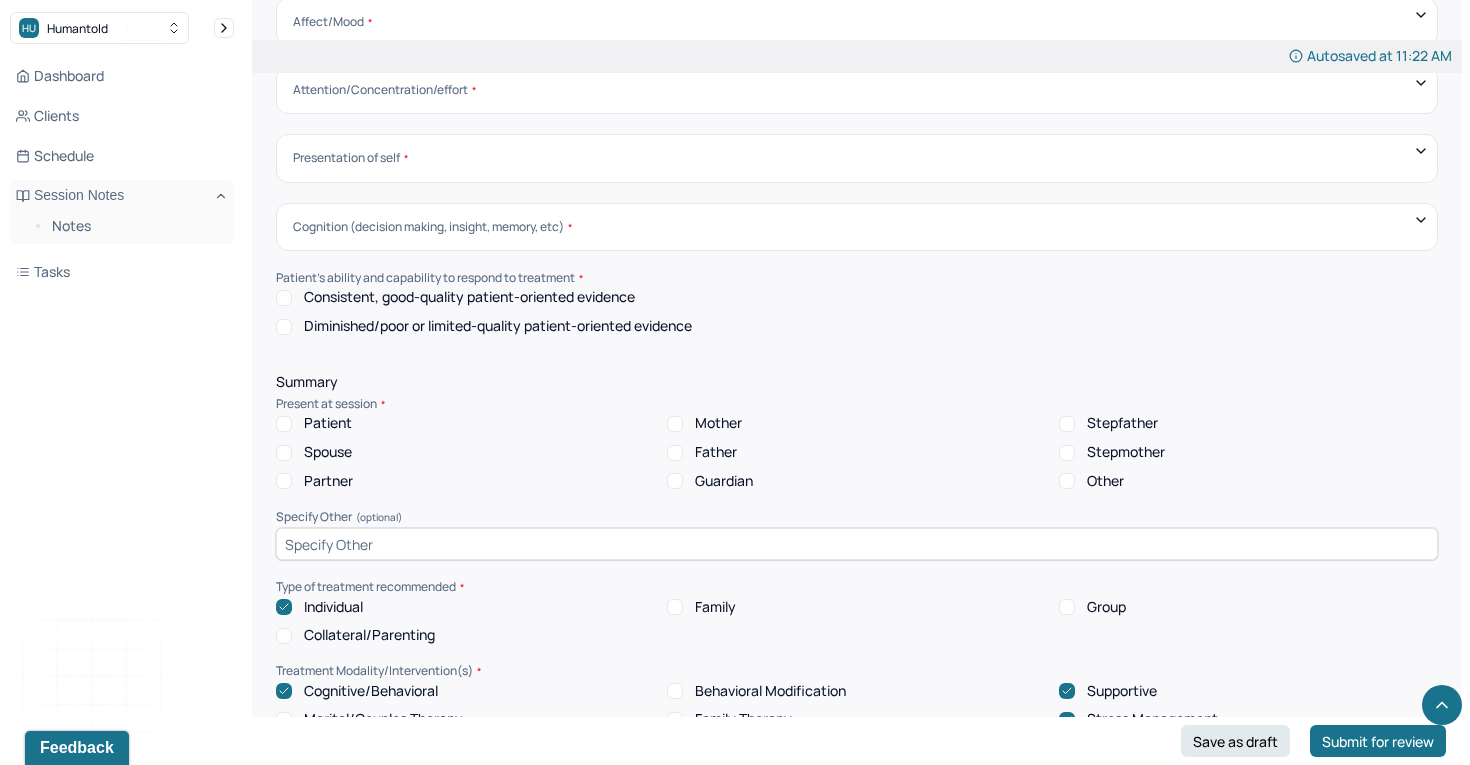 scroll, scrollTop: 6832, scrollLeft: 0, axis: vertical 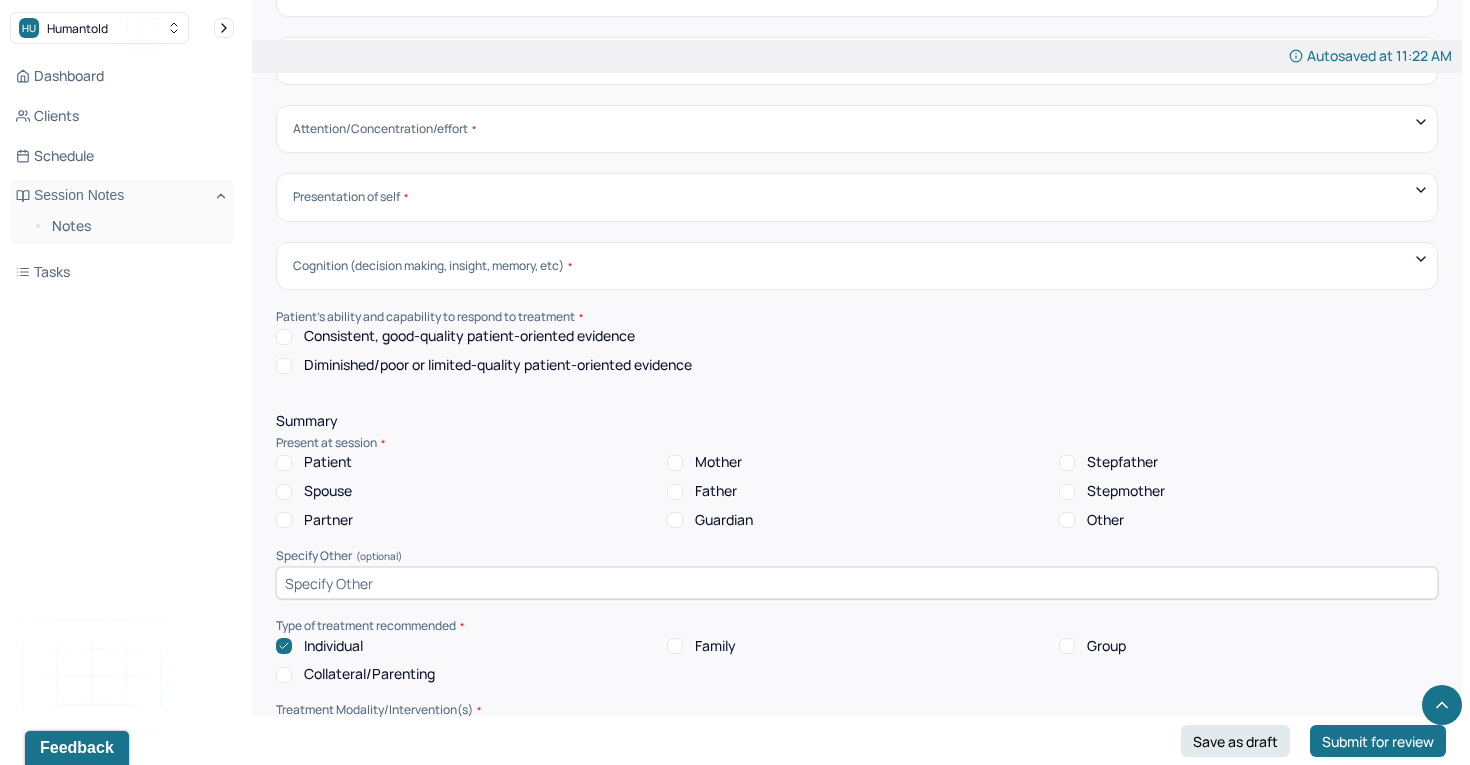 click on "Patient" at bounding box center [284, 463] 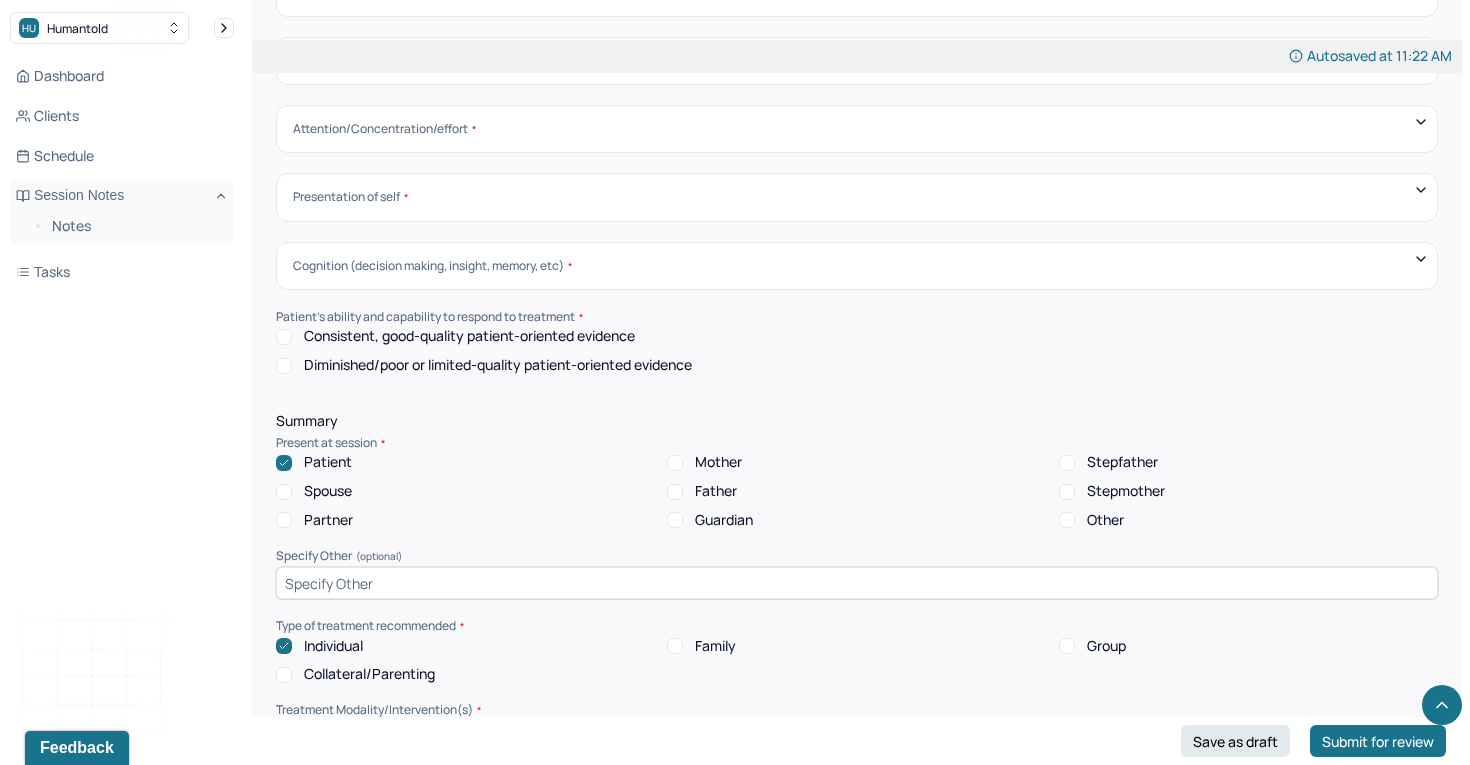 click on "Consistent, good-quality patient-oriented evidence" at bounding box center (284, 337) 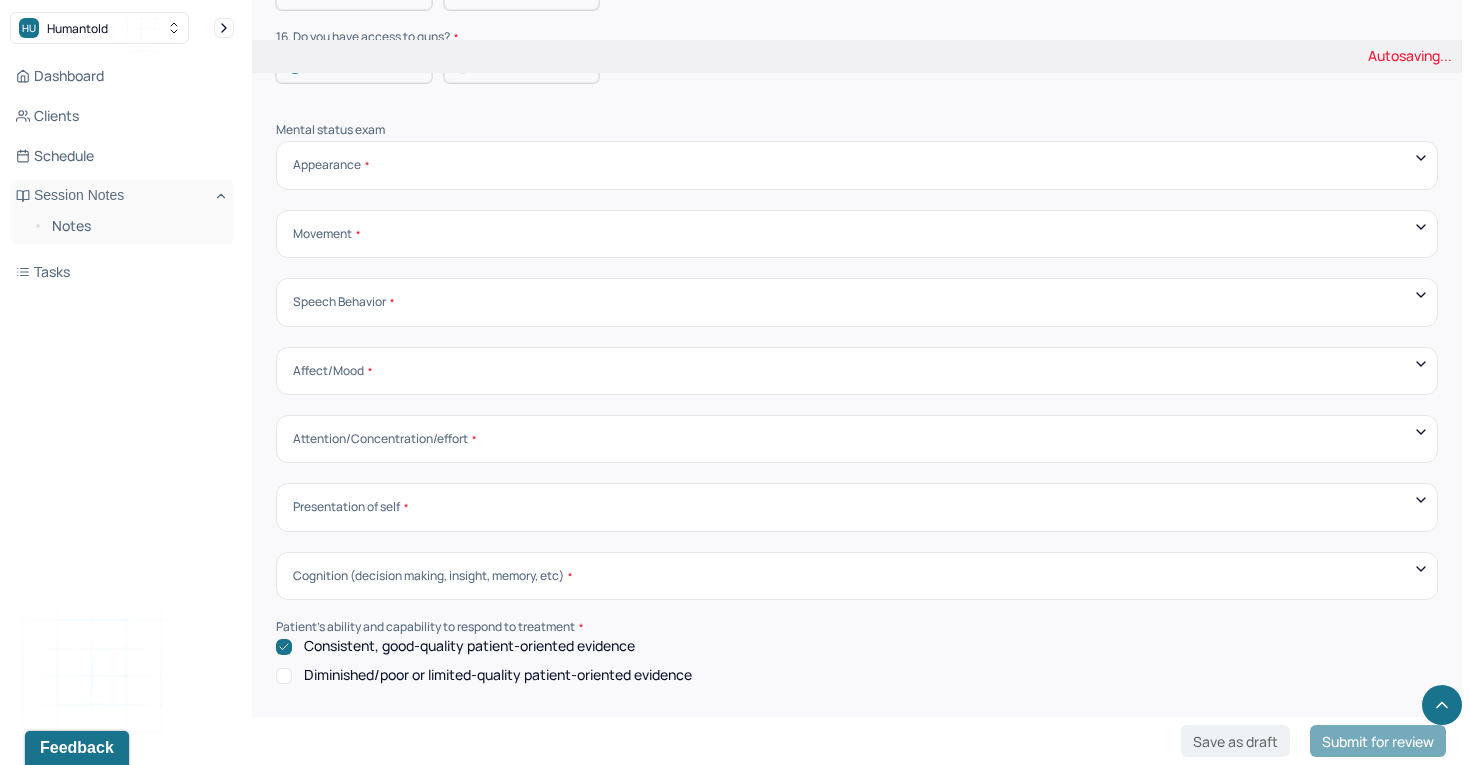scroll, scrollTop: 6330, scrollLeft: 0, axis: vertical 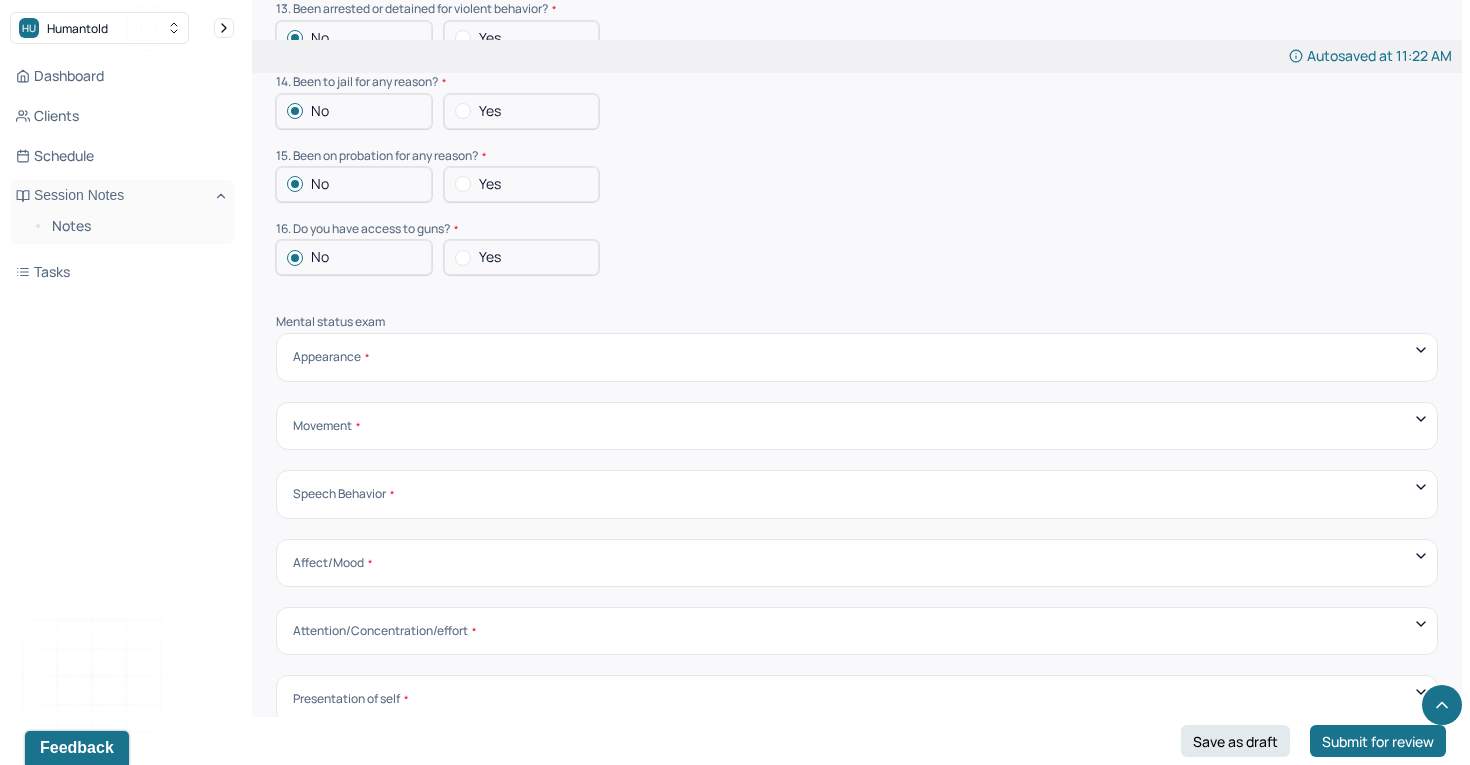click on "Appearance" at bounding box center [857, 357] 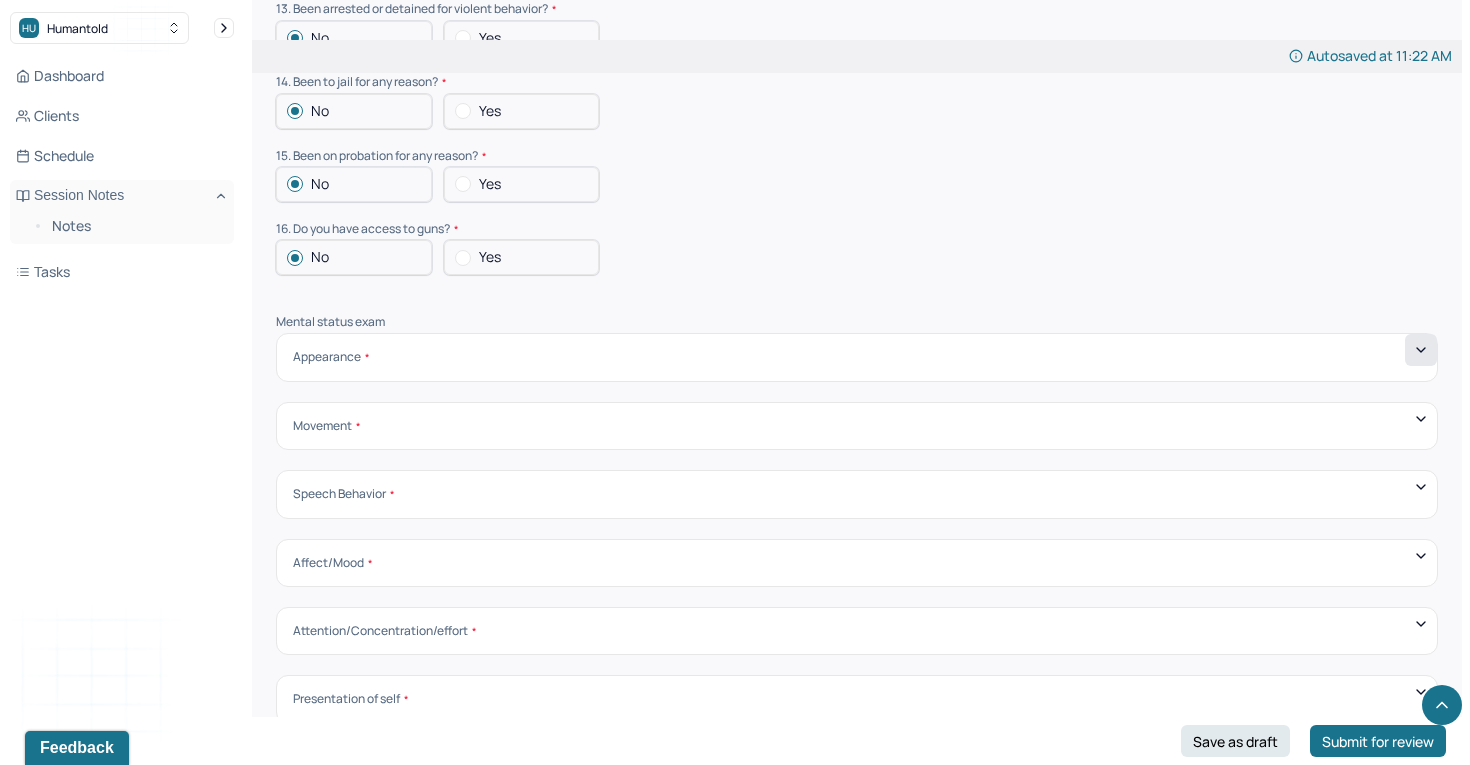 click 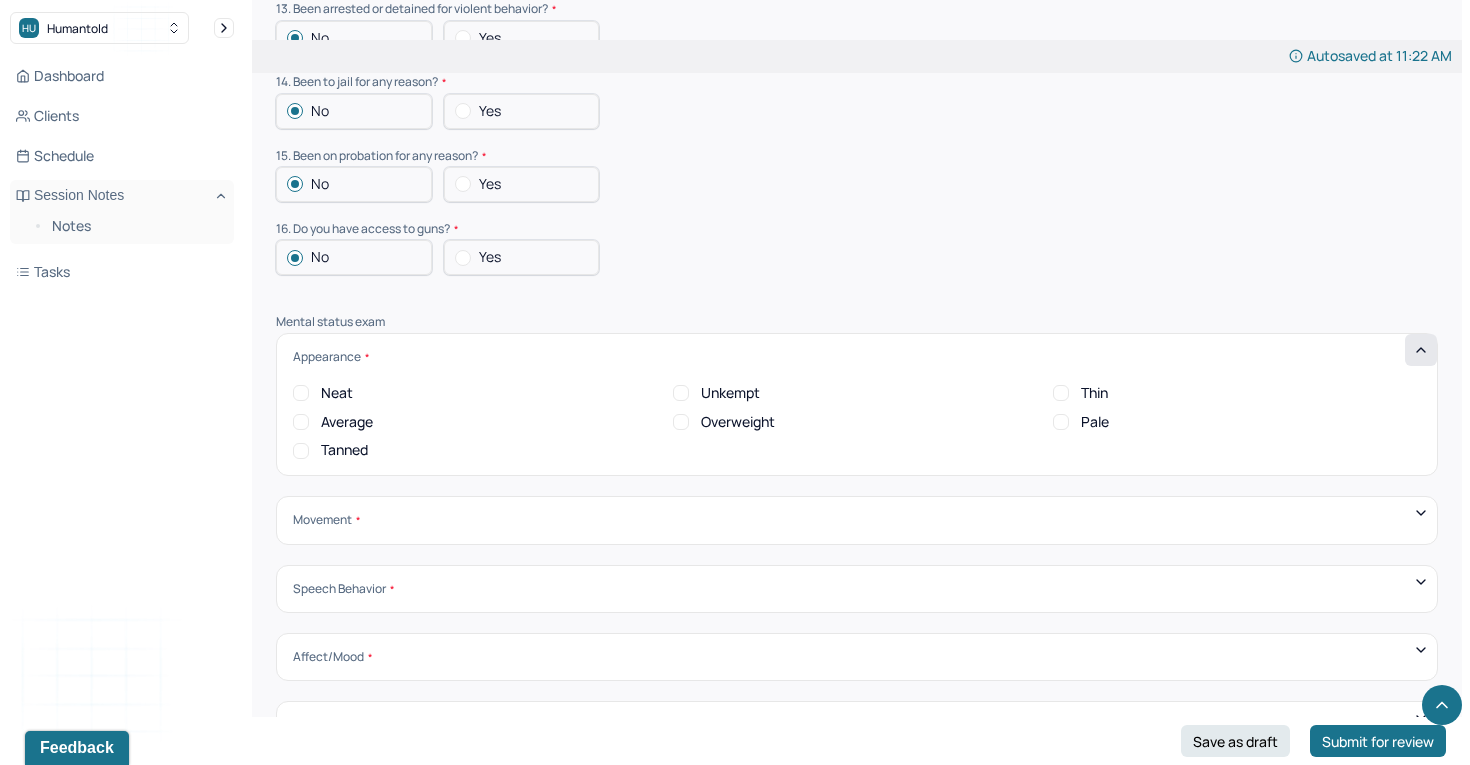 click on "Neat" at bounding box center (301, 393) 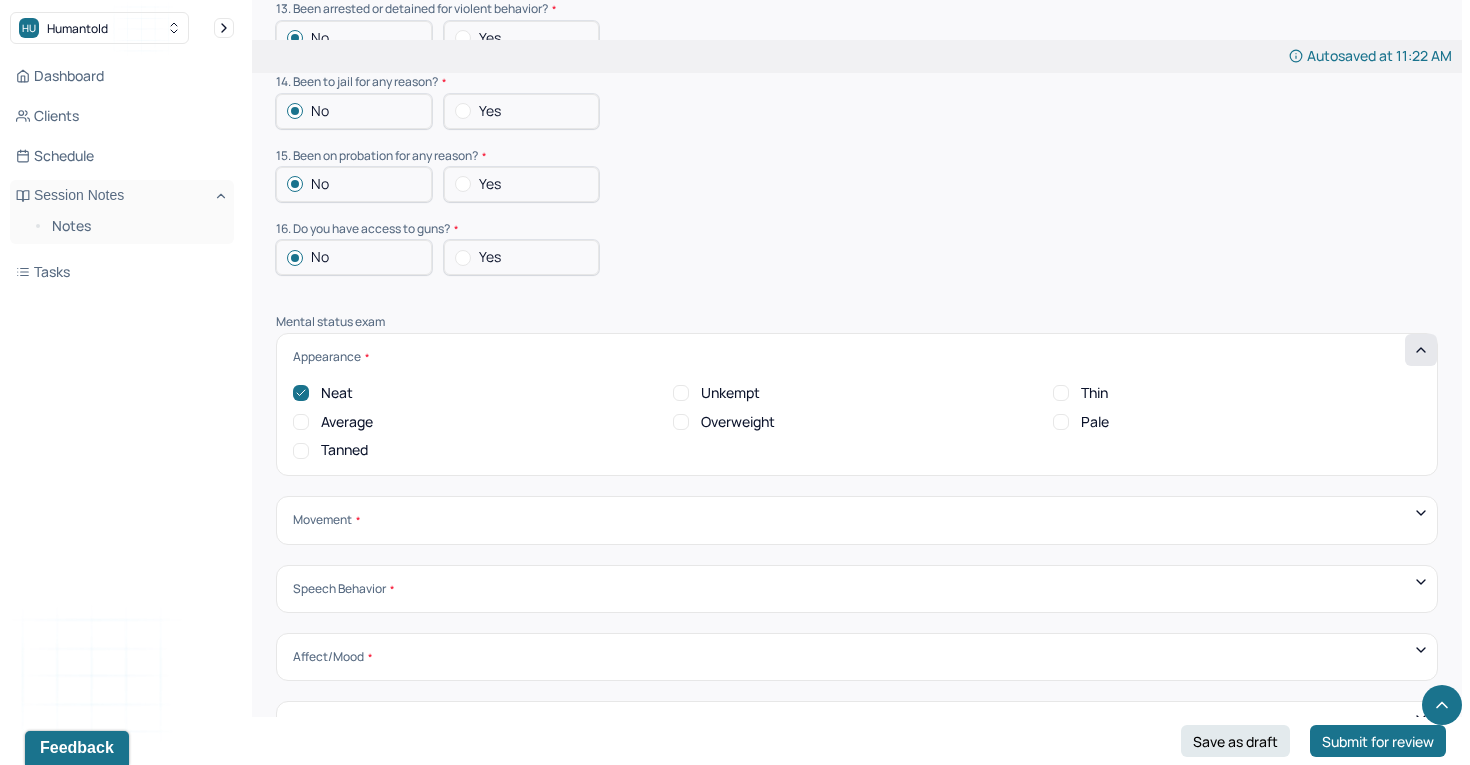 click on "Average" at bounding box center [301, 422] 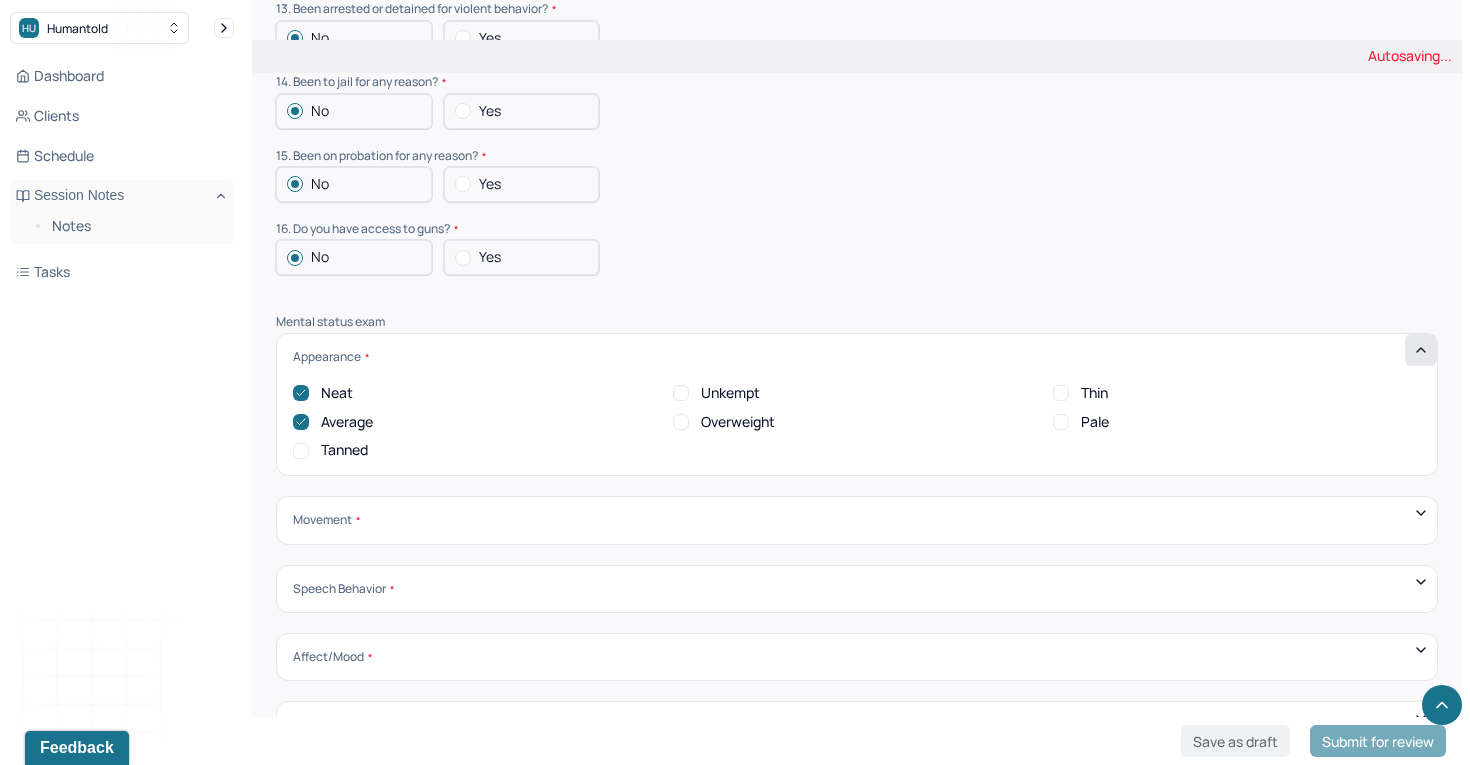 click 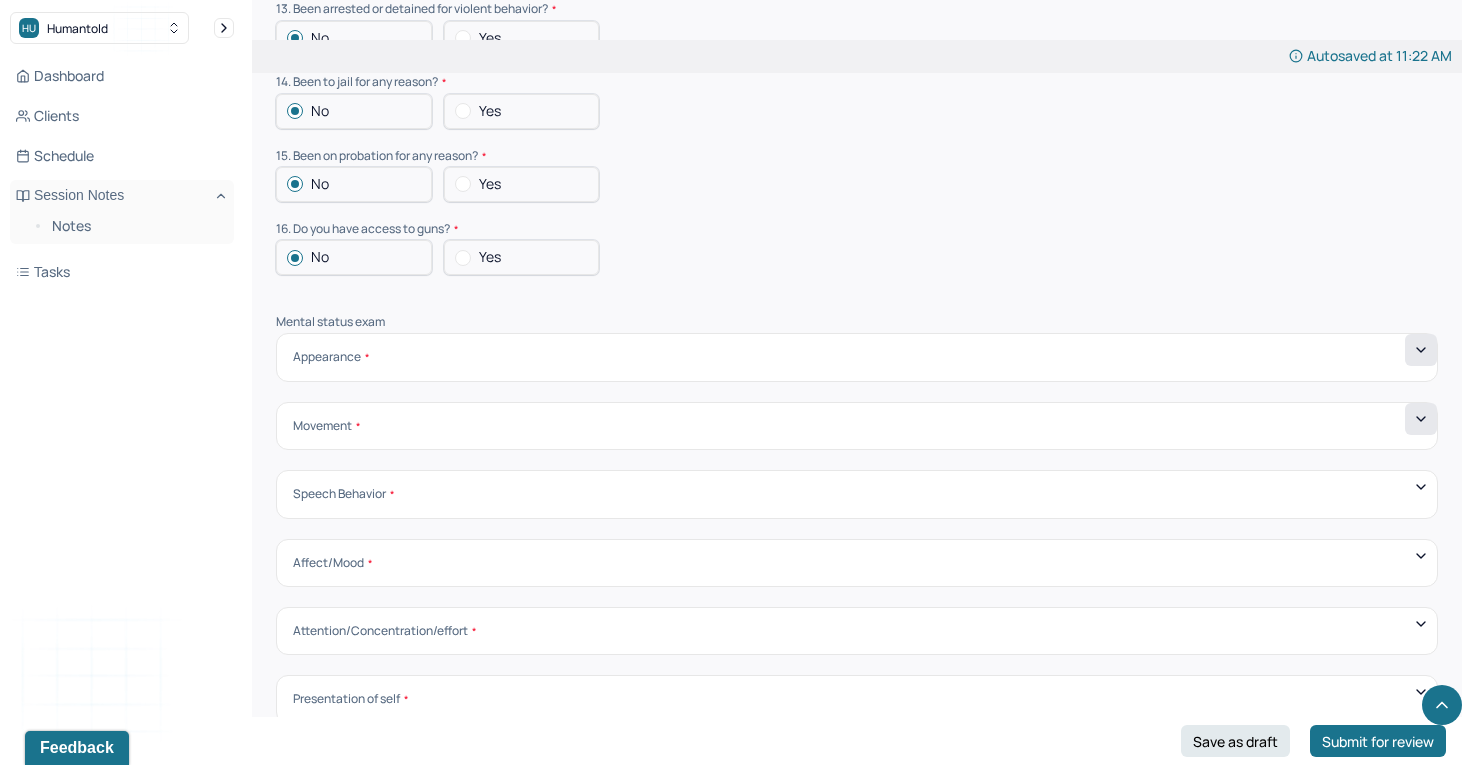 click 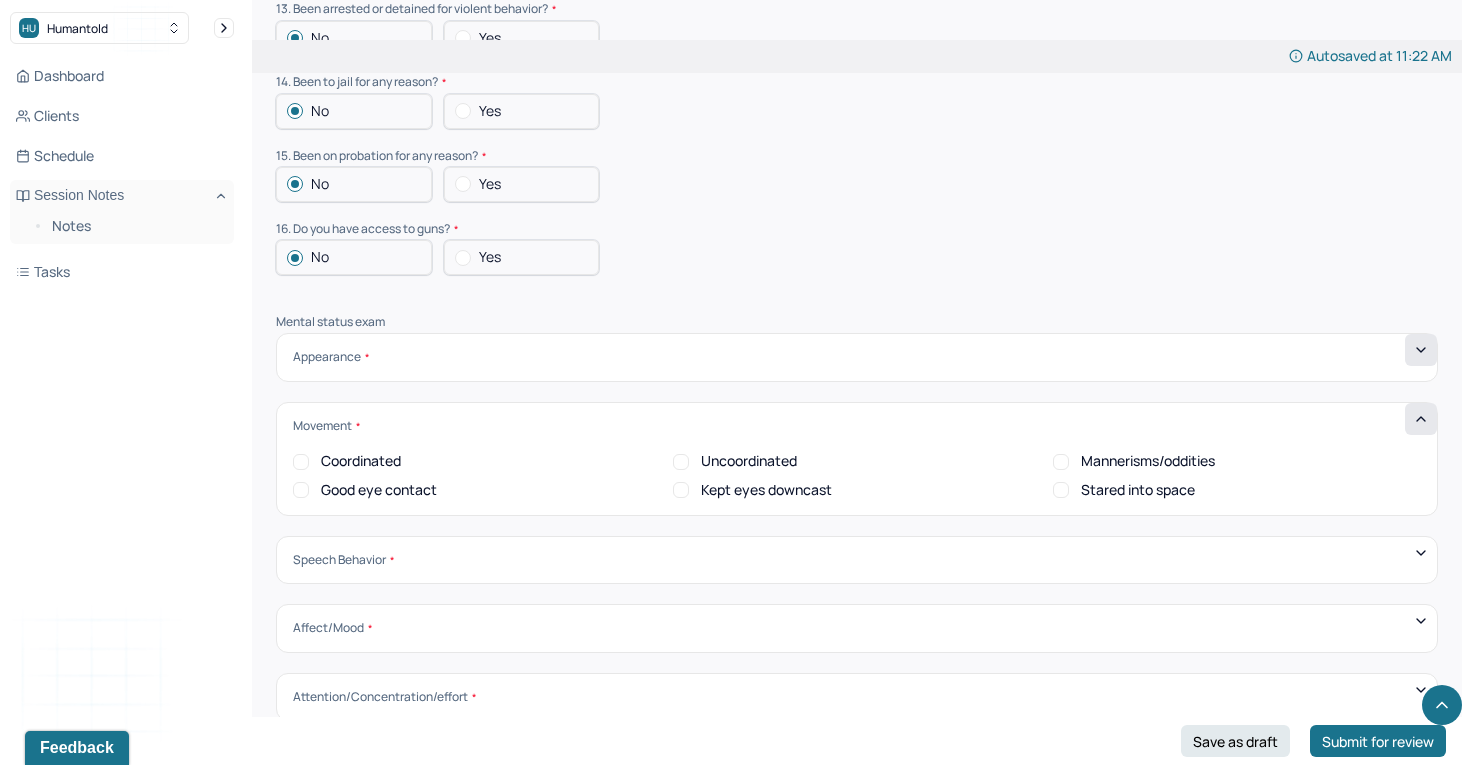 click on "Coordinated" at bounding box center (301, 462) 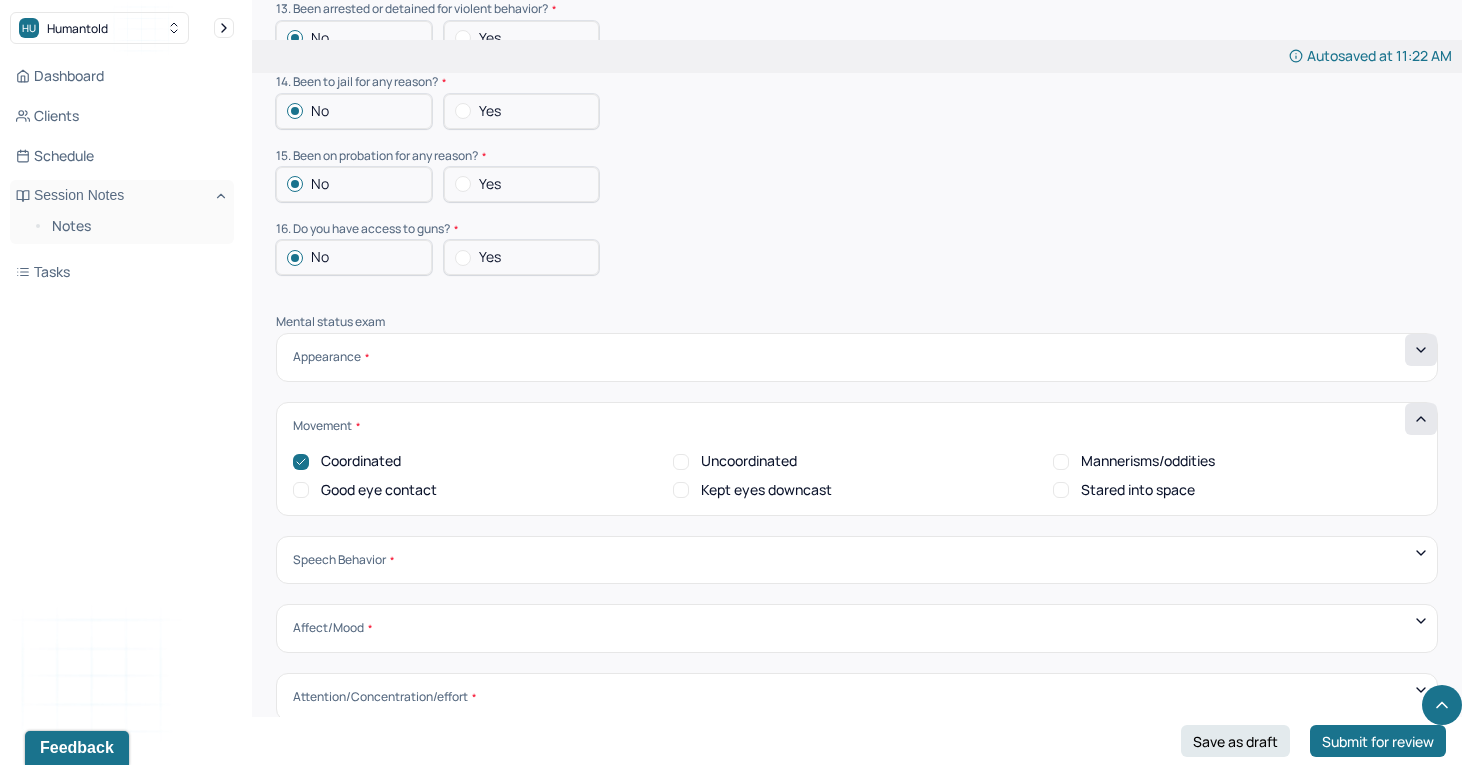 click on "Good eye contact" at bounding box center [301, 490] 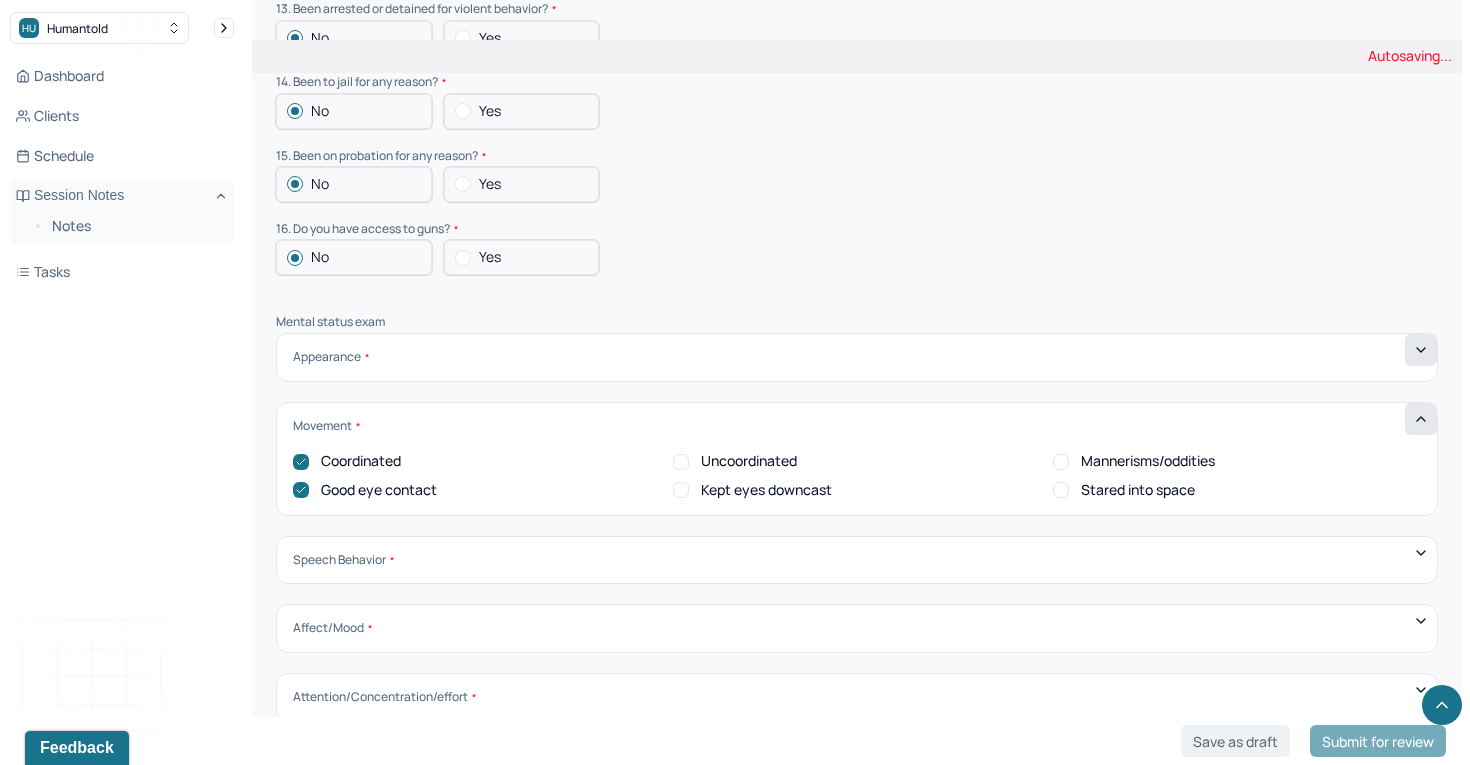 click at bounding box center (1421, 419) 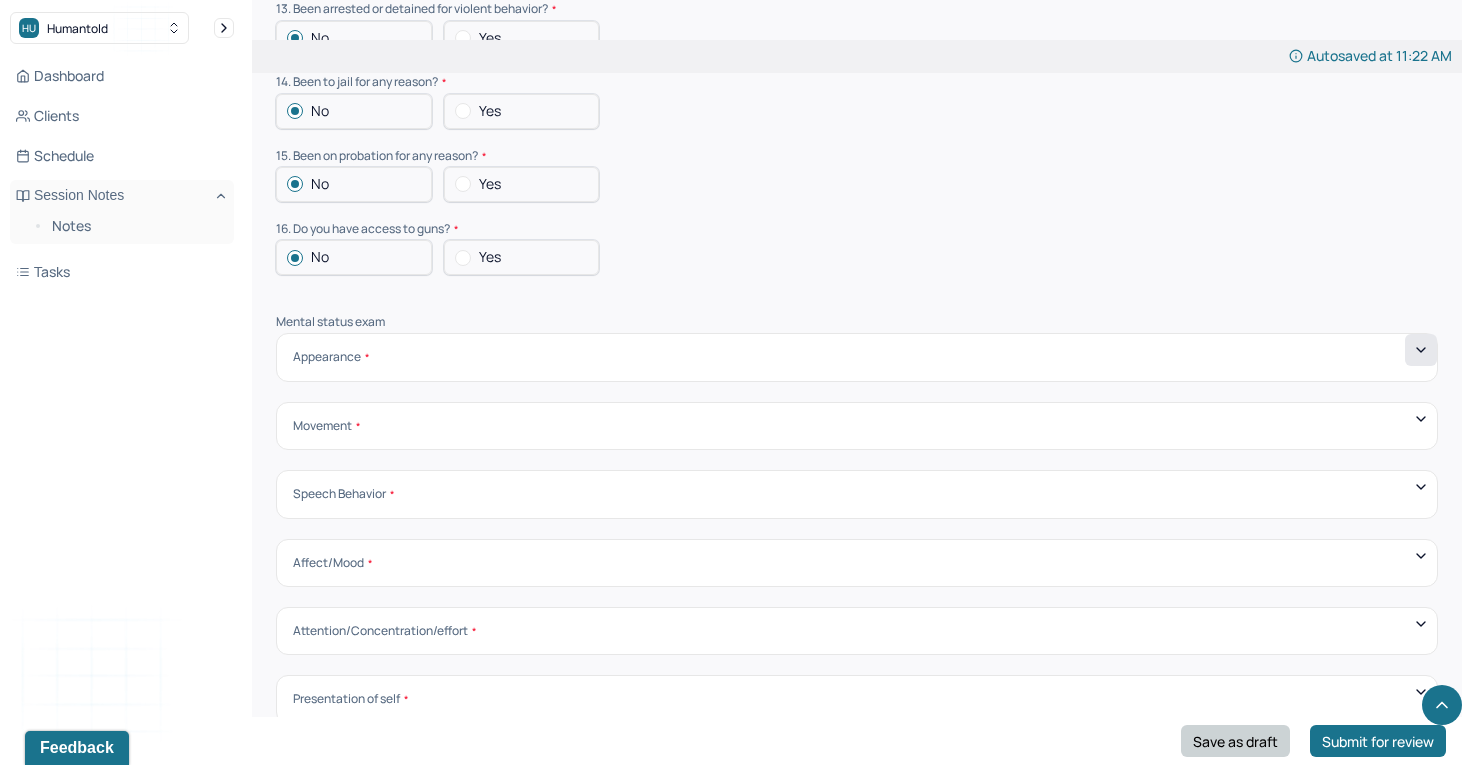 click on "Save as draft" at bounding box center (1235, 741) 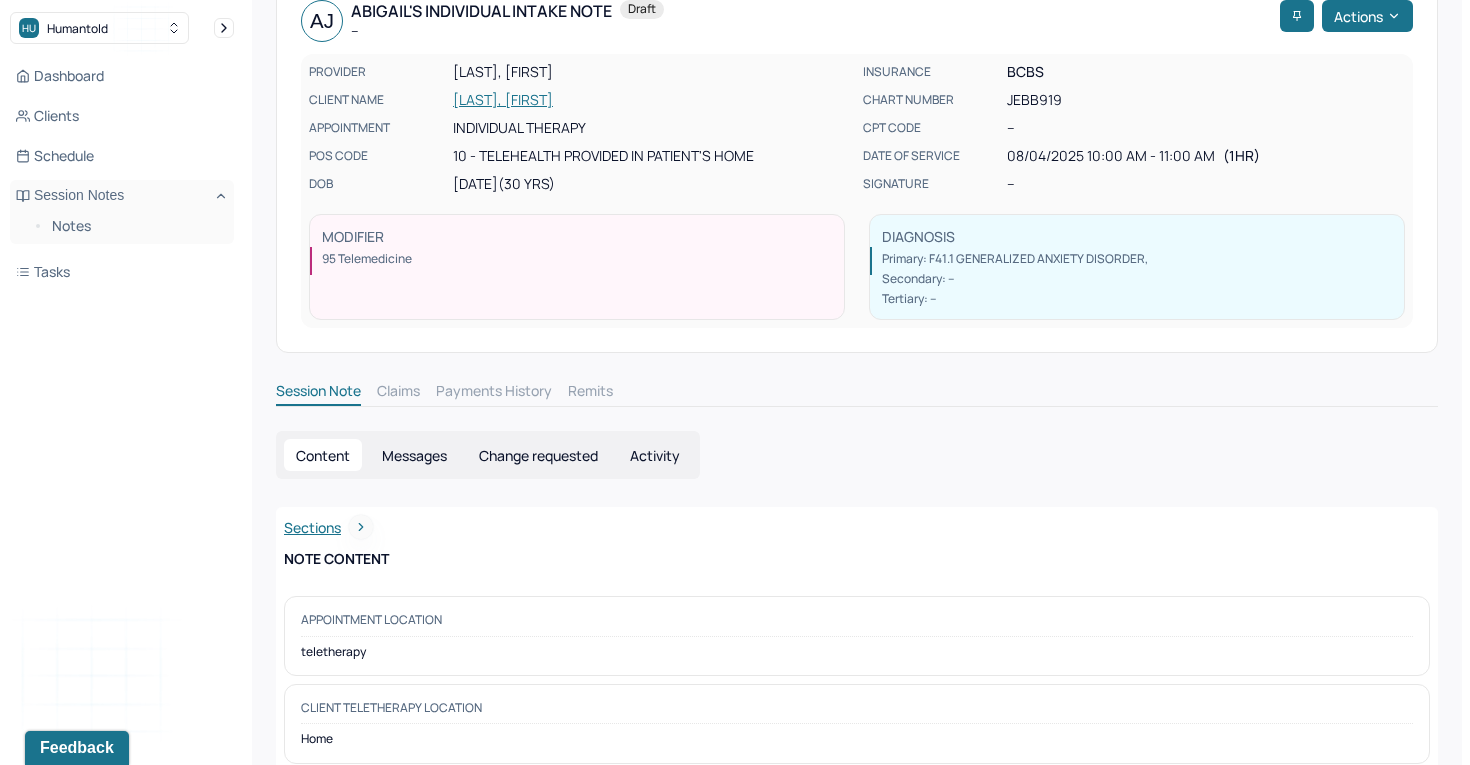 scroll, scrollTop: 0, scrollLeft: 0, axis: both 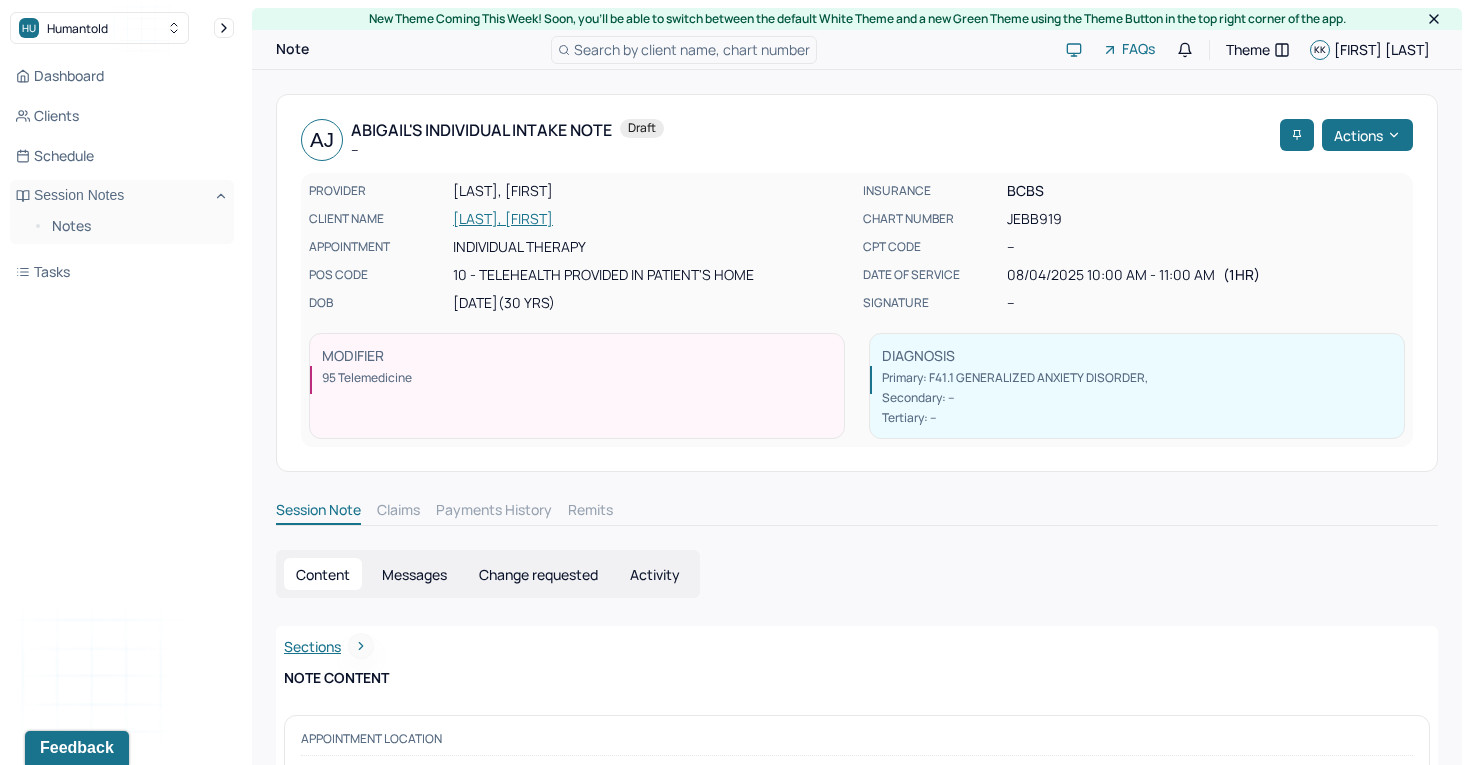click on "[LAST], [FIRST]" at bounding box center [652, 219] 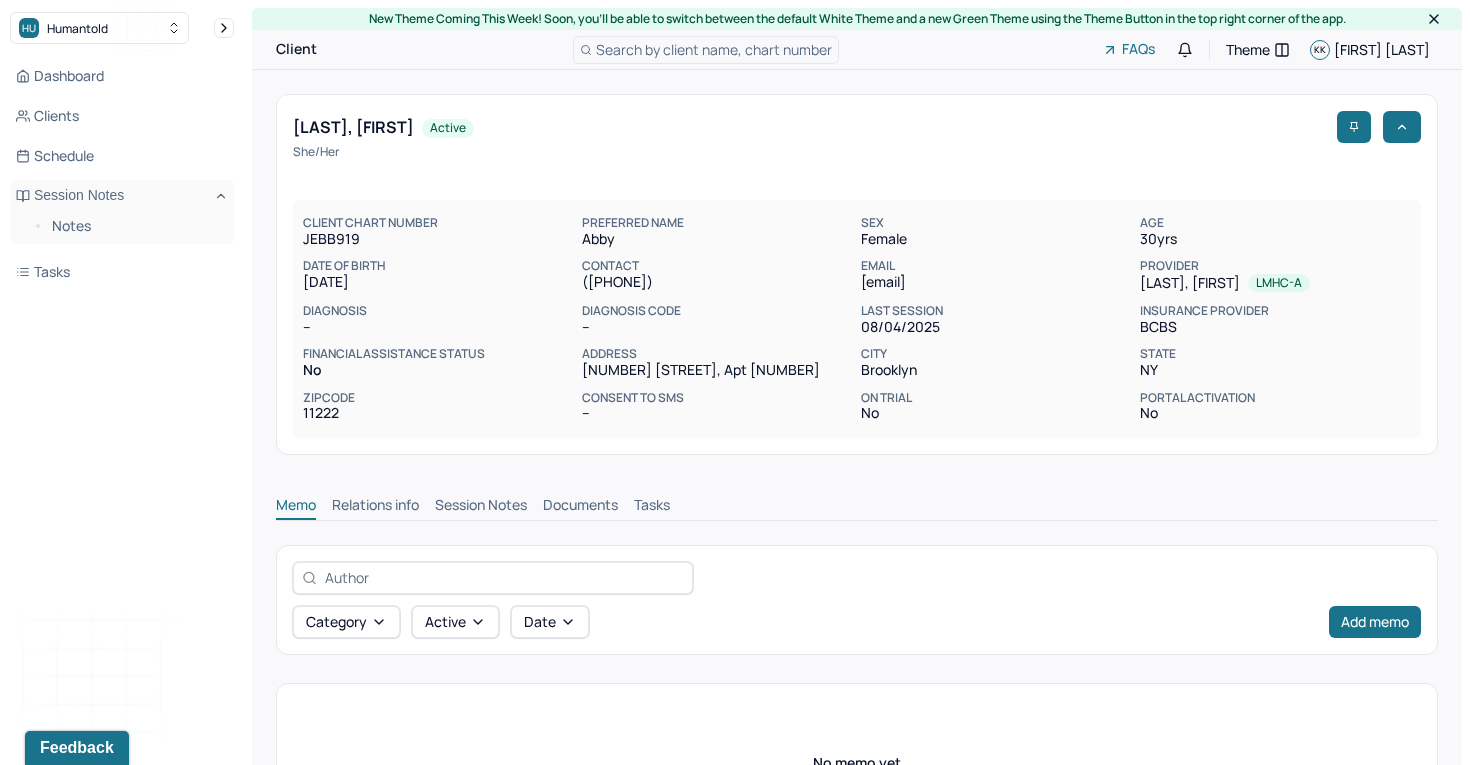 click on "Session Notes" at bounding box center (481, 507) 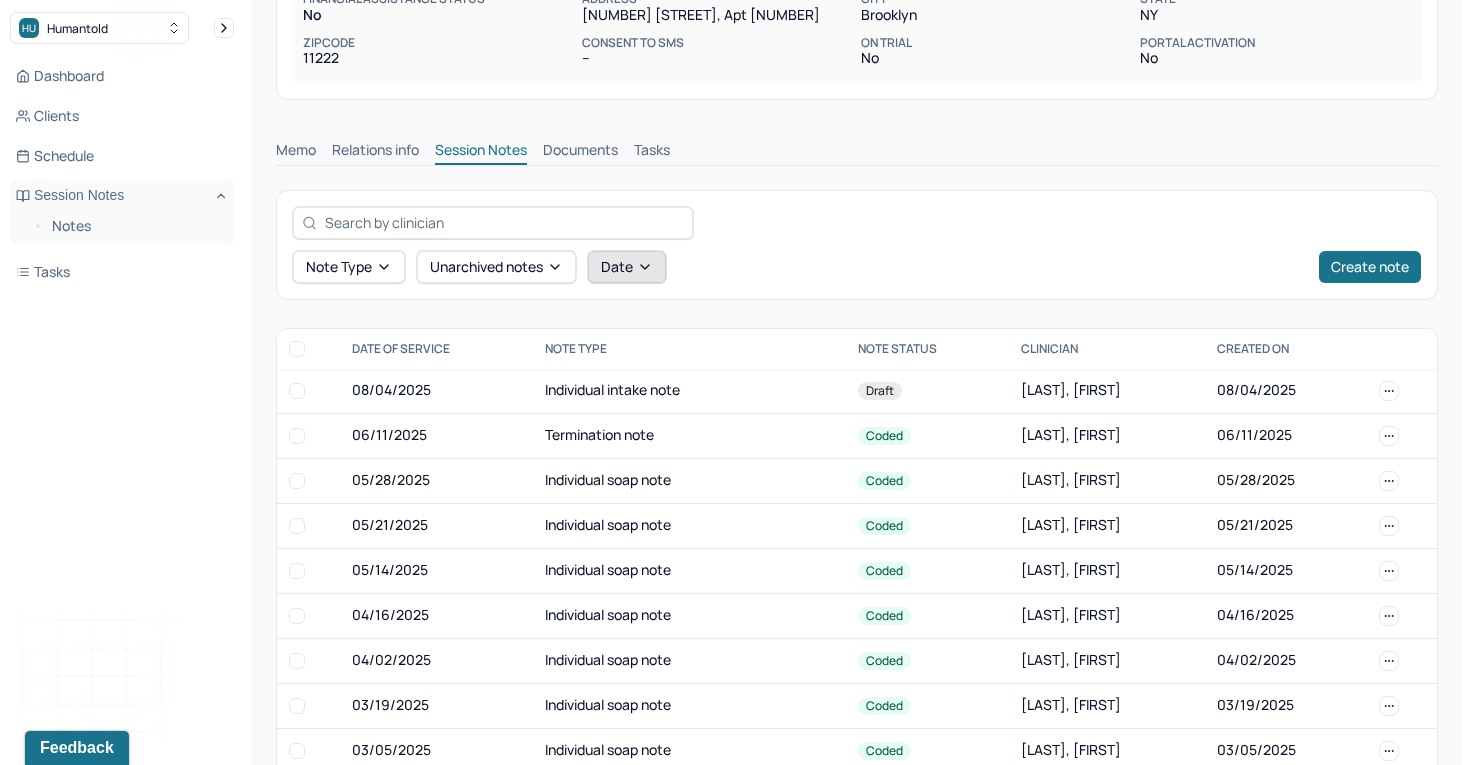 scroll, scrollTop: 560, scrollLeft: 0, axis: vertical 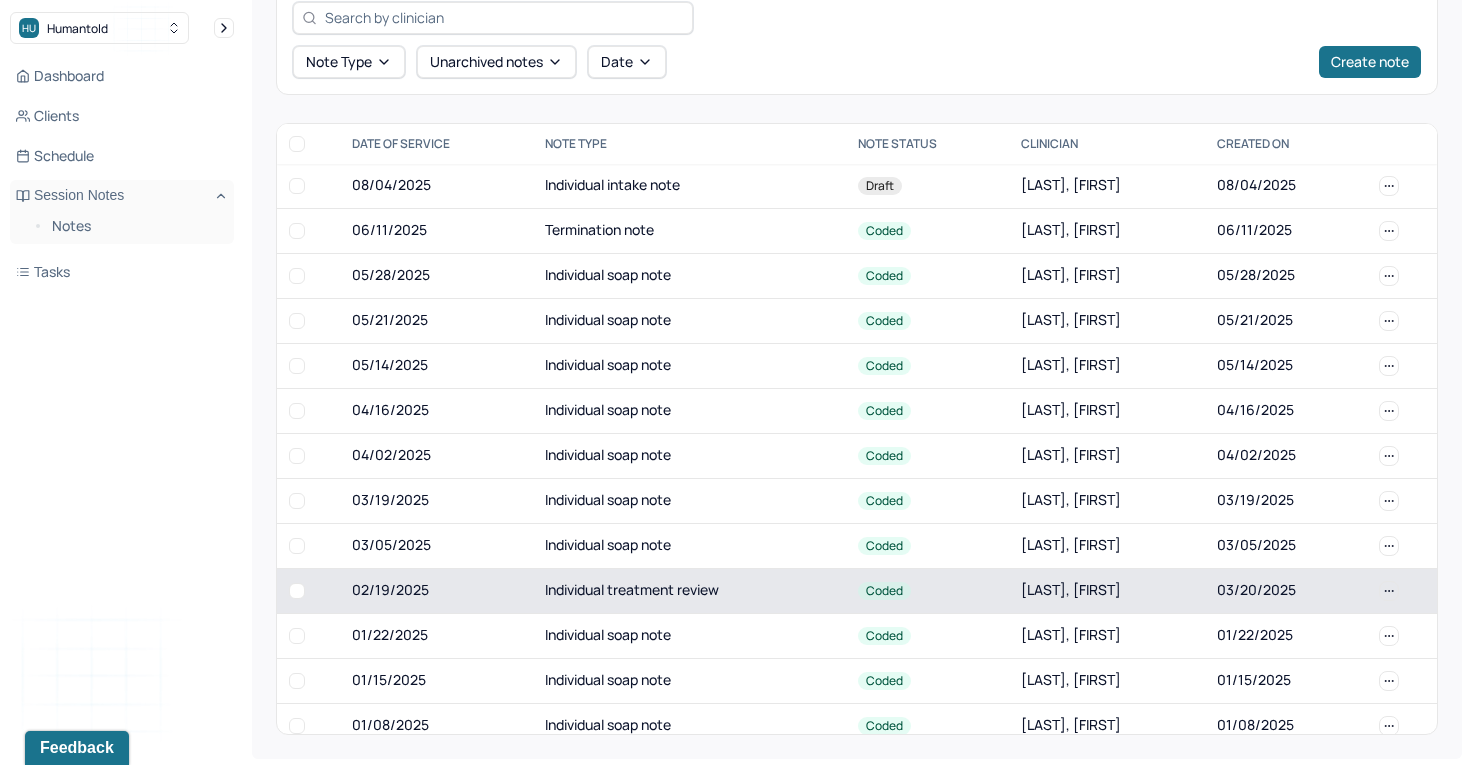 click on "Individual treatment review" at bounding box center (689, 590) 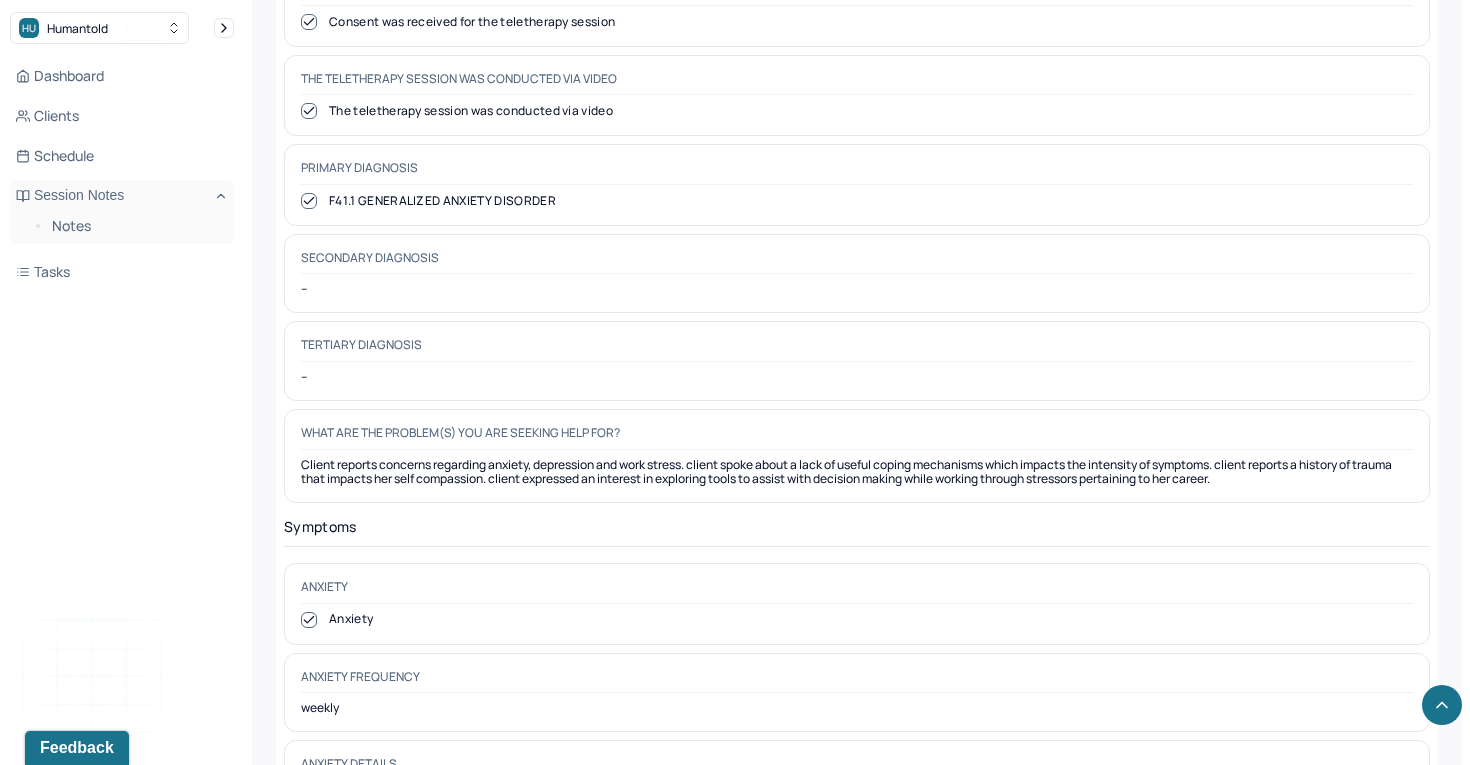 scroll, scrollTop: 1103, scrollLeft: 0, axis: vertical 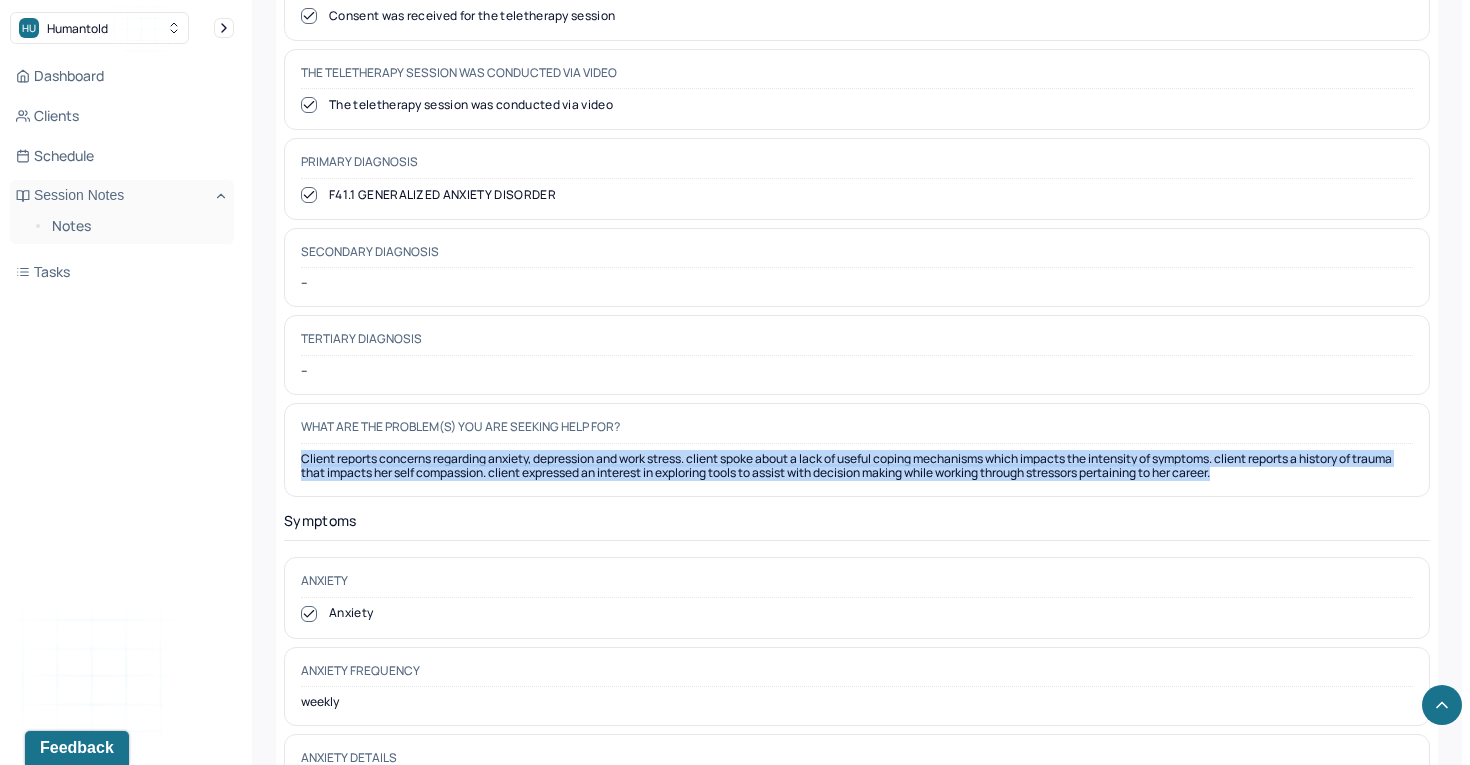 drag, startPoint x: 1297, startPoint y: 458, endPoint x: 284, endPoint y: 440, distance: 1013.1599 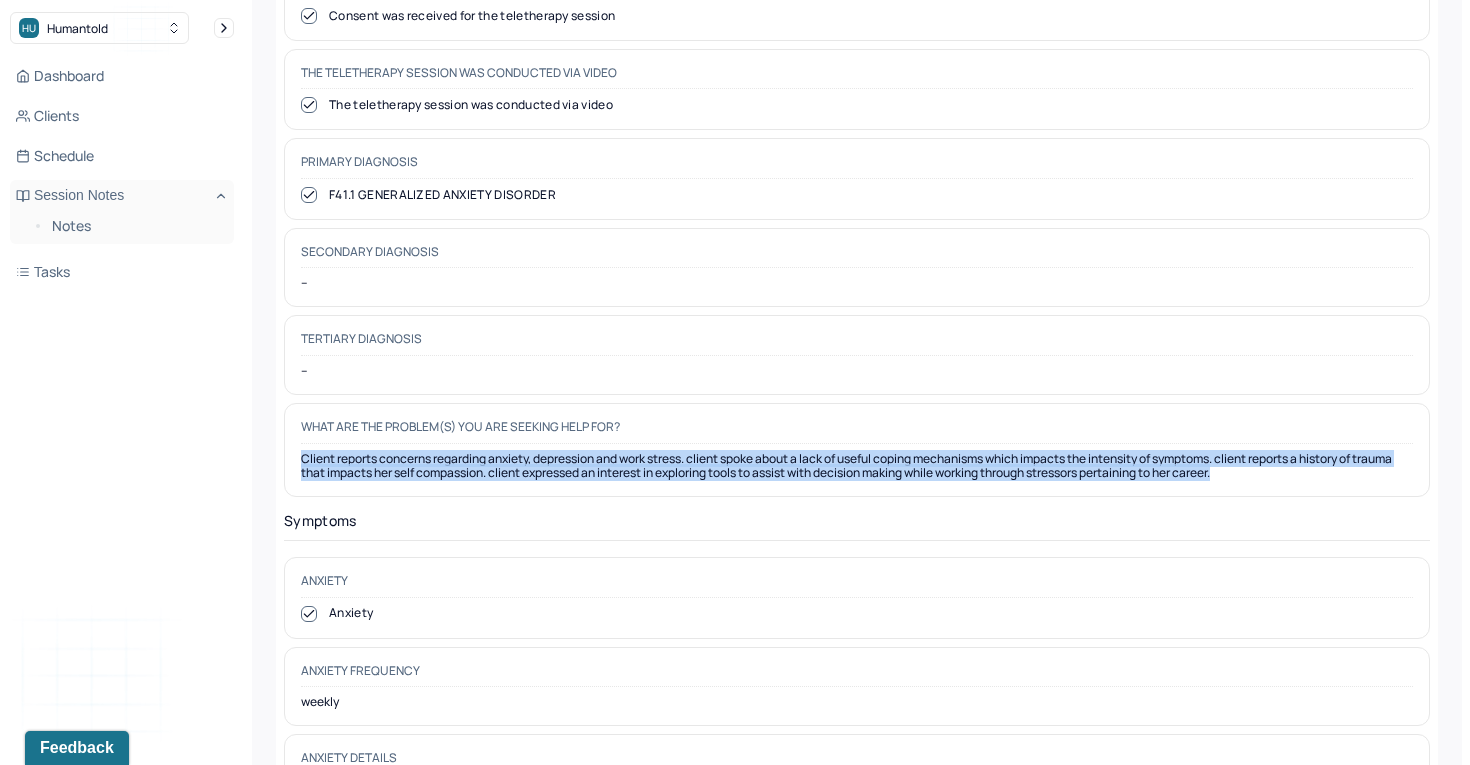 scroll, scrollTop: 0, scrollLeft: 0, axis: both 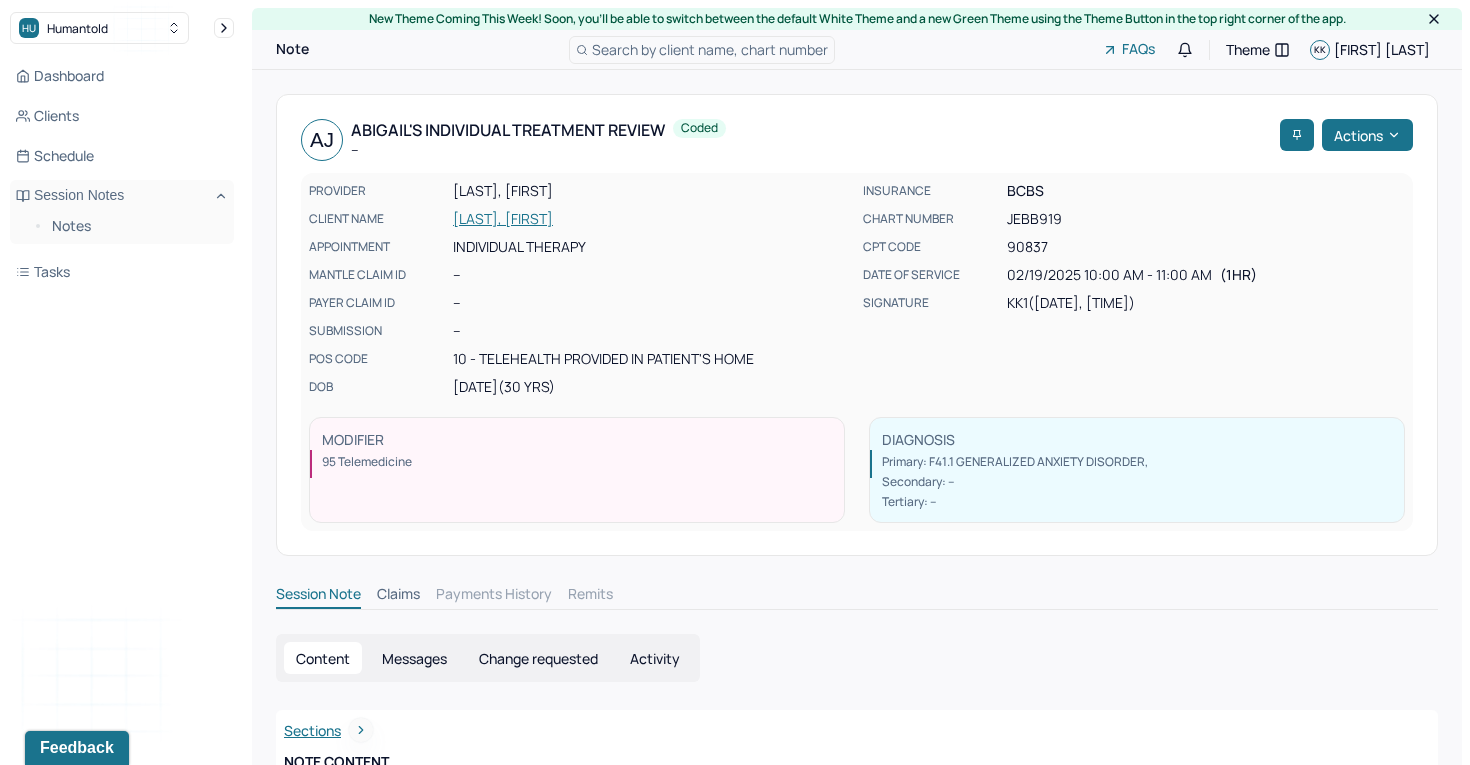 click on "[LAST], [FIRST]" at bounding box center (652, 219) 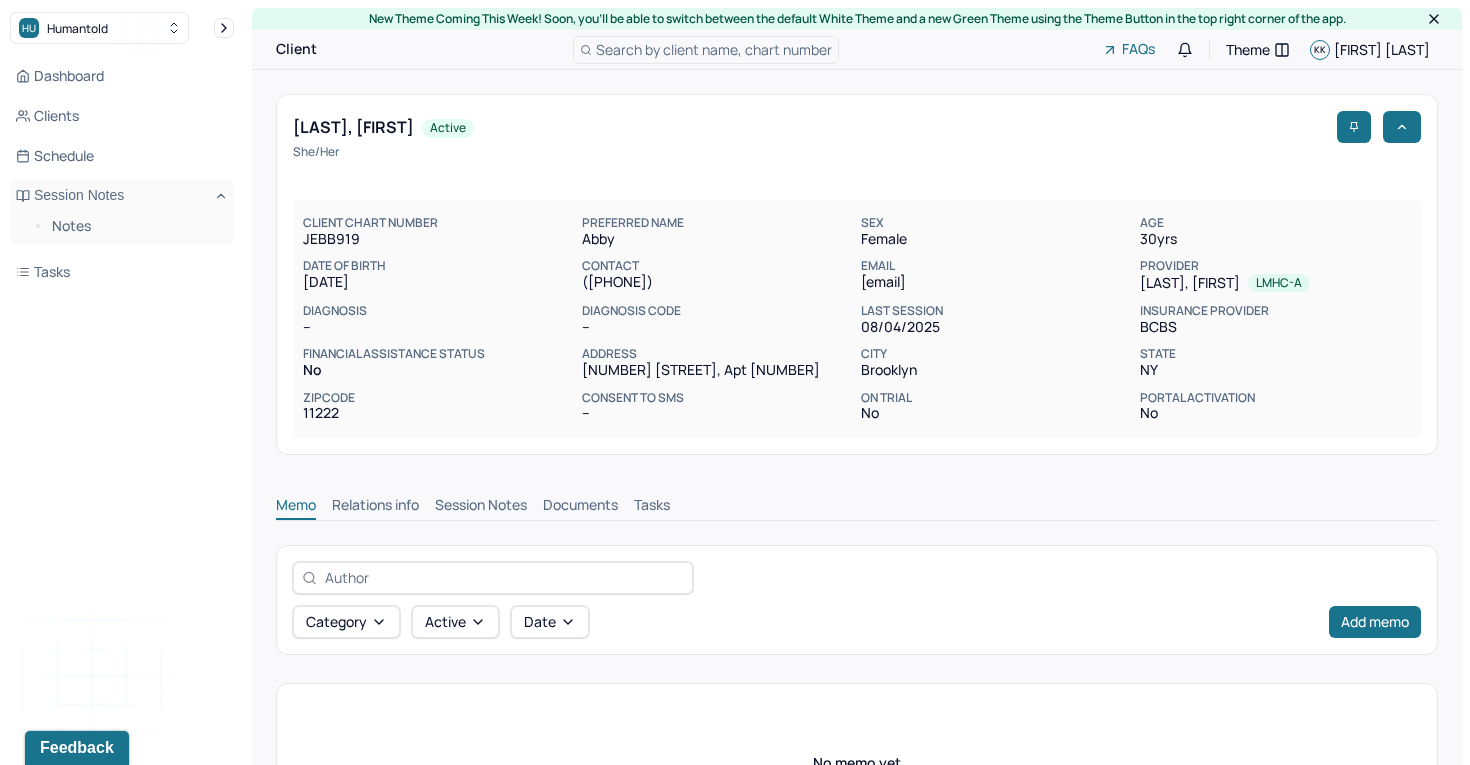click on "Session Notes" at bounding box center [481, 507] 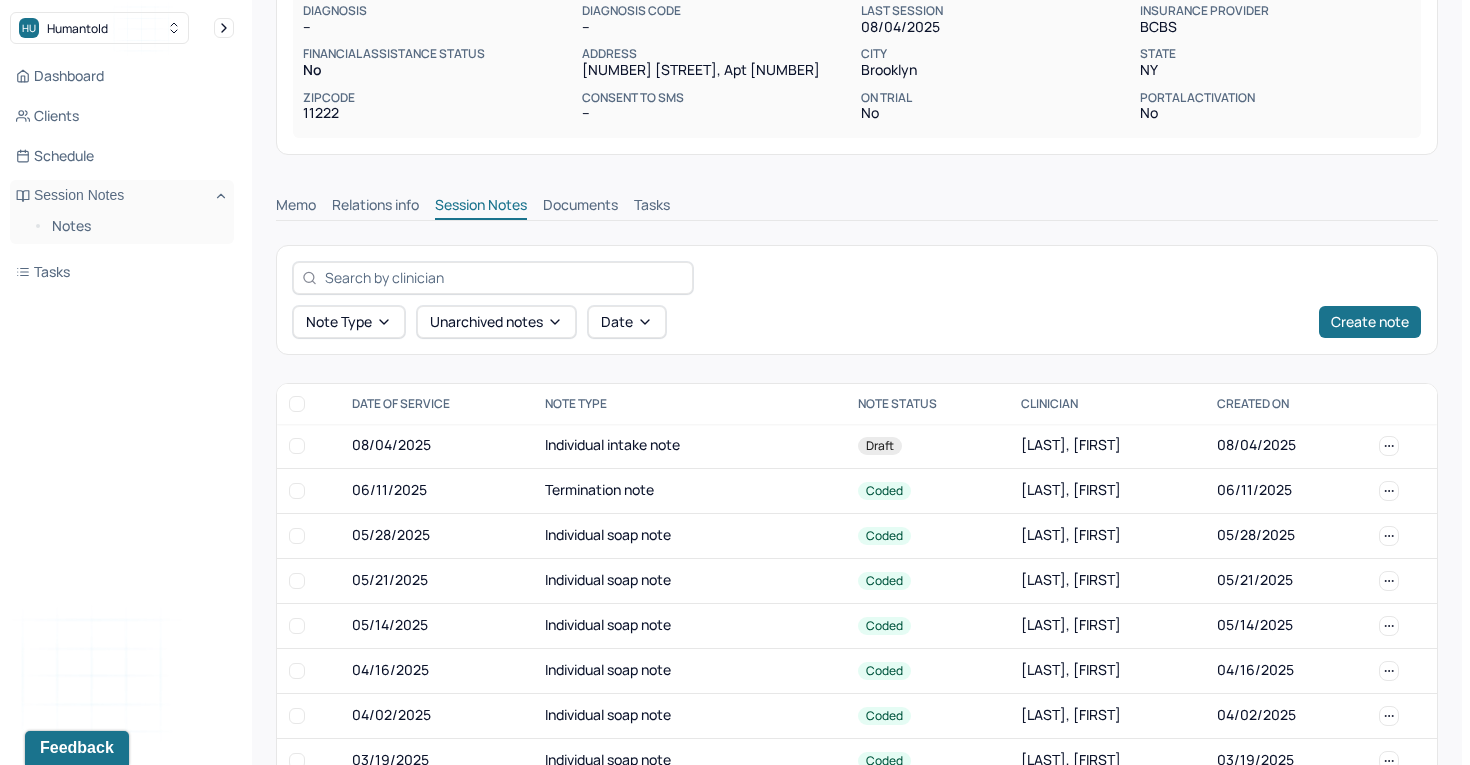 scroll, scrollTop: 344, scrollLeft: 0, axis: vertical 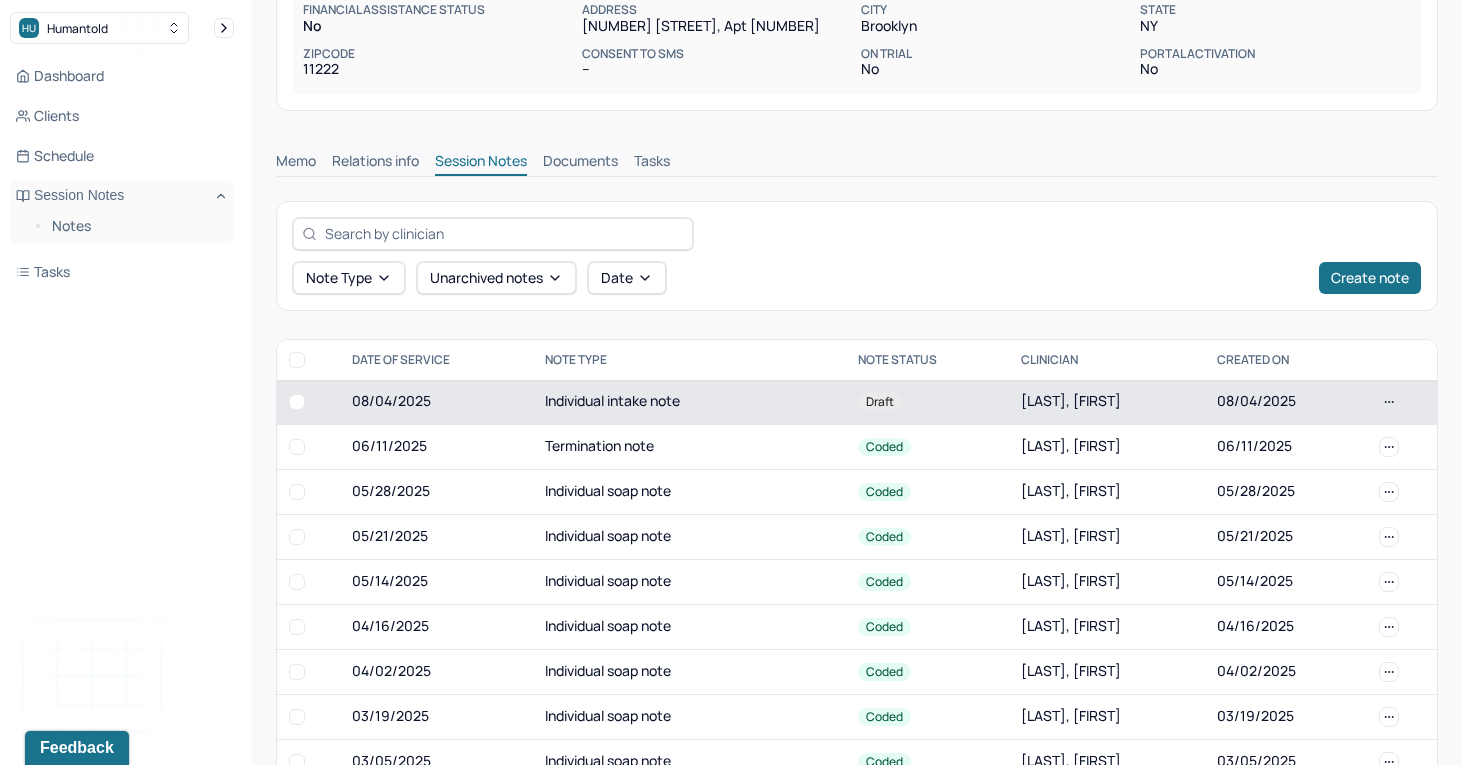 click on "Individual intake note" at bounding box center [689, 402] 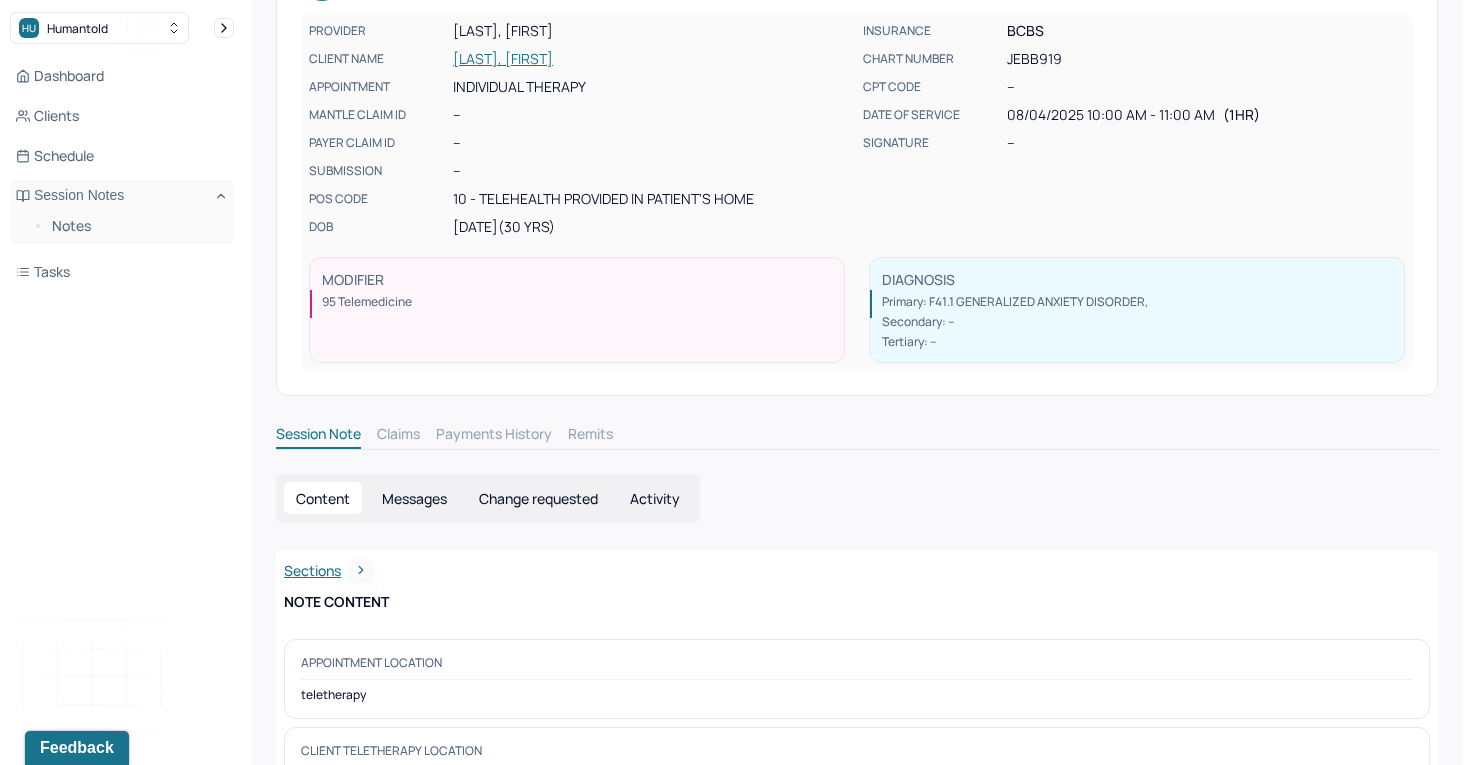 scroll, scrollTop: 0, scrollLeft: 0, axis: both 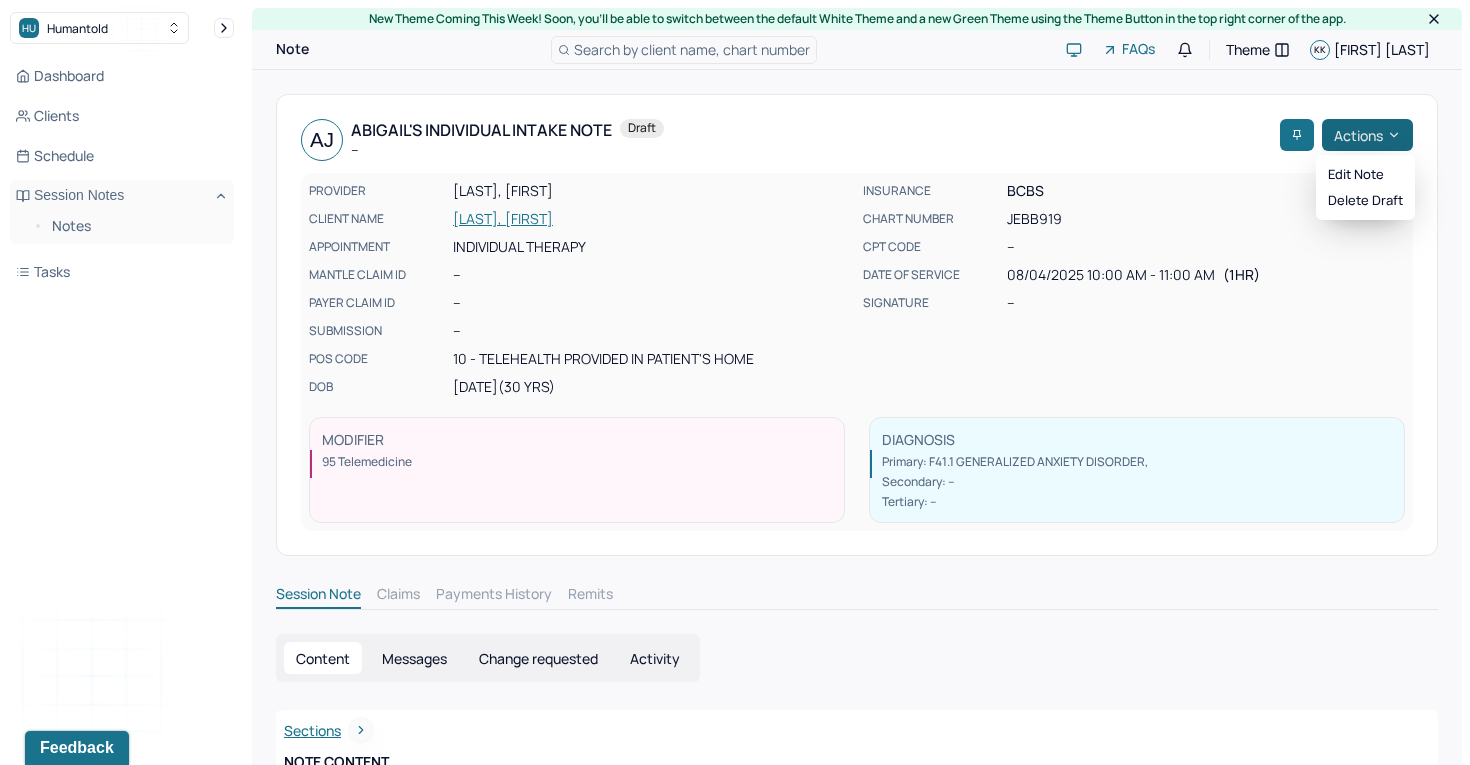 click on "Actions" at bounding box center (1367, 135) 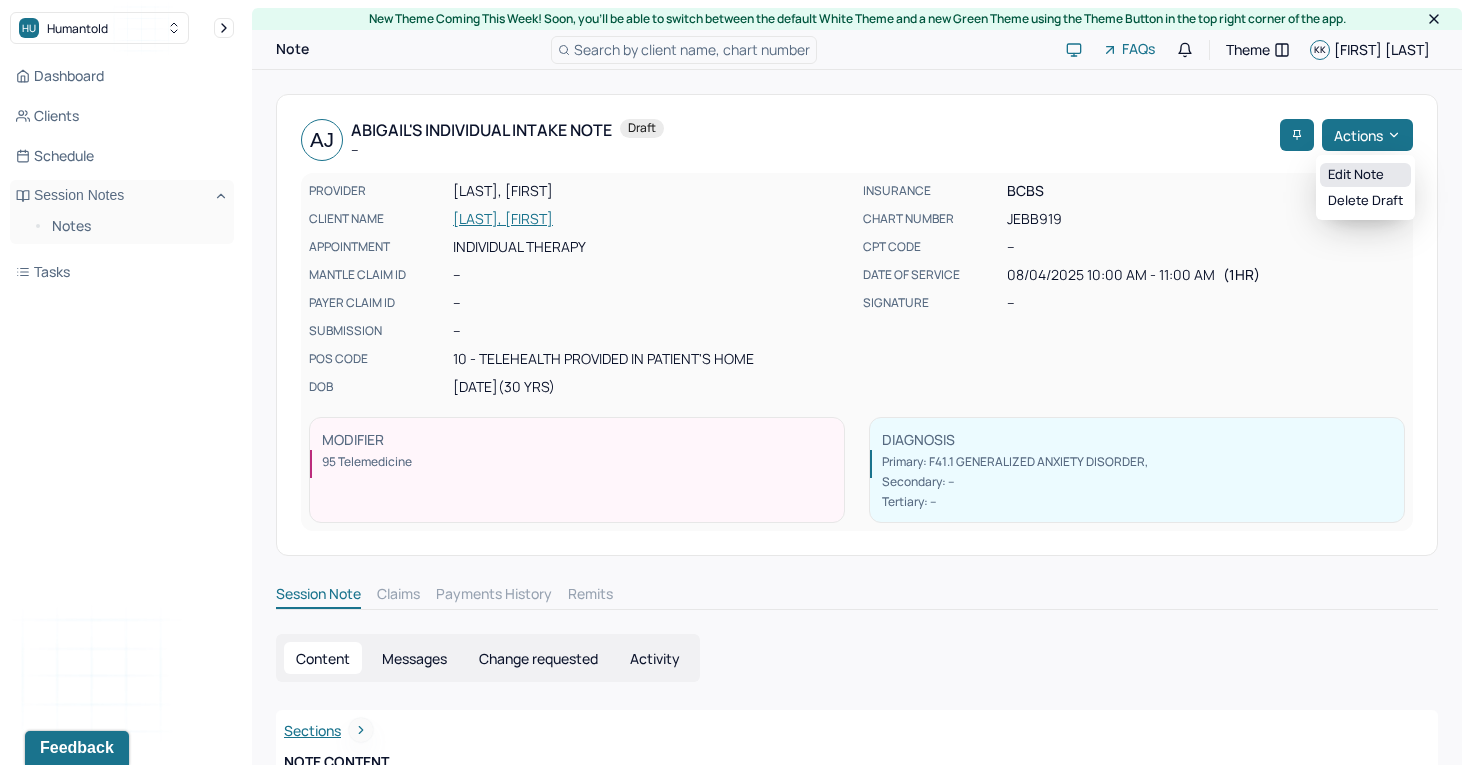 click on "Edit note" at bounding box center [1365, 175] 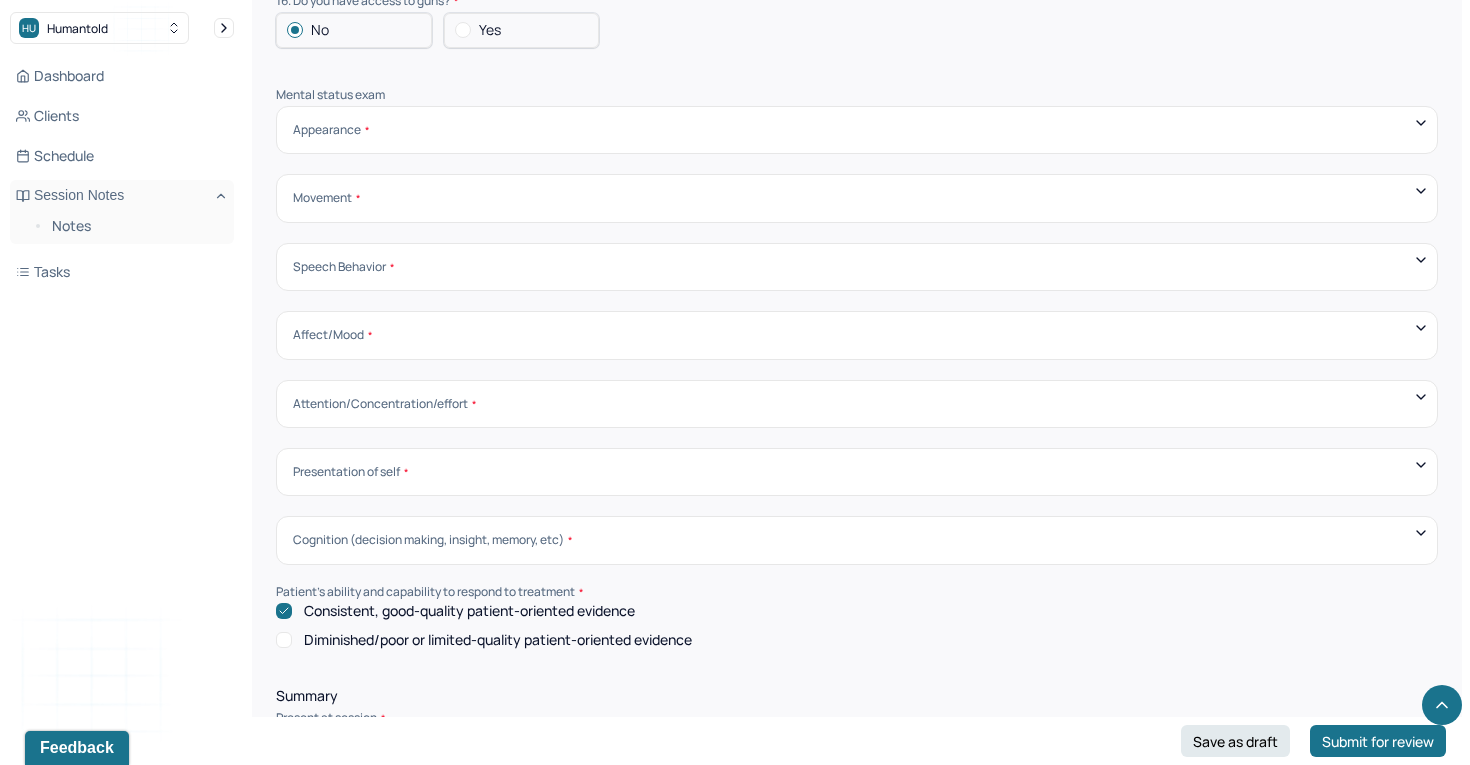 scroll, scrollTop: 6481, scrollLeft: 0, axis: vertical 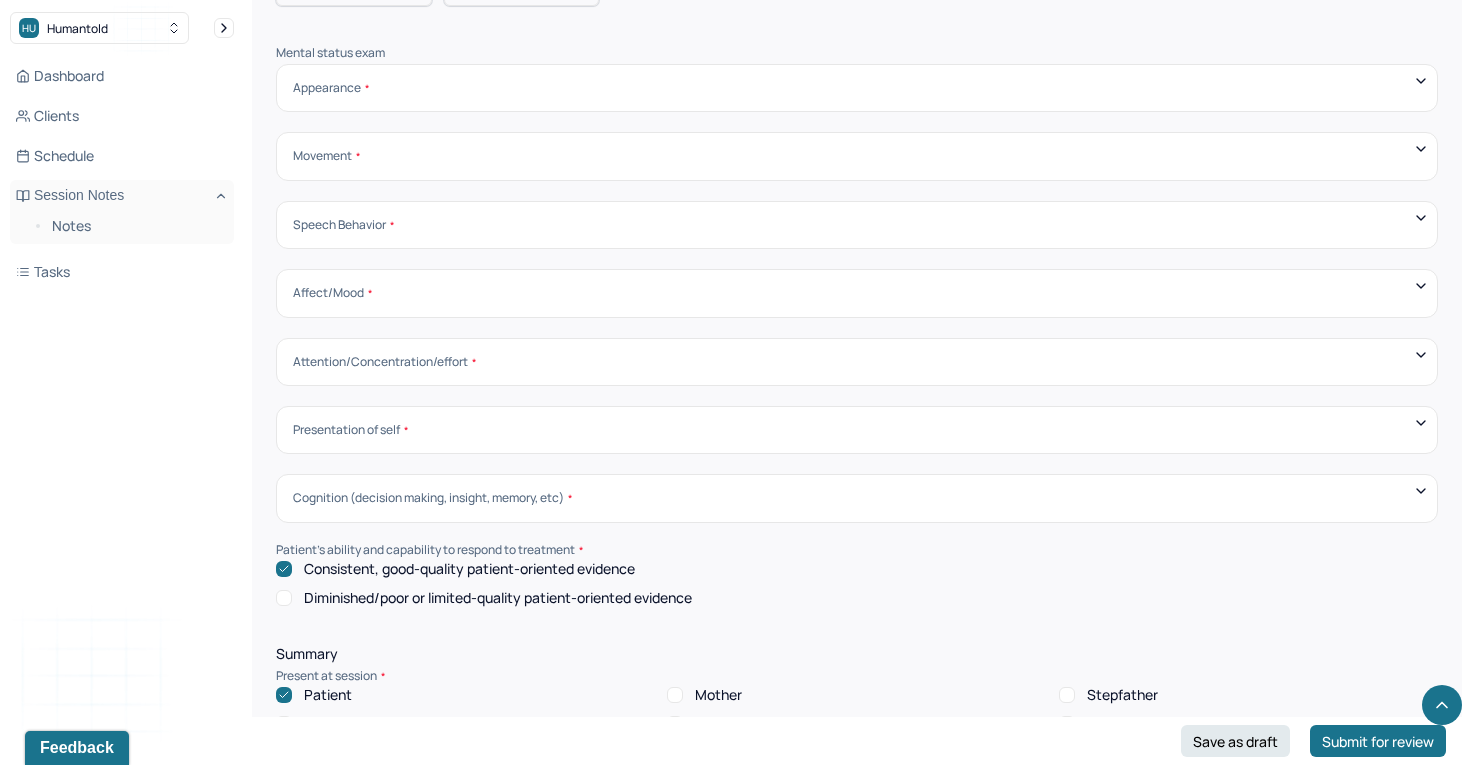 click on "Movement Coordinated Uncoordinated Mannerisms/oddities Good eye contact Kept eyes downcast Stared into space" at bounding box center (857, 156) 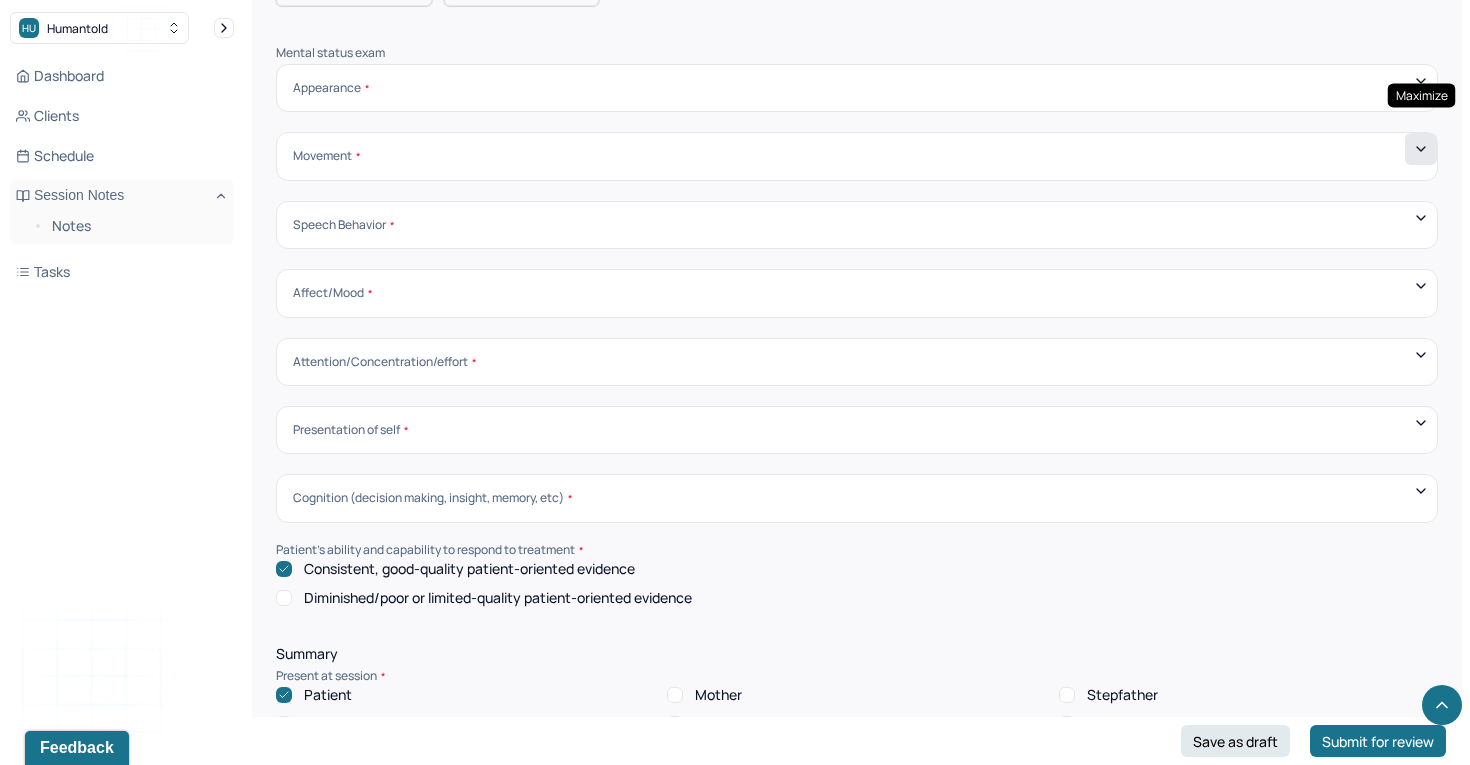 click at bounding box center (1421, 149) 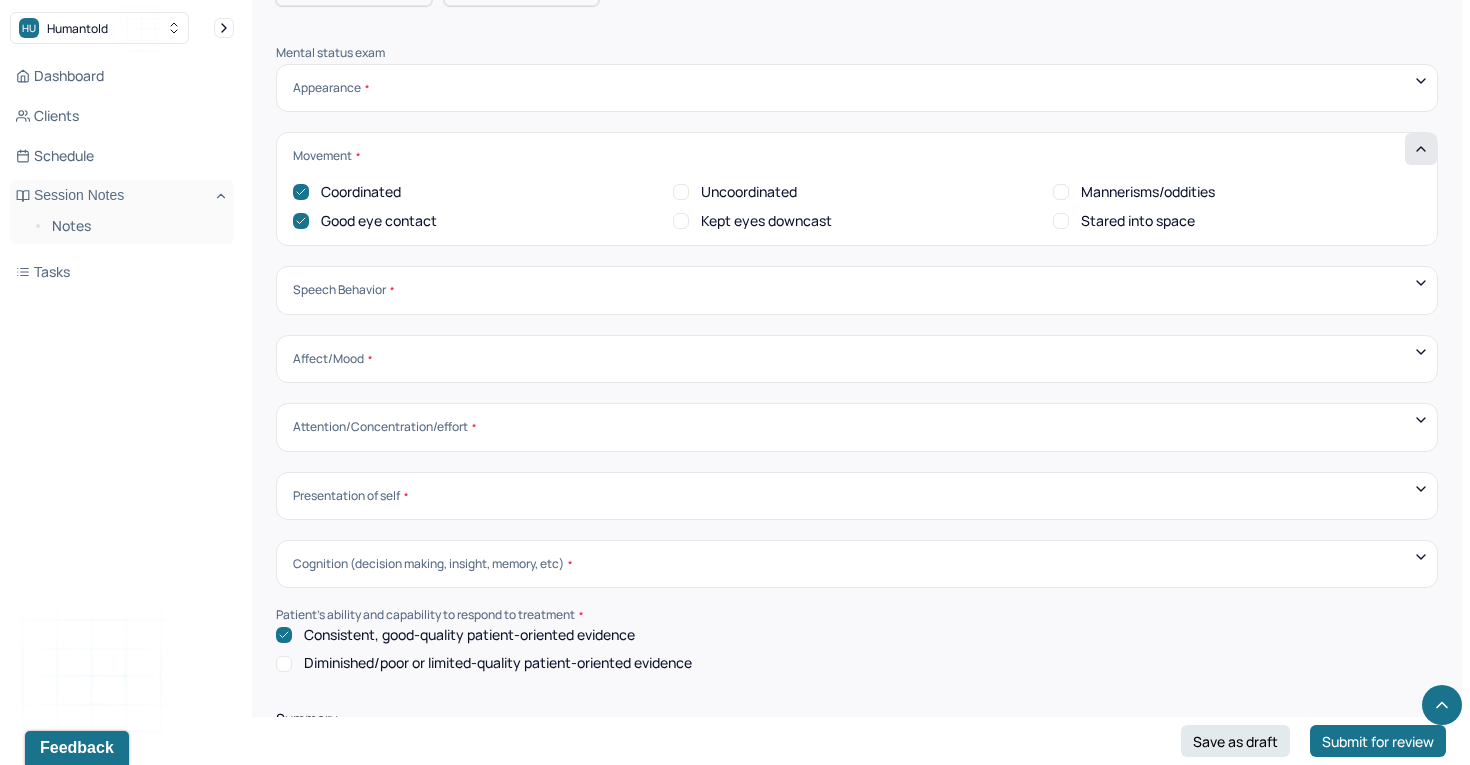 click at bounding box center [1421, 149] 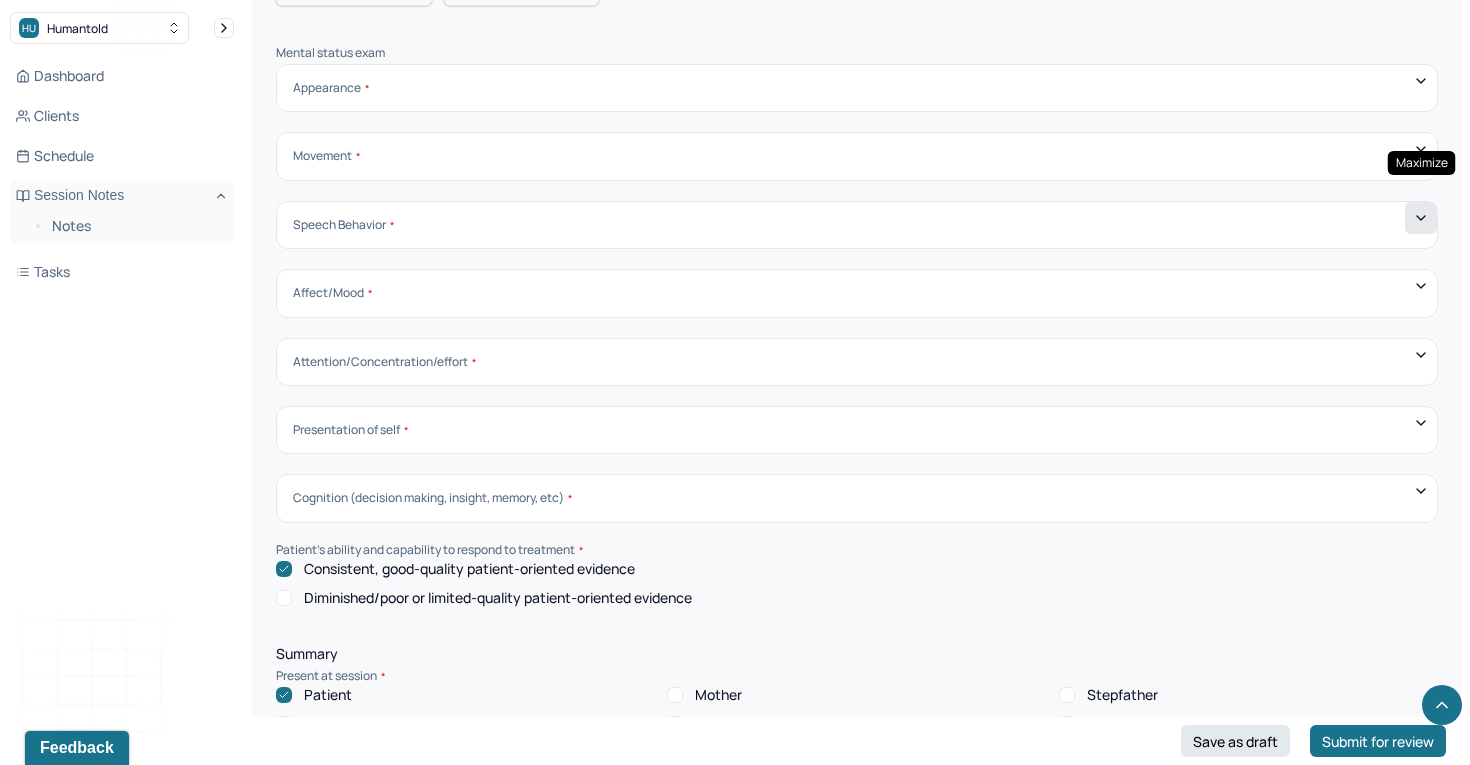 click 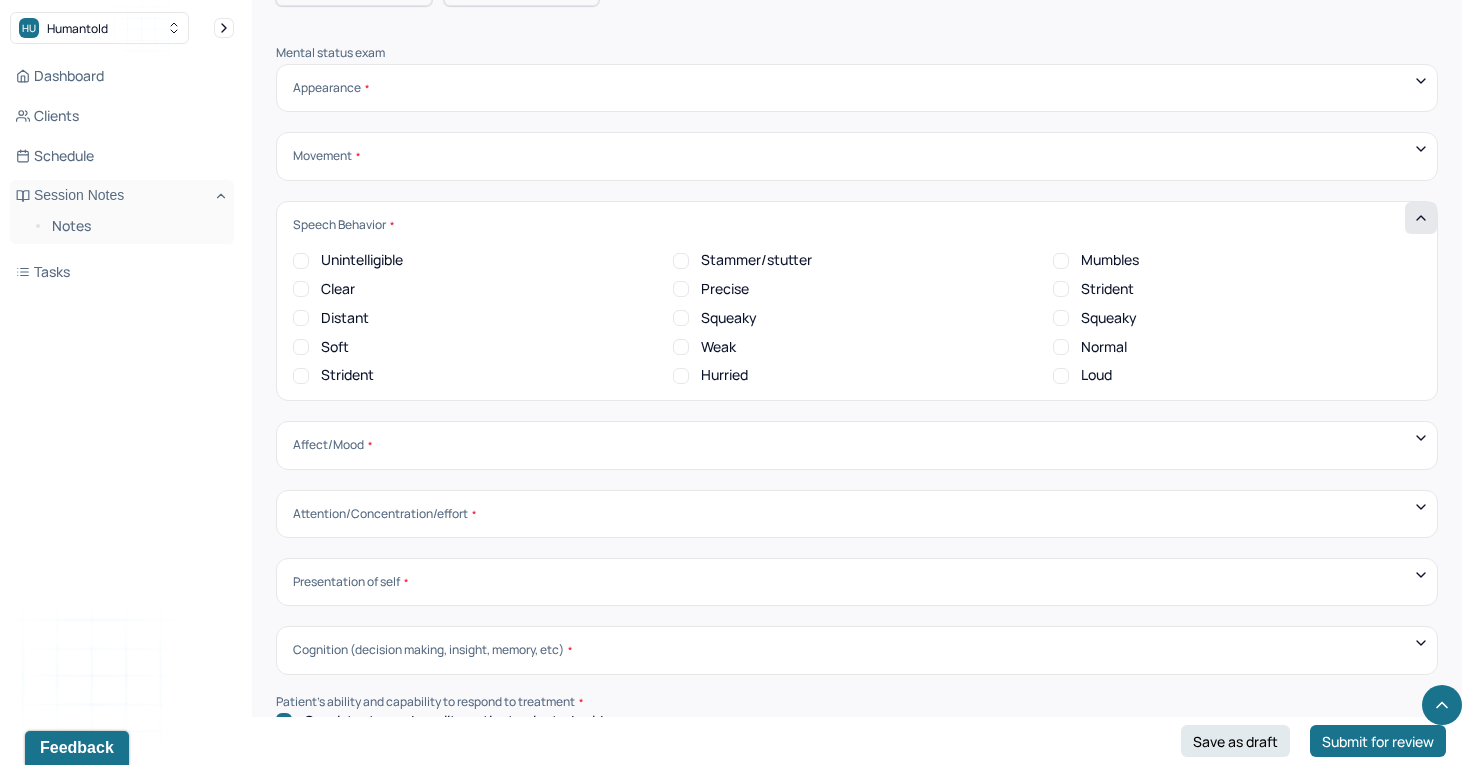 click on "Clear" at bounding box center (324, 289) 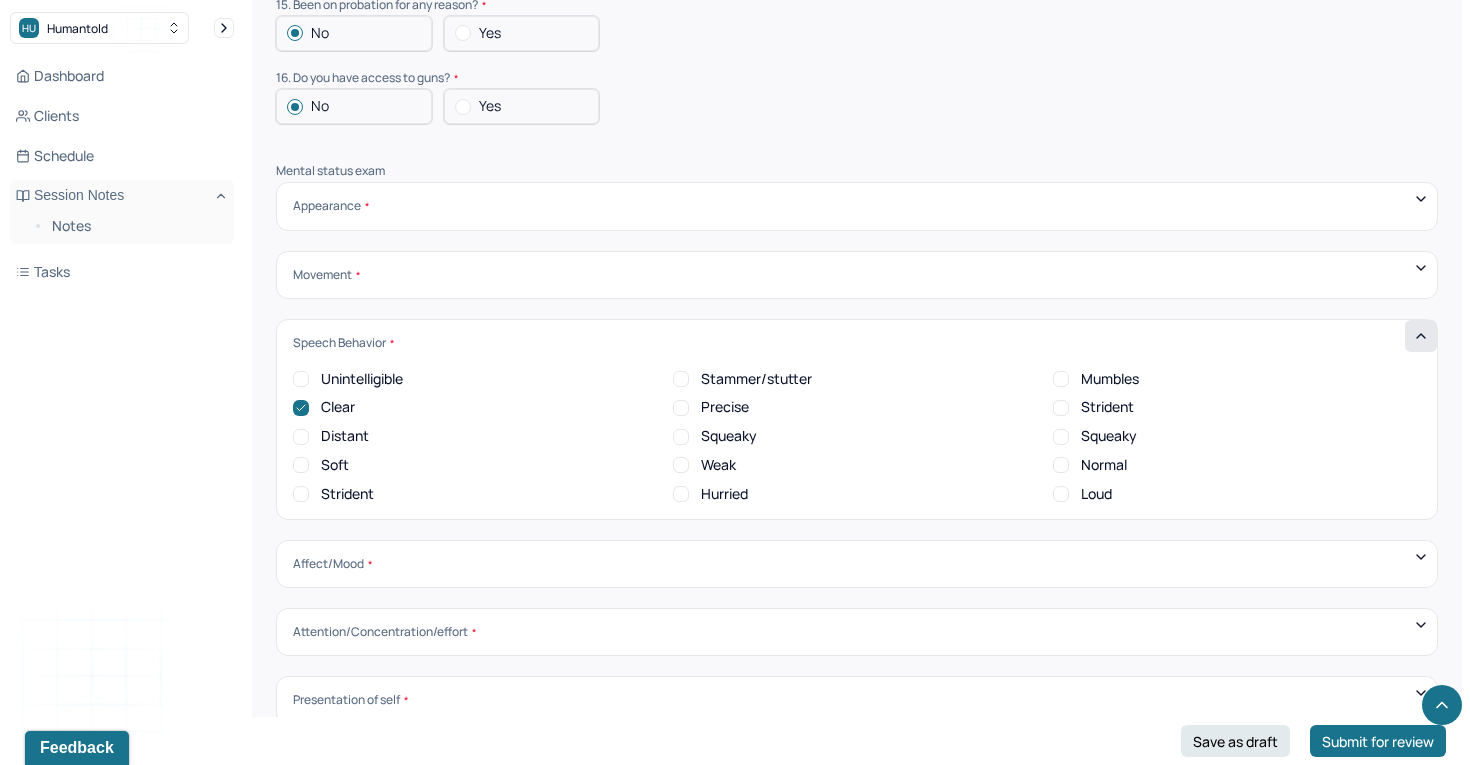 scroll, scrollTop: 6599, scrollLeft: 0, axis: vertical 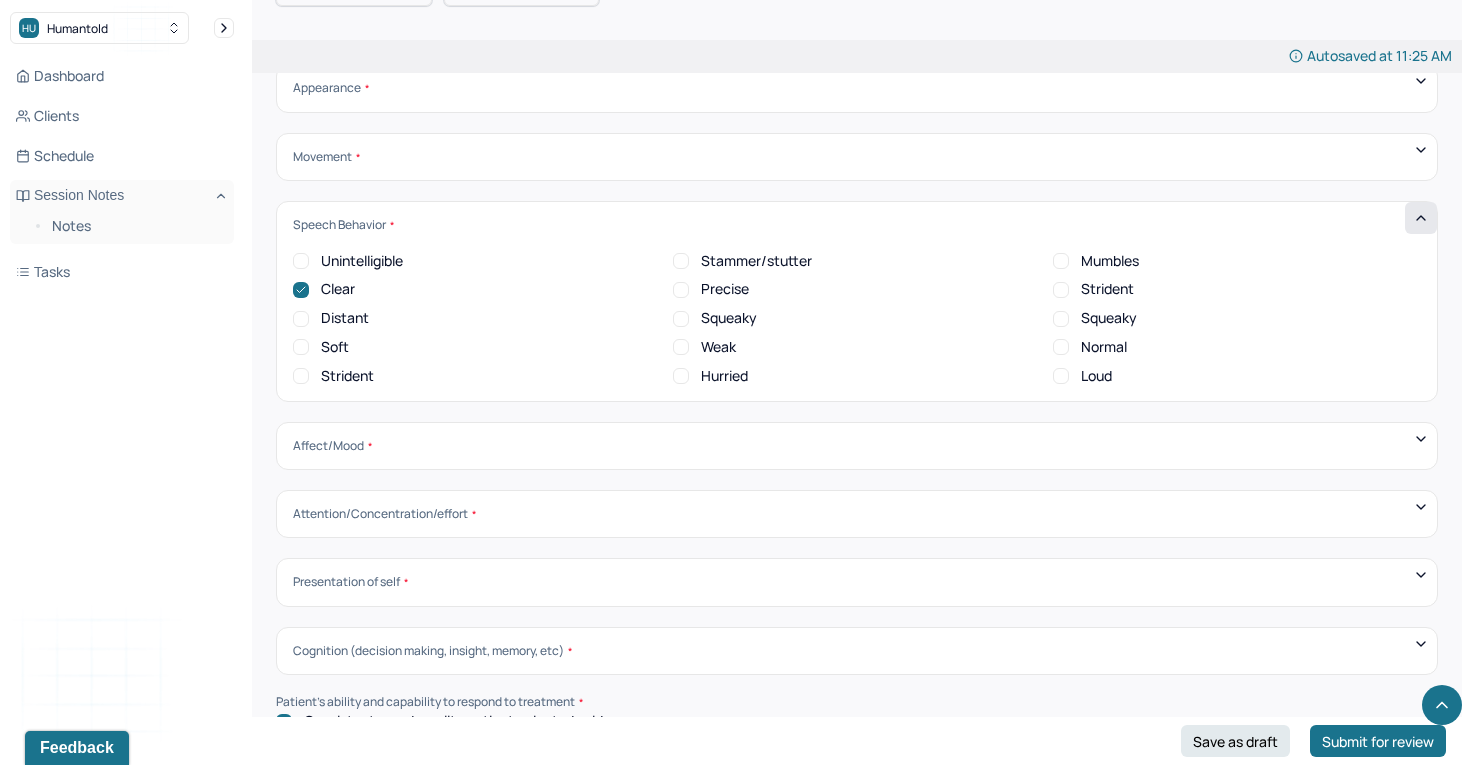 click on "Normal" at bounding box center [1061, 347] 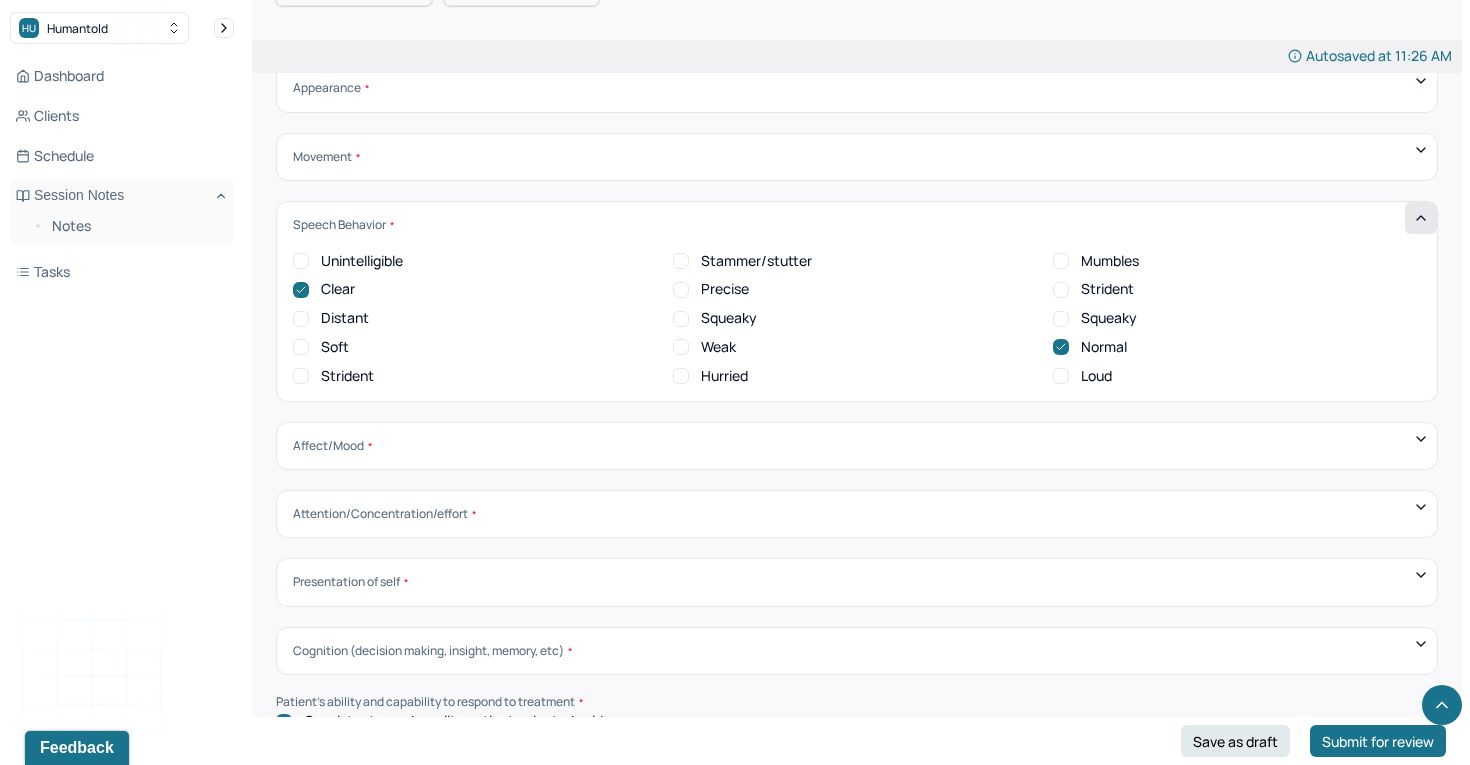 click on "Precise" at bounding box center (681, 290) 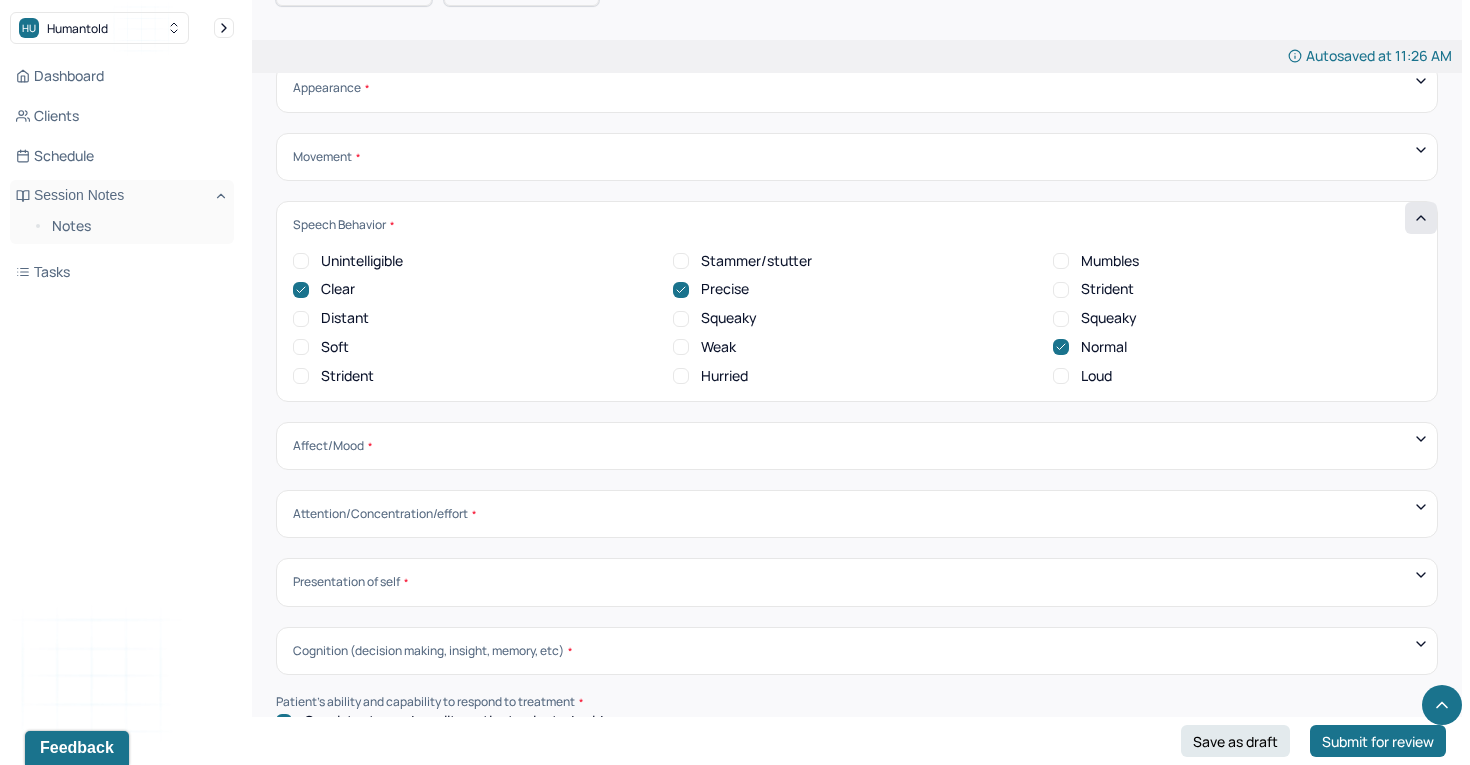 scroll, scrollTop: 0, scrollLeft: 0, axis: both 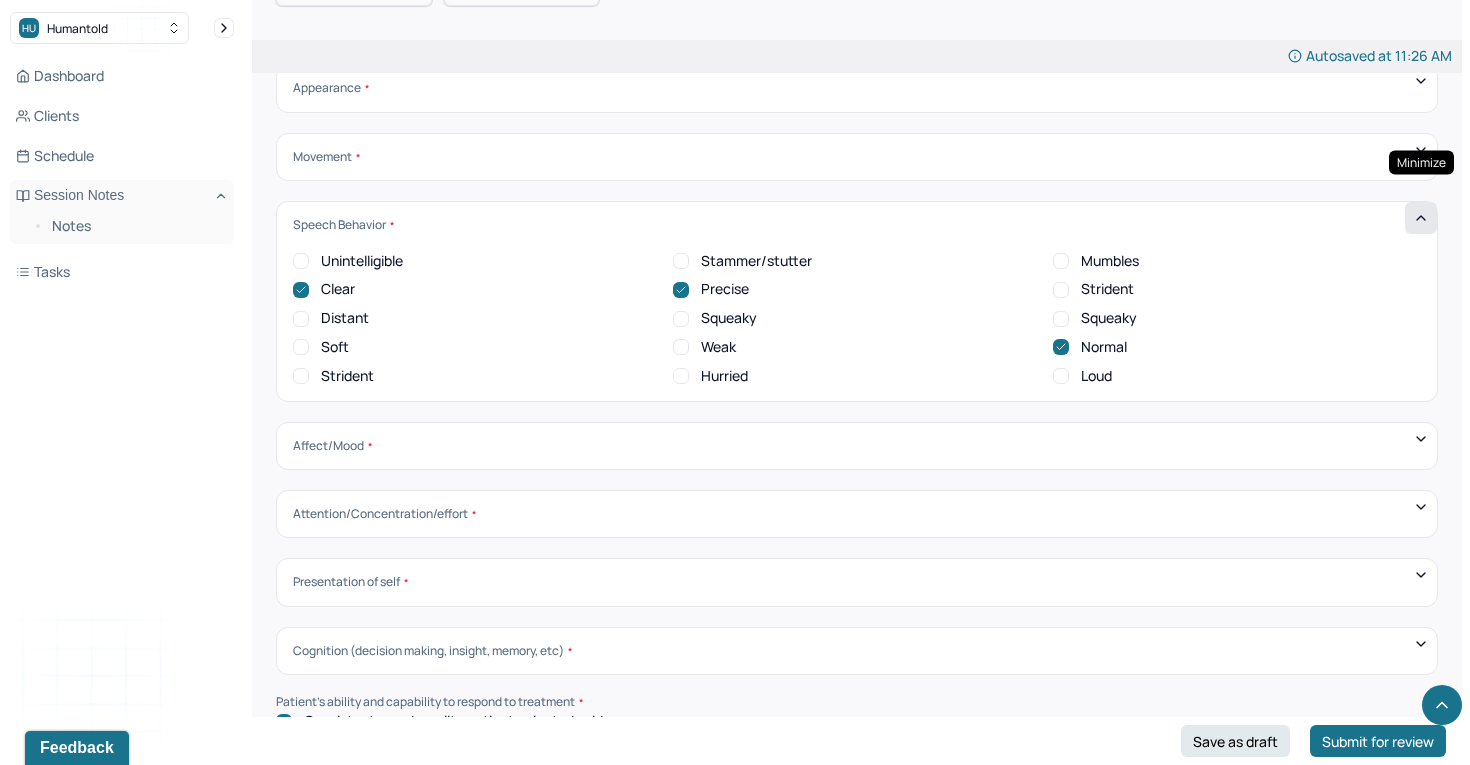 click 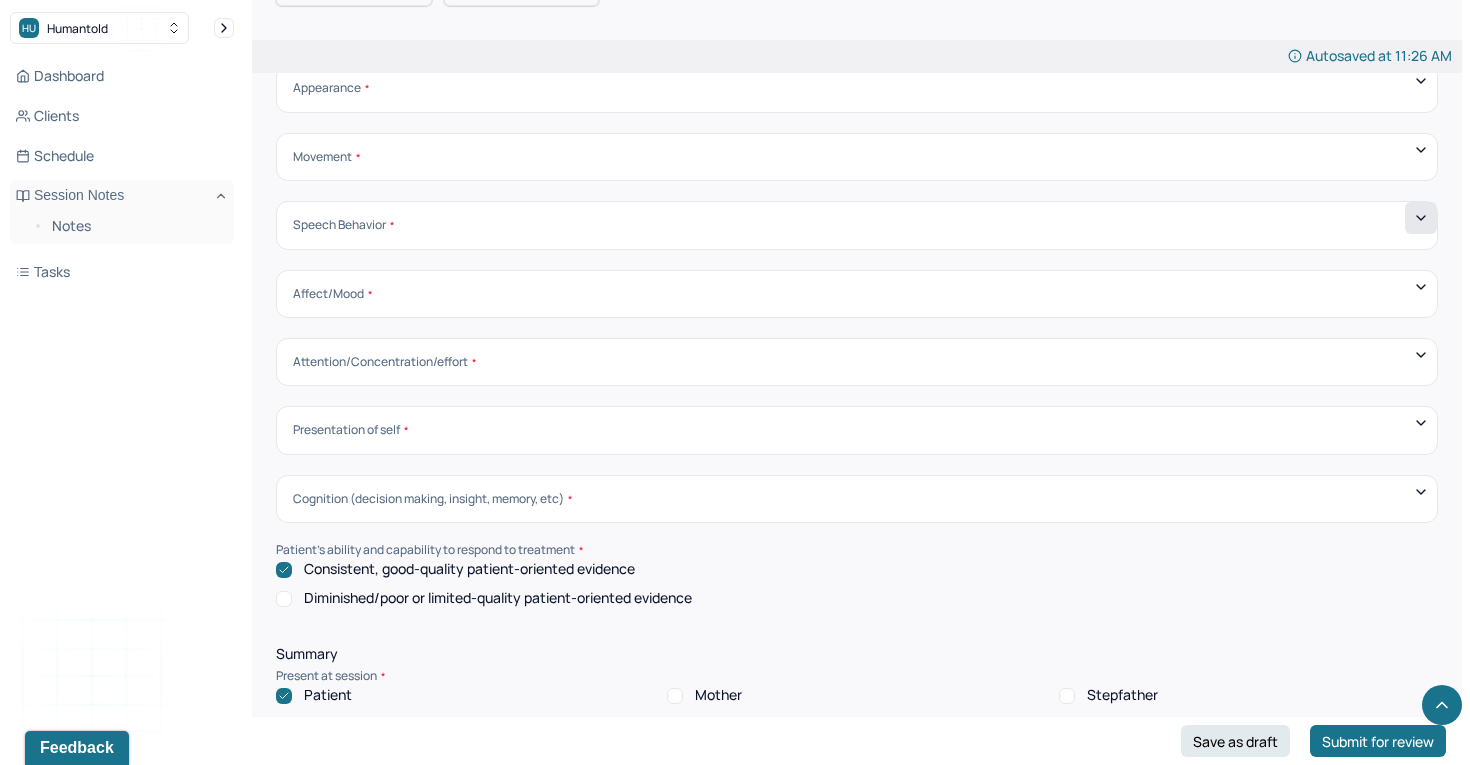 click on "Affect/Mood Blunted Constricted Normal Broad Inappropriate Indifferent to problems Congruent Irritated Hostile Flushing Dizziness Can't sit still Panicked Fearful Wretched Melancholy Sad Hopeless Bored Sorrow Grief Flight of ideas Manic Hypomanic Ashamed Embarrassed Apologetic Calm Guilty Flat" at bounding box center (857, 294) 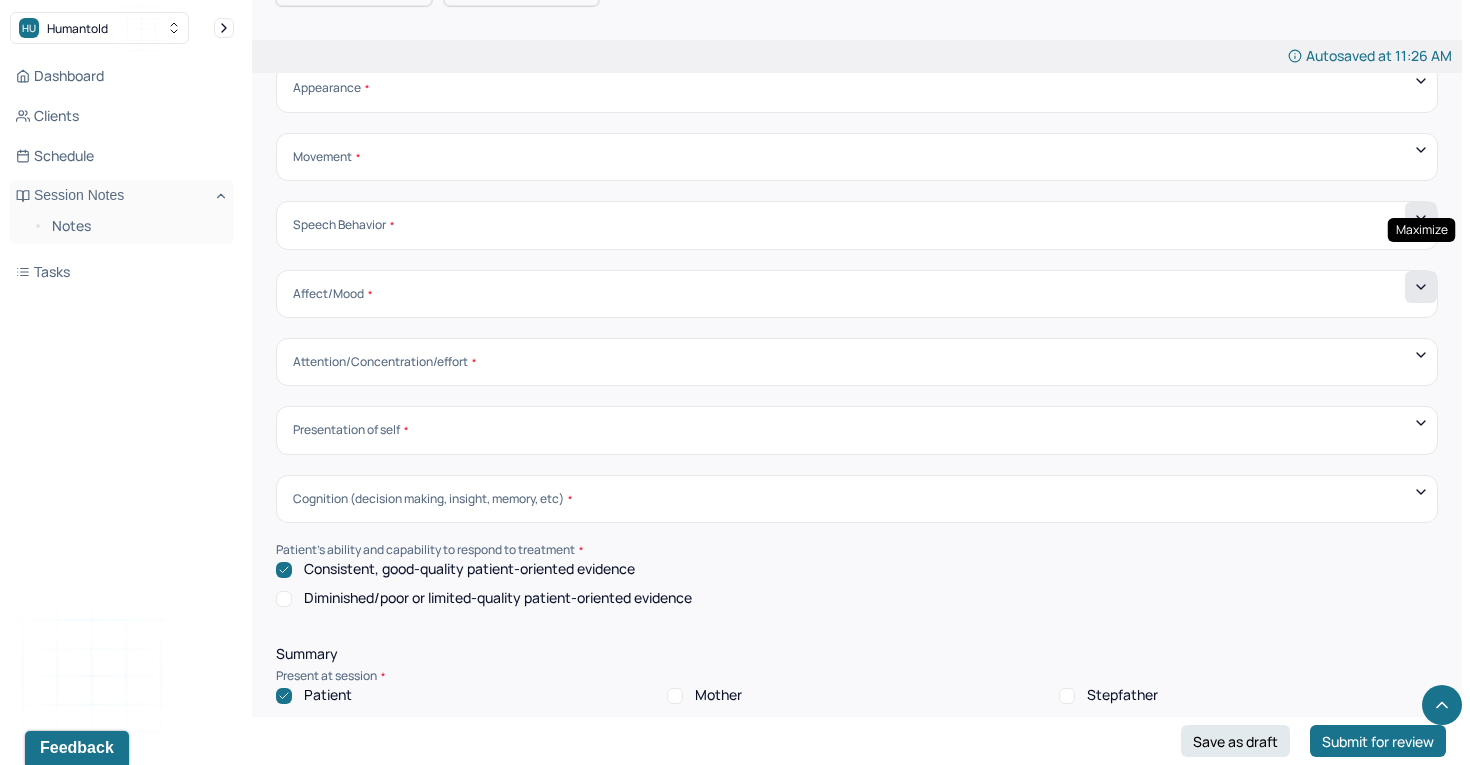 click at bounding box center [1421, 287] 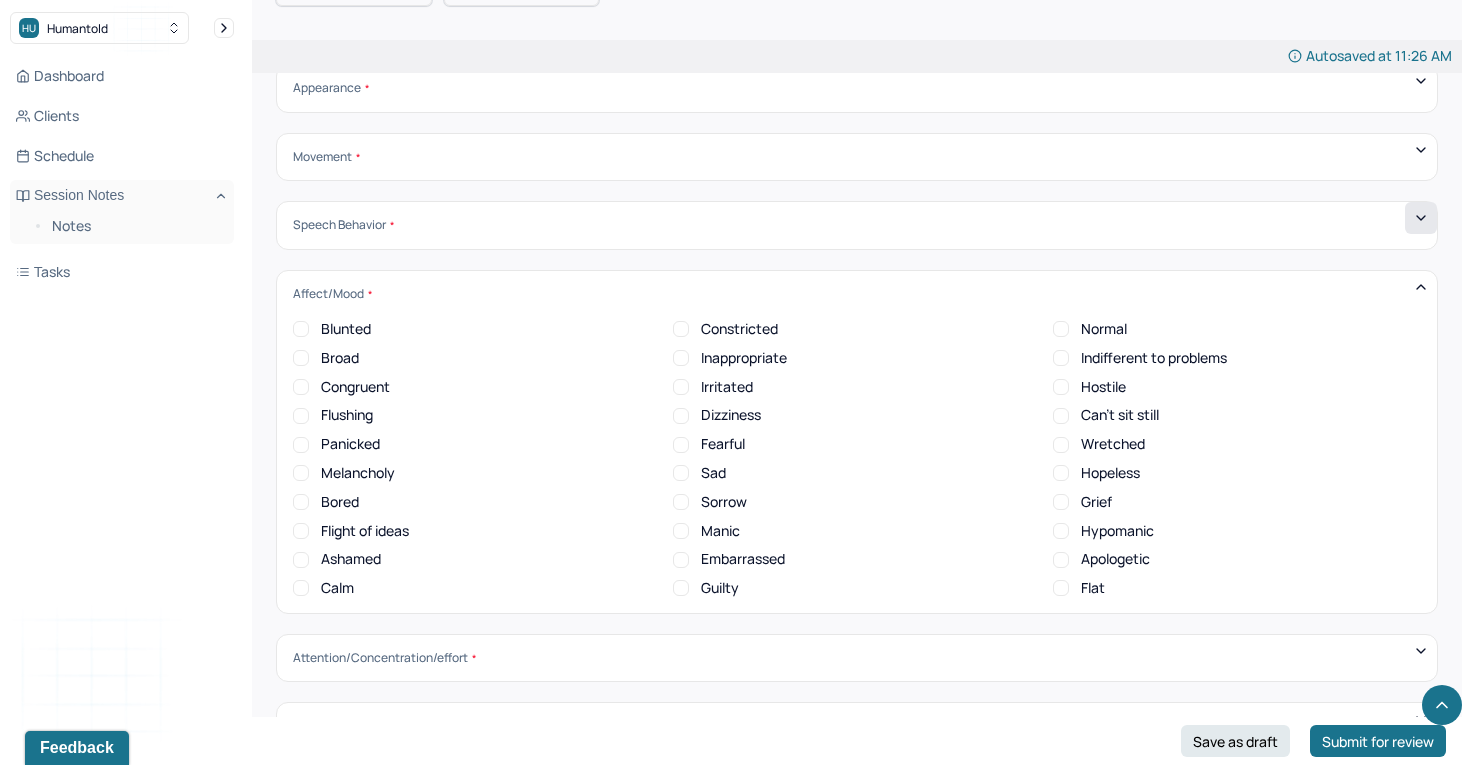 click on "Blunted" at bounding box center [301, 329] 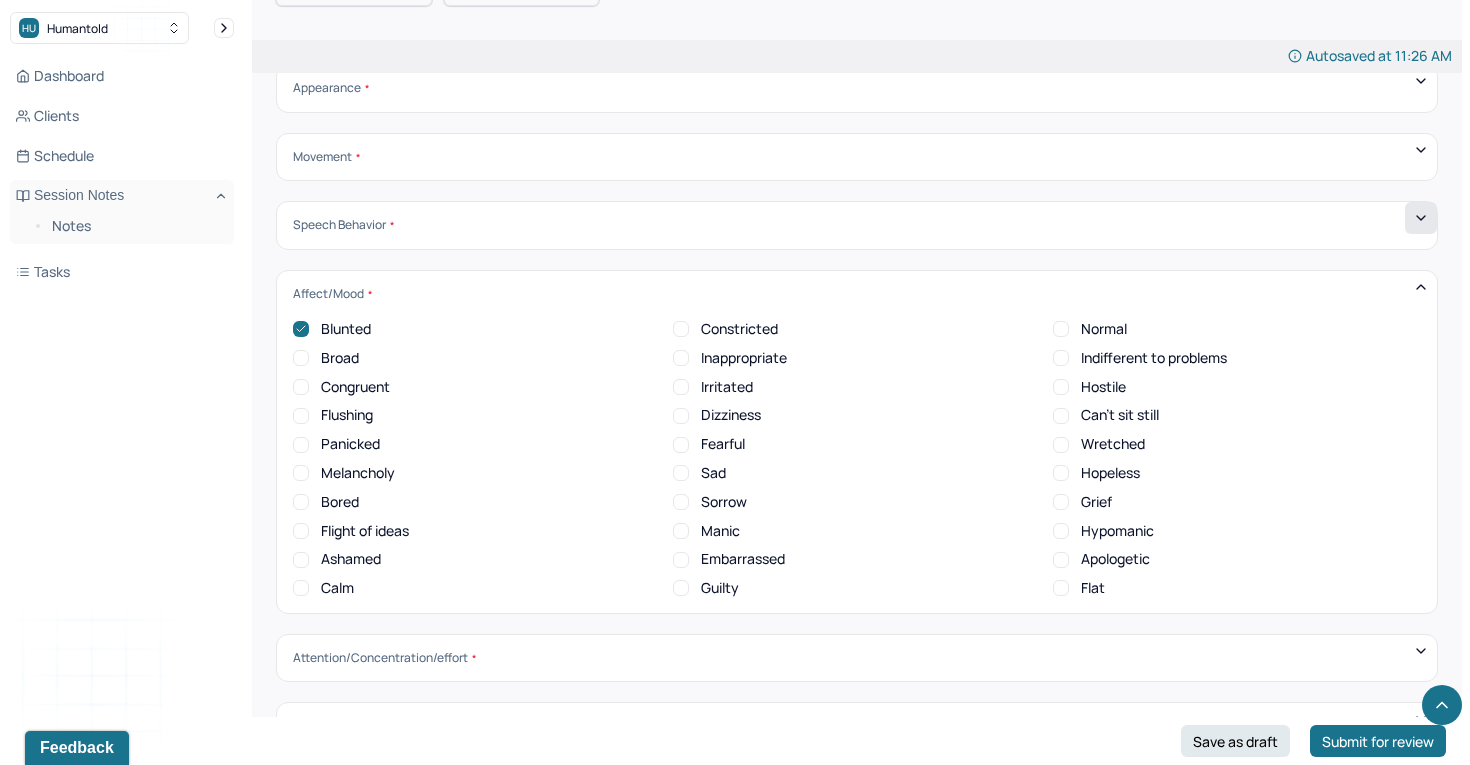 click on "Normal" at bounding box center (1061, 329) 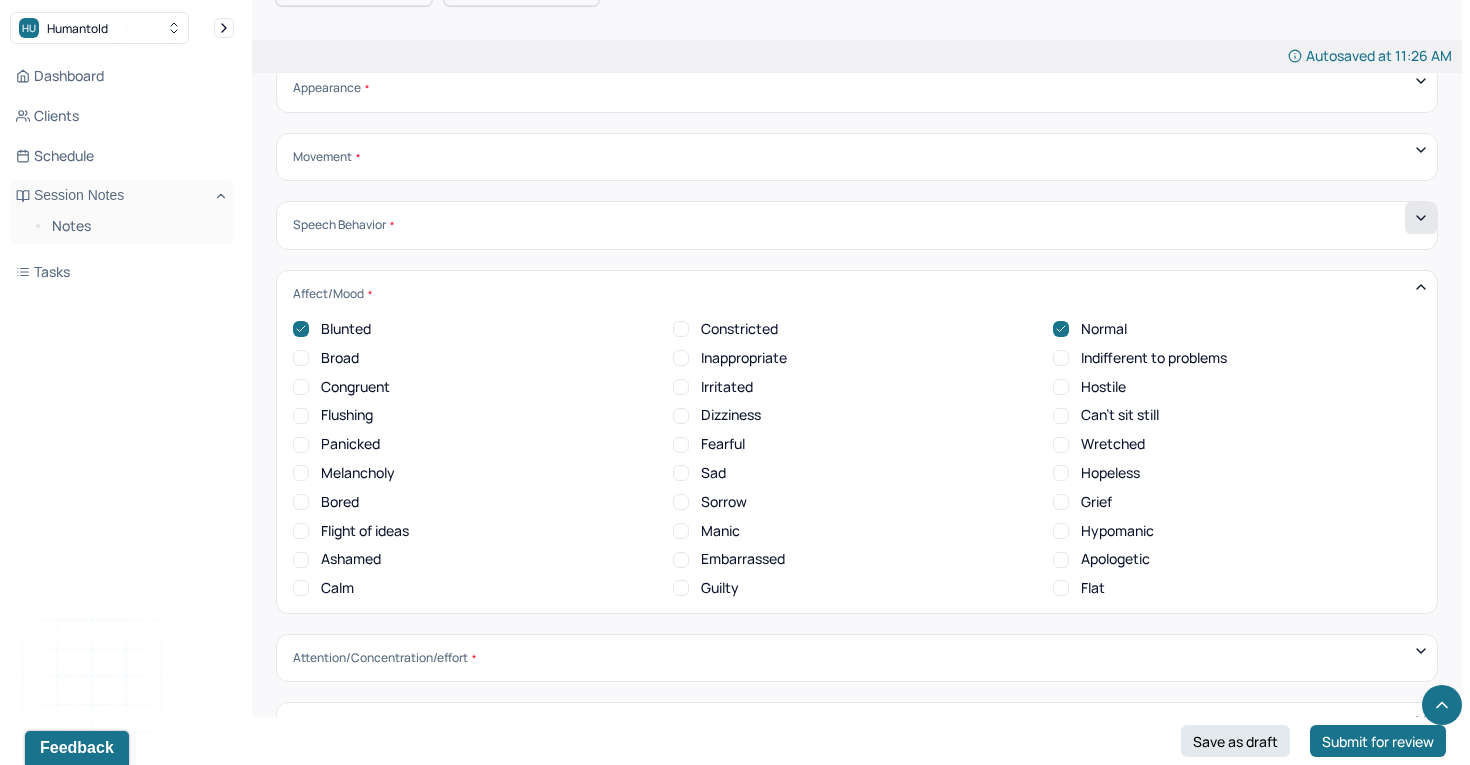 scroll, scrollTop: 0, scrollLeft: 0, axis: both 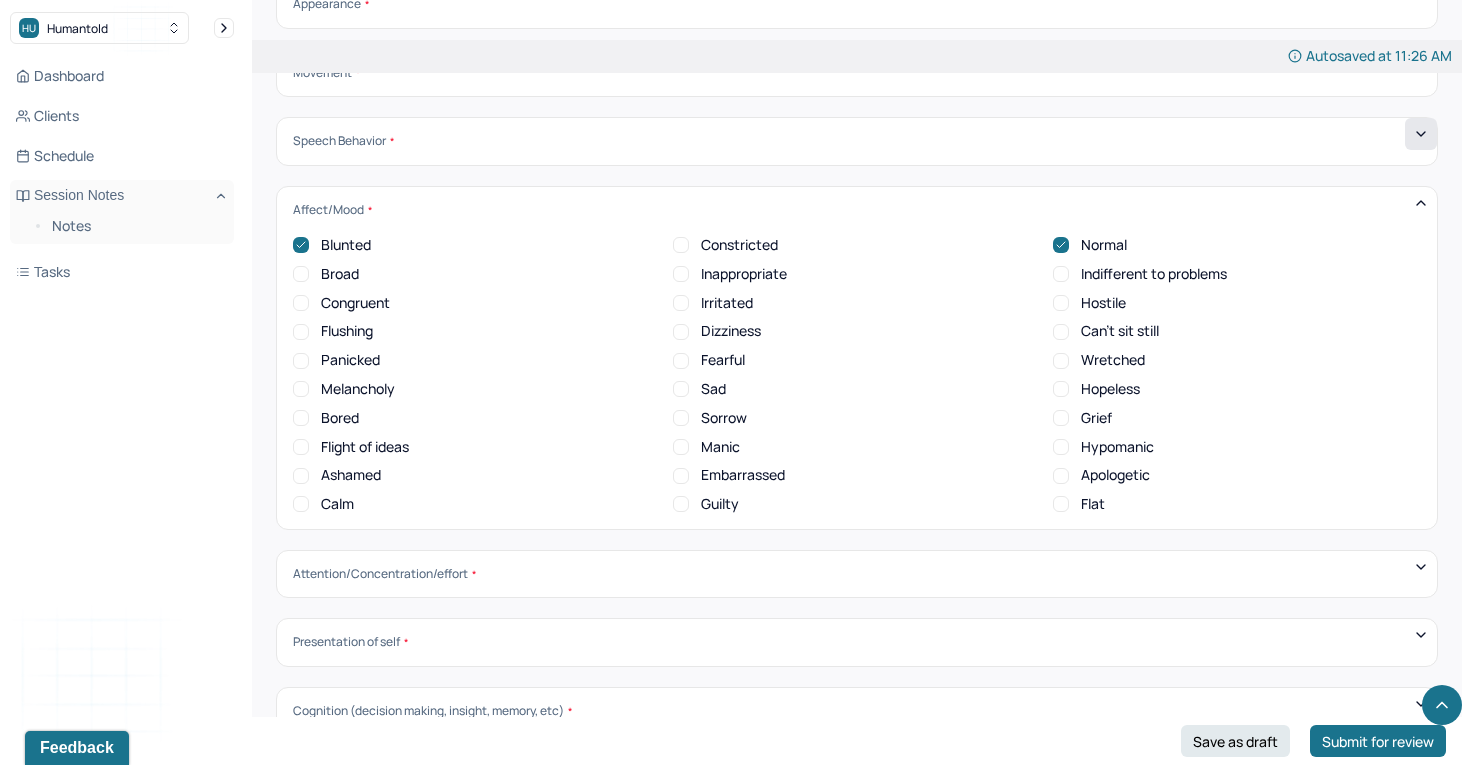 click on "Sorrow" at bounding box center (681, 418) 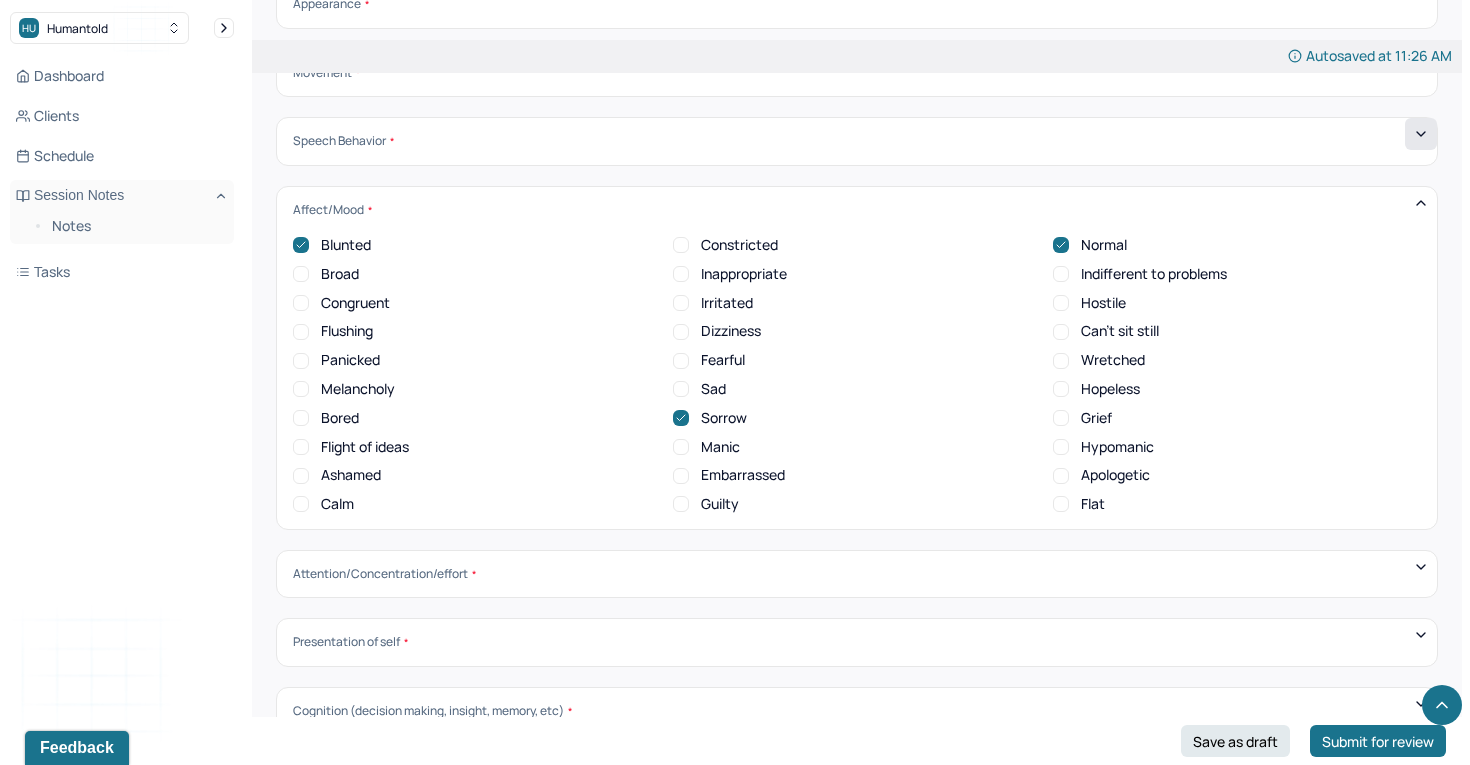 click on "Calm" at bounding box center [301, 504] 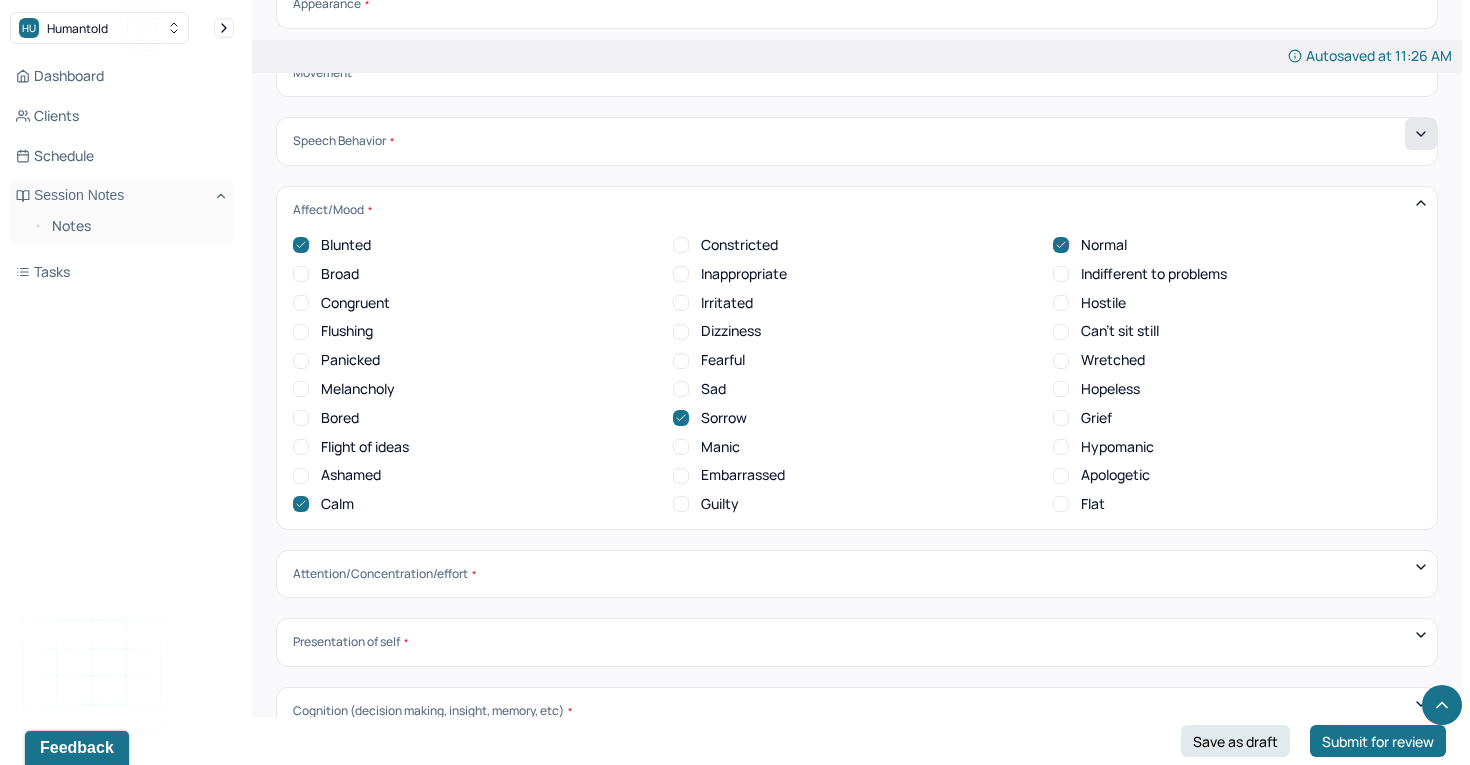click on "Ashamed" at bounding box center (301, 476) 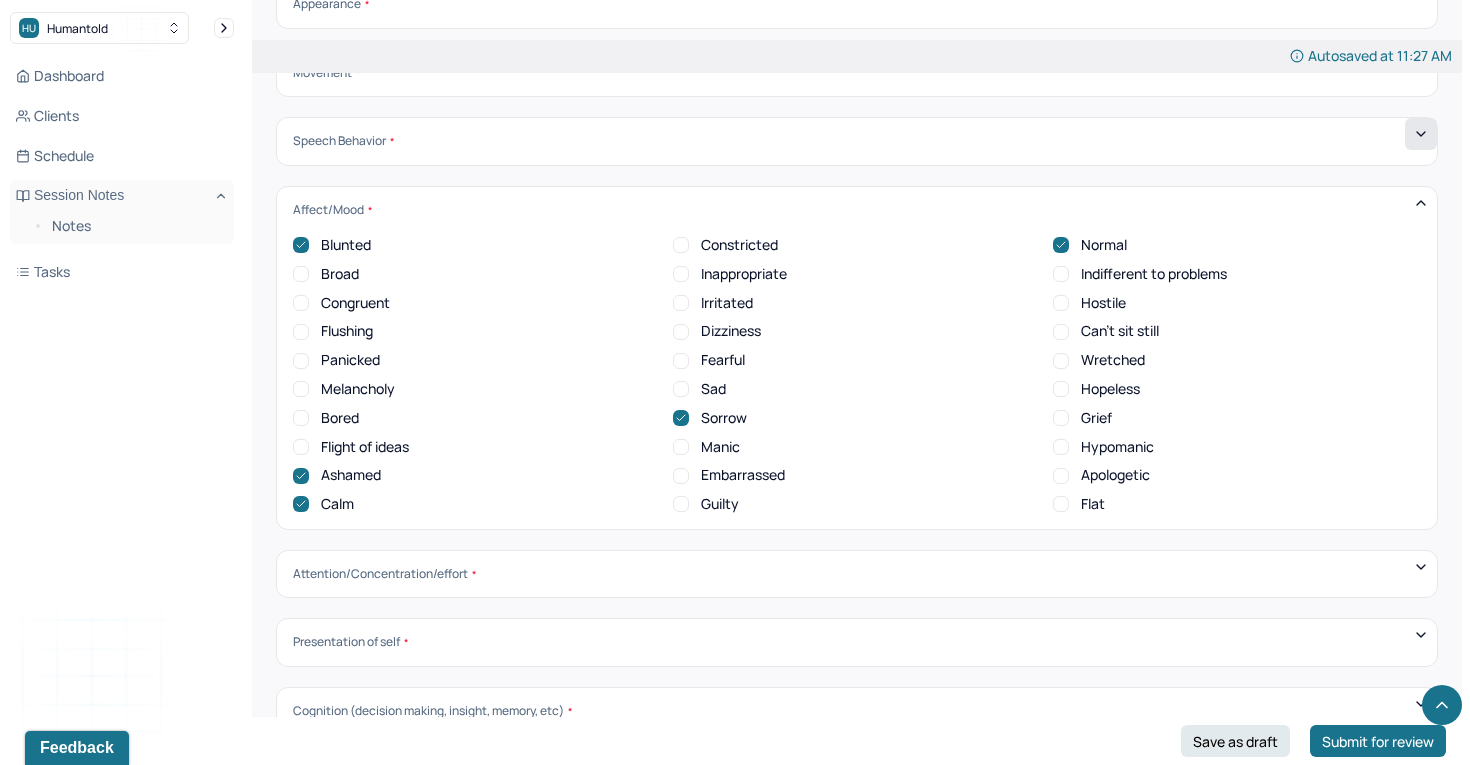click on "Edit Note Search by client name, chart number  FAQs Theme KK [FIRST]   [LAST] Appointment Details Client name [FIRST] [LAST] Date of service [DATE] Time [TIME] - [TIME] Duration 1hr Appointment type individual therapy Provider name [FIRST] [LAST] Modifier 1 95 Telemedicine Note type Individual intake note Instructions The fields marked with an asterisk ( * ) are required before you can submit your notes. Before you can submit your session notes, they must be signed. You have the option to save your notes as a draft before making a submission. Appointment location * Teletherapy Client Teletherapy Location Home Office Other Provider Teletherapy Location Home Office Other Consent was received for the teletherapy session The teletherapy session was conducted via video Primary diagnosis * (optional) [FIRST]" at bounding box center (857, -2015) 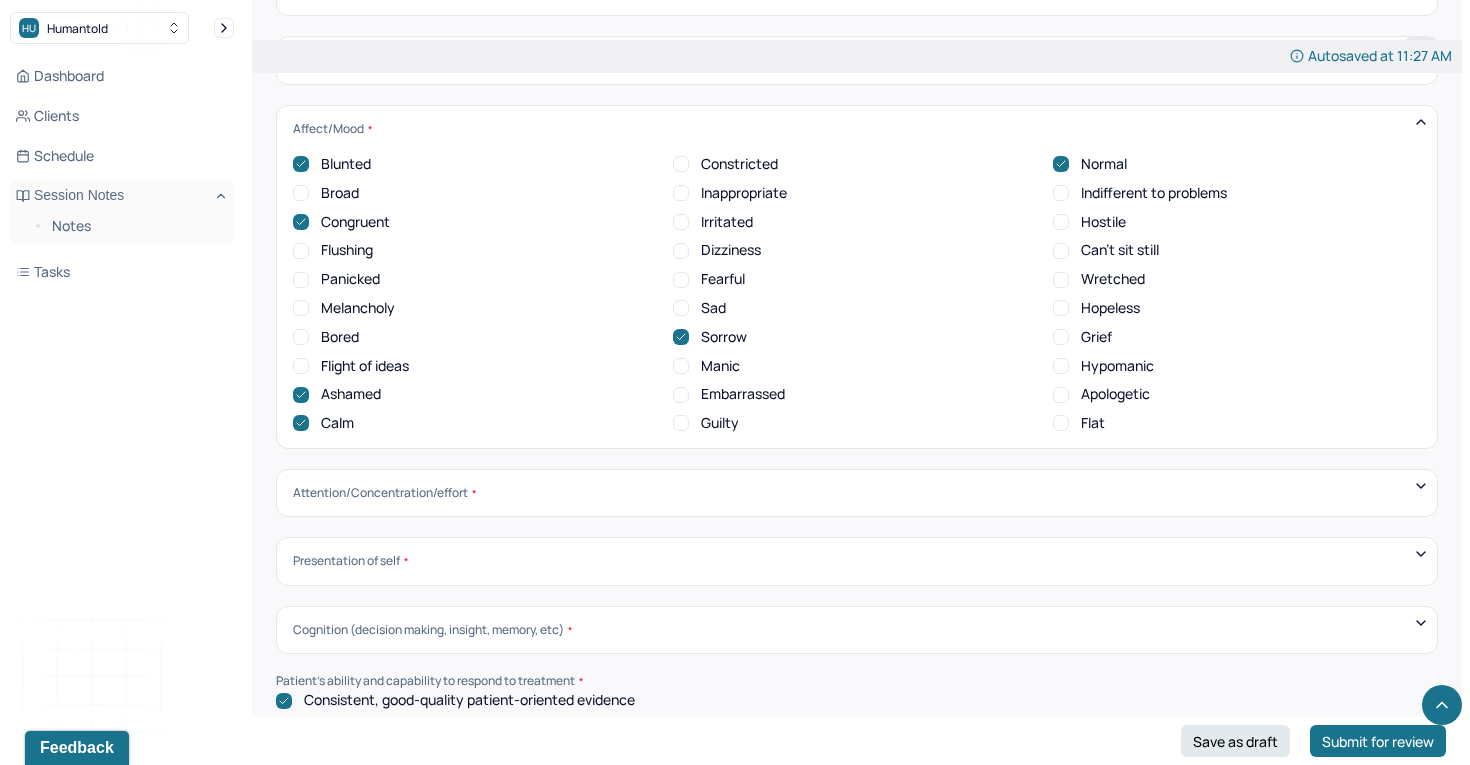 scroll, scrollTop: 6787, scrollLeft: 0, axis: vertical 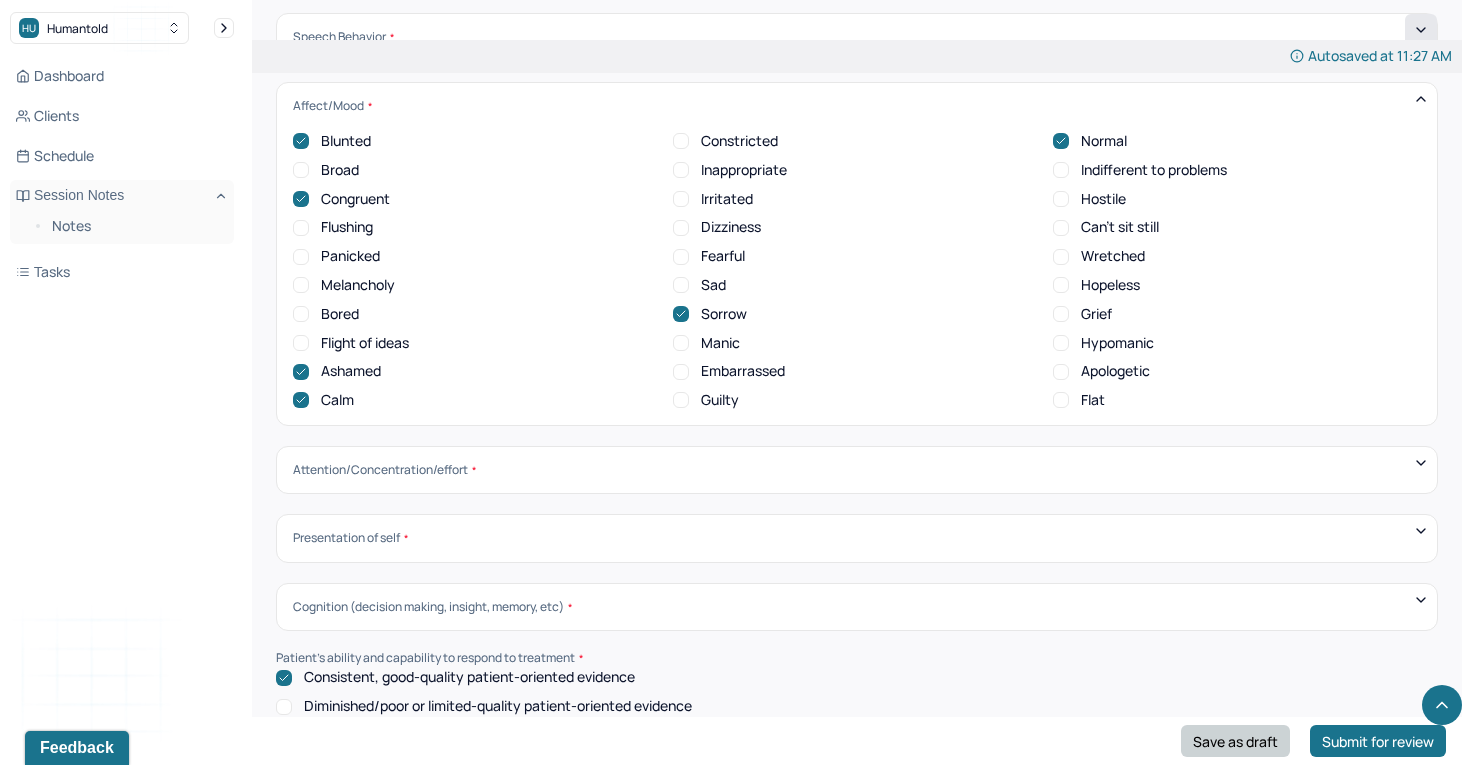 click on "Save as draft" at bounding box center [1235, 741] 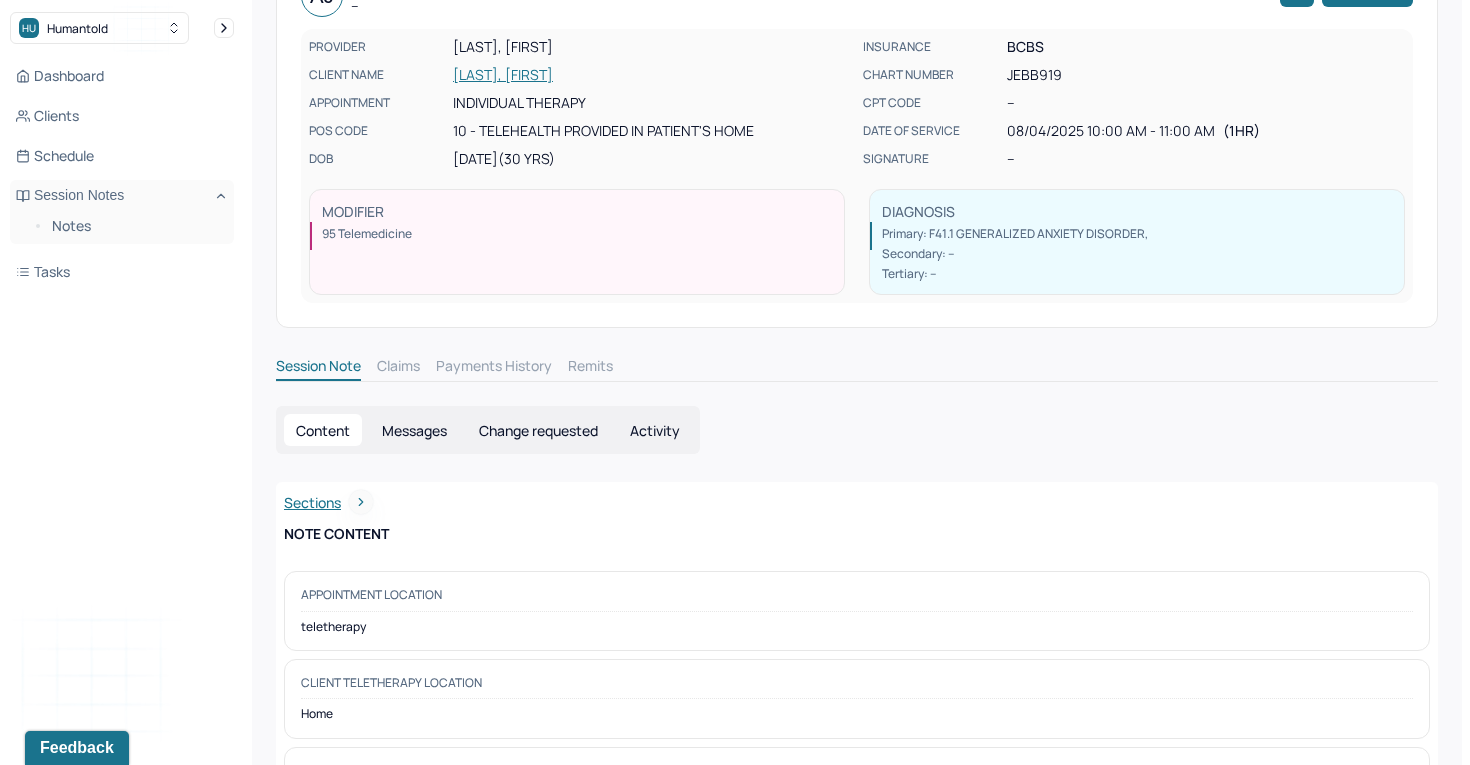scroll, scrollTop: 0, scrollLeft: 0, axis: both 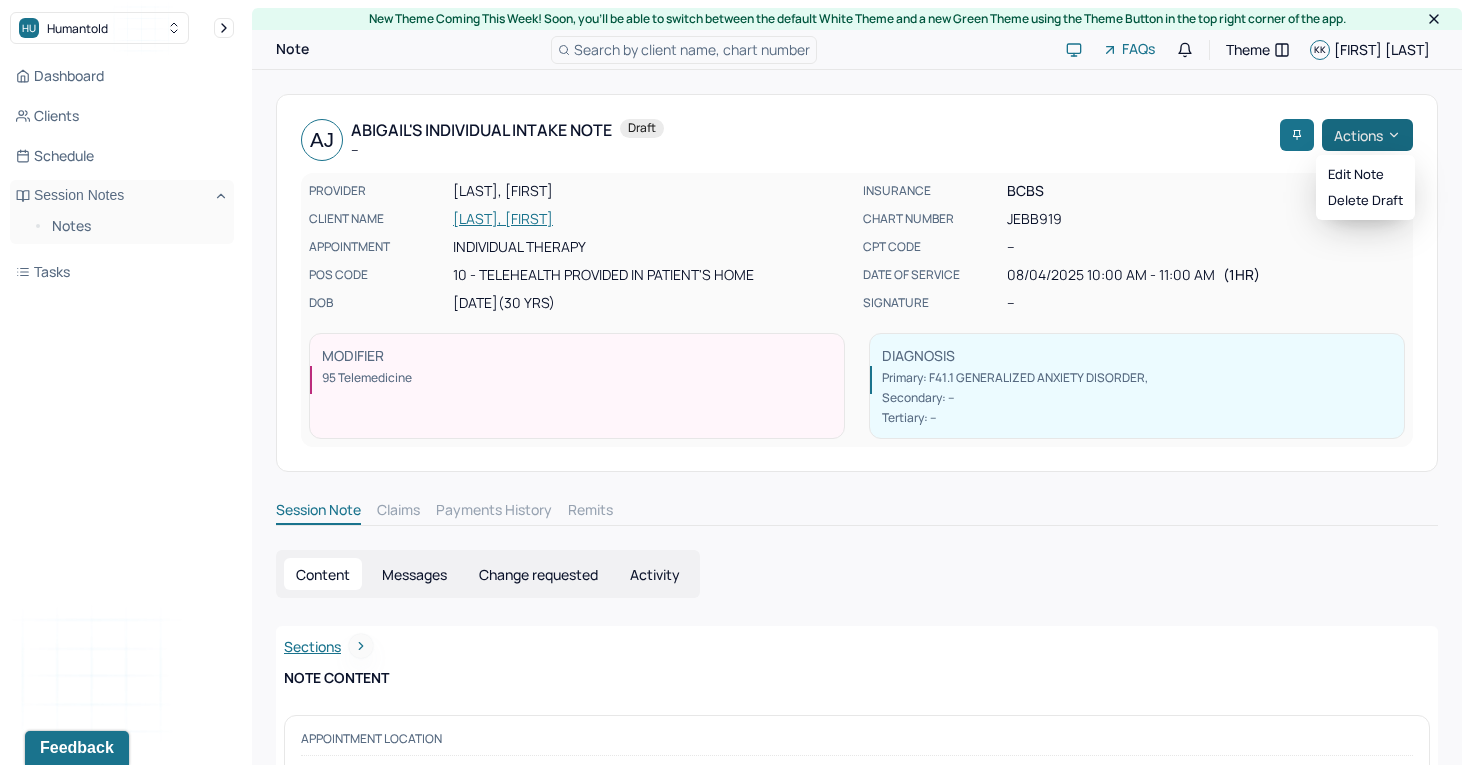 click on "Actions" at bounding box center (1367, 135) 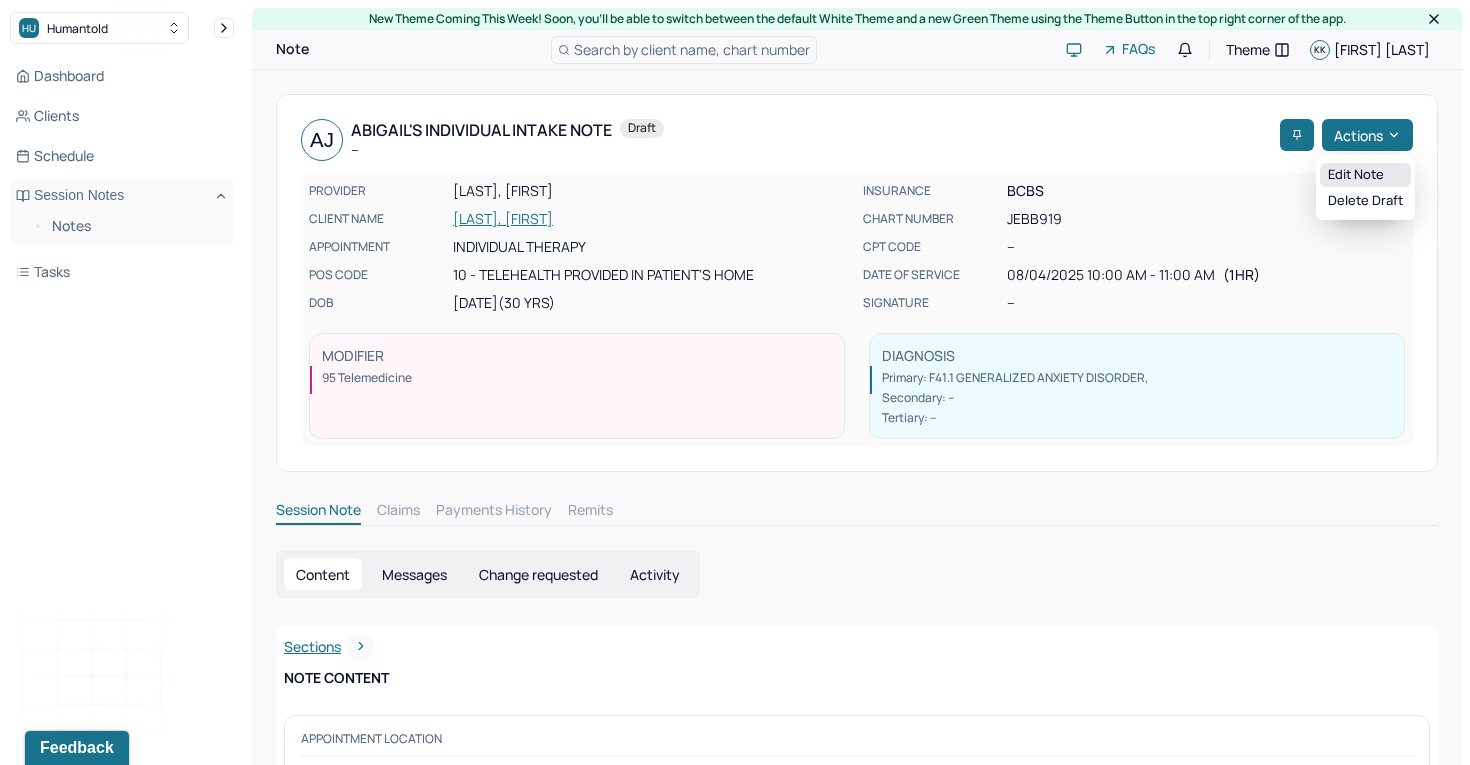 click on "Edit note" at bounding box center (1365, 175) 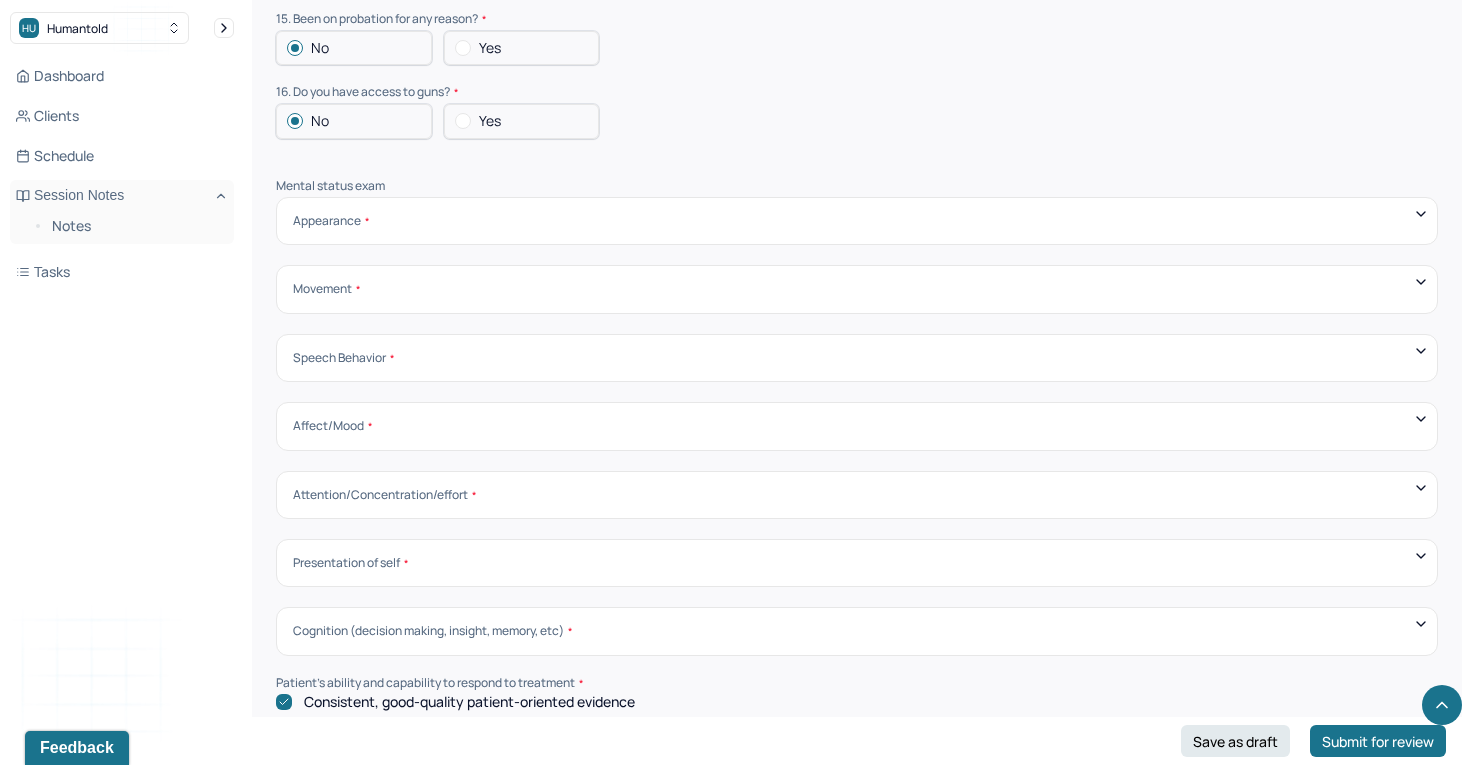 scroll, scrollTop: 6404, scrollLeft: 0, axis: vertical 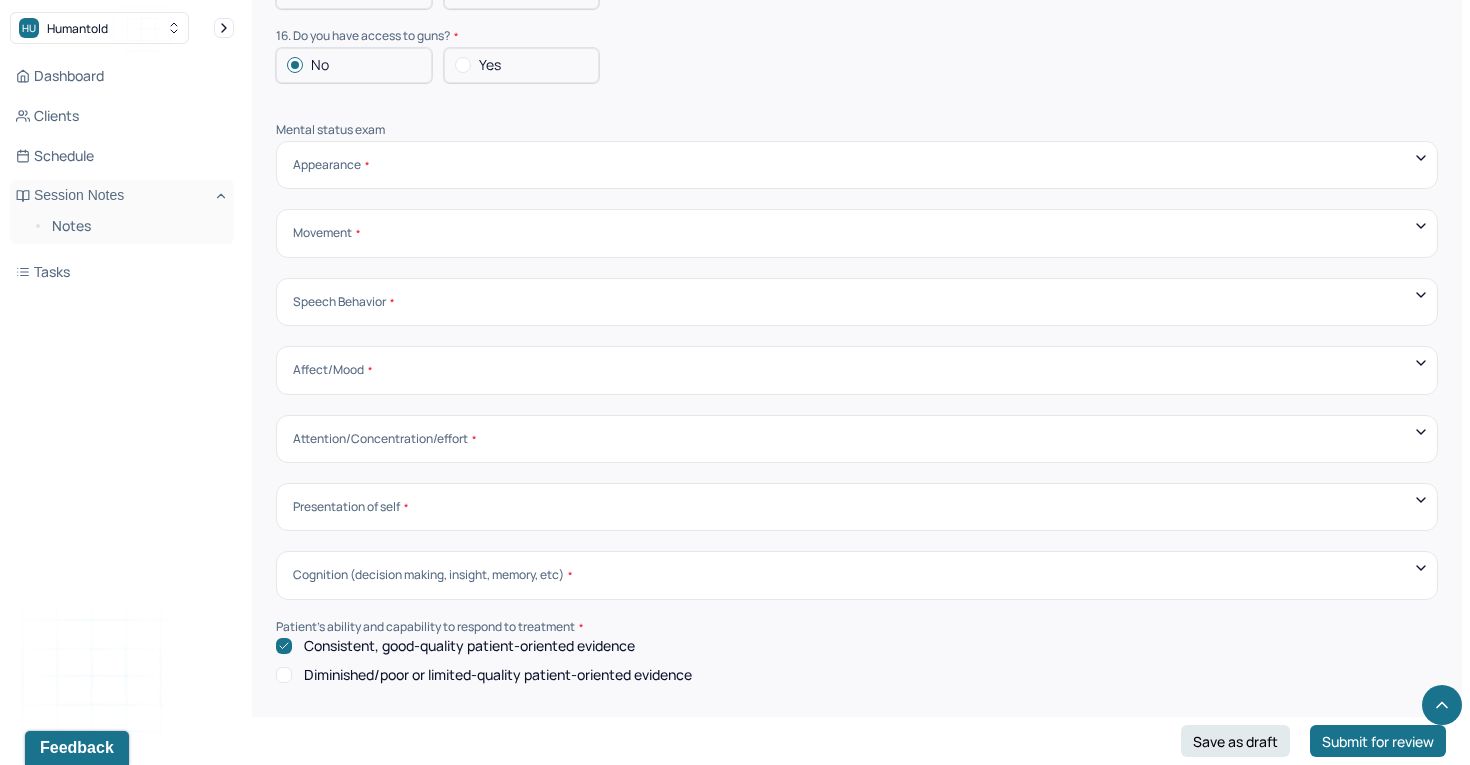 click on "Affect/Mood" at bounding box center (857, 370) 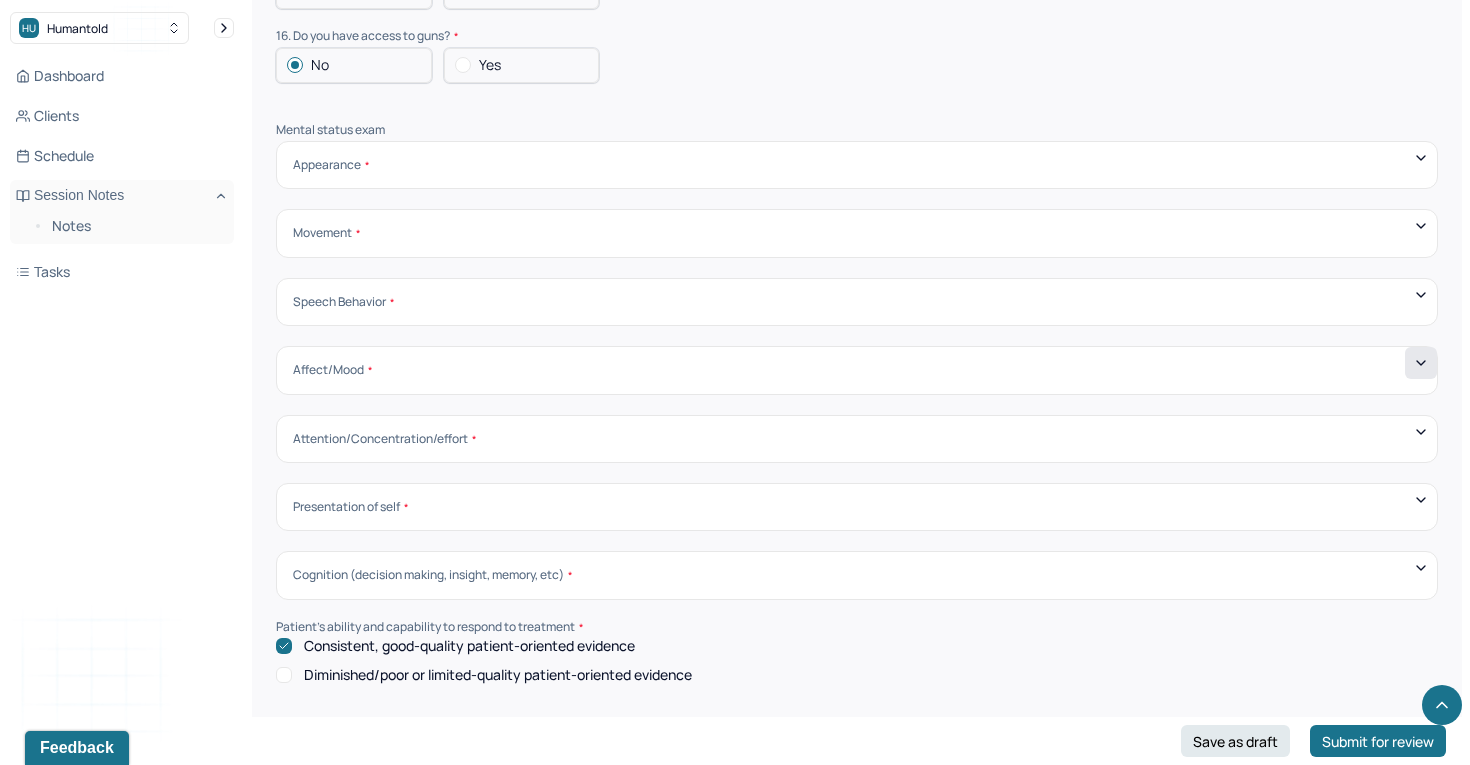 click 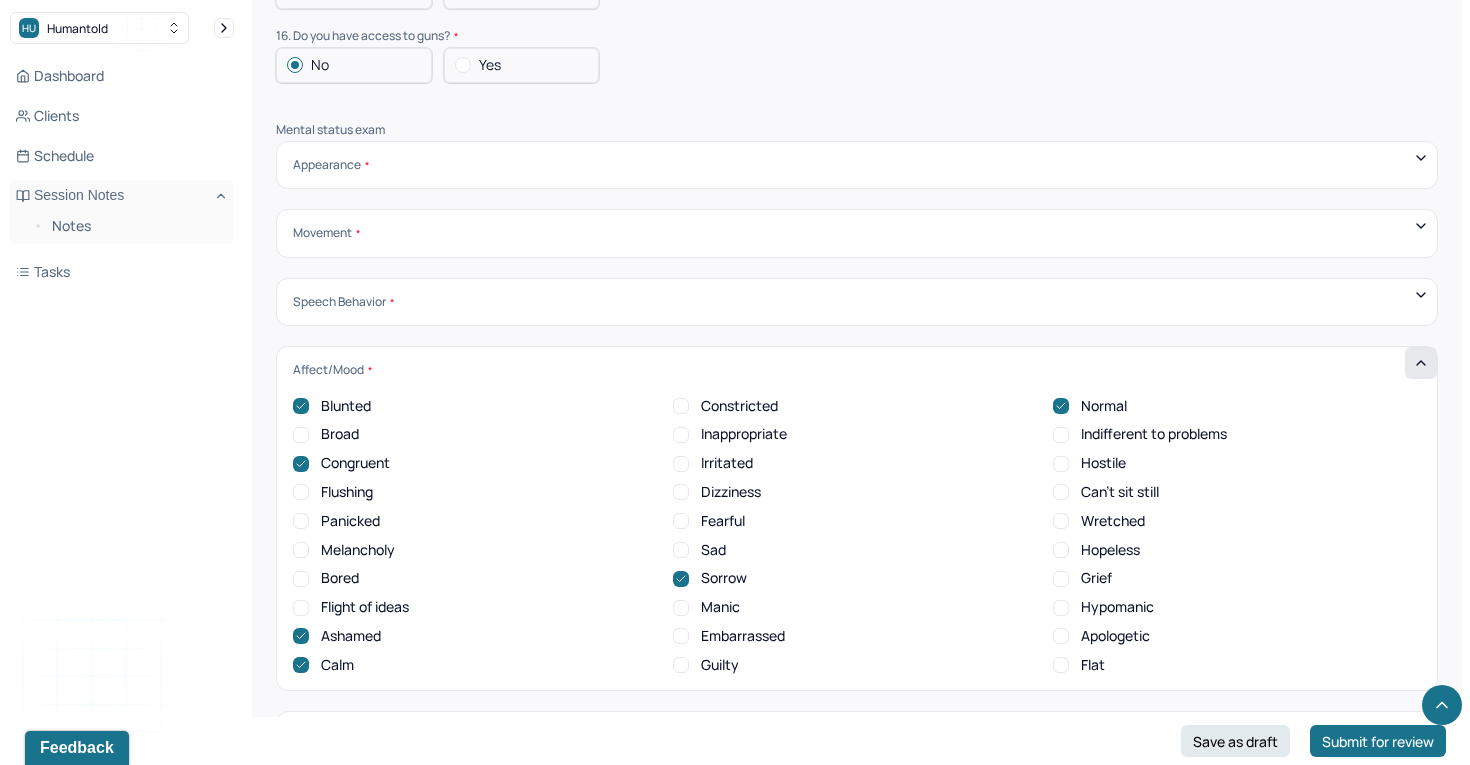 scroll, scrollTop: 0, scrollLeft: 0, axis: both 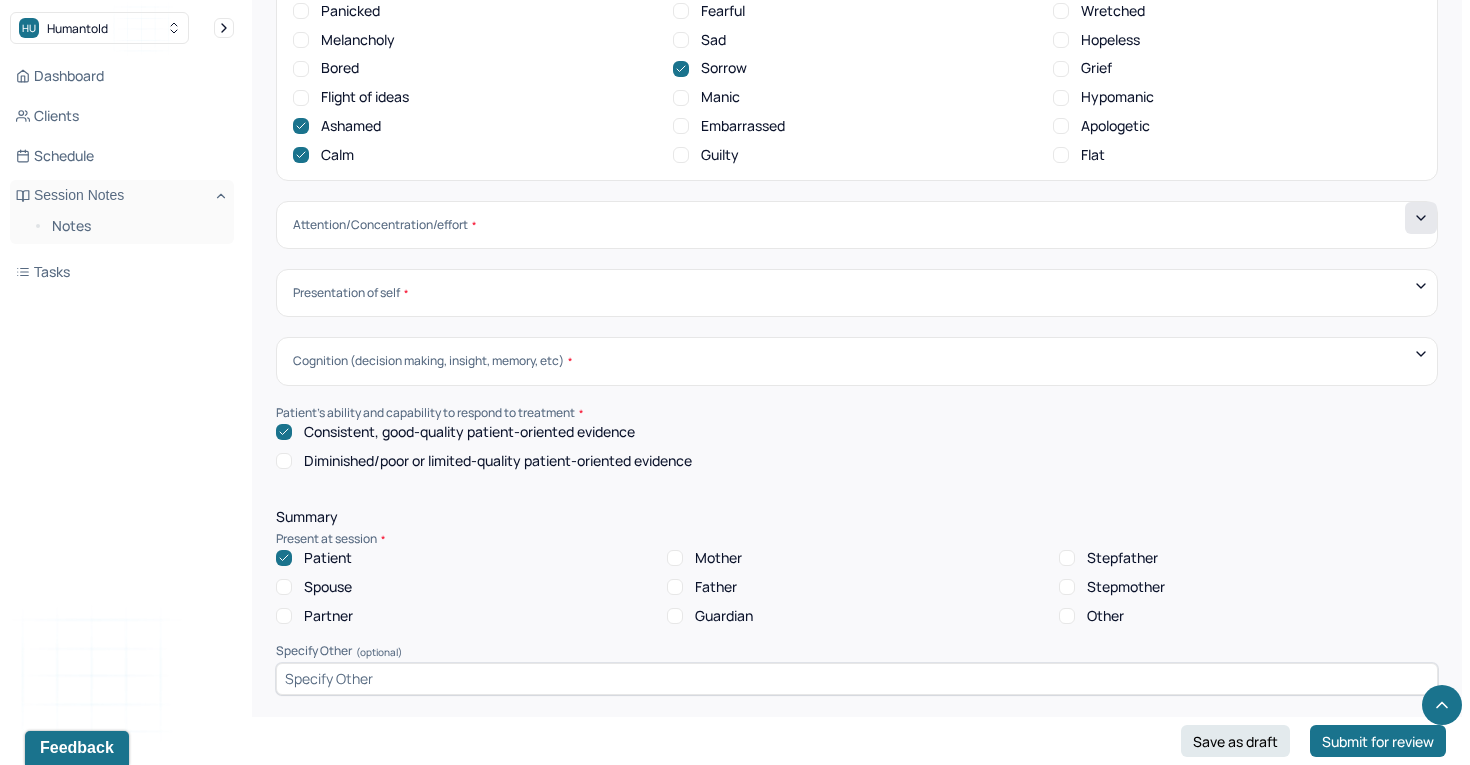 click 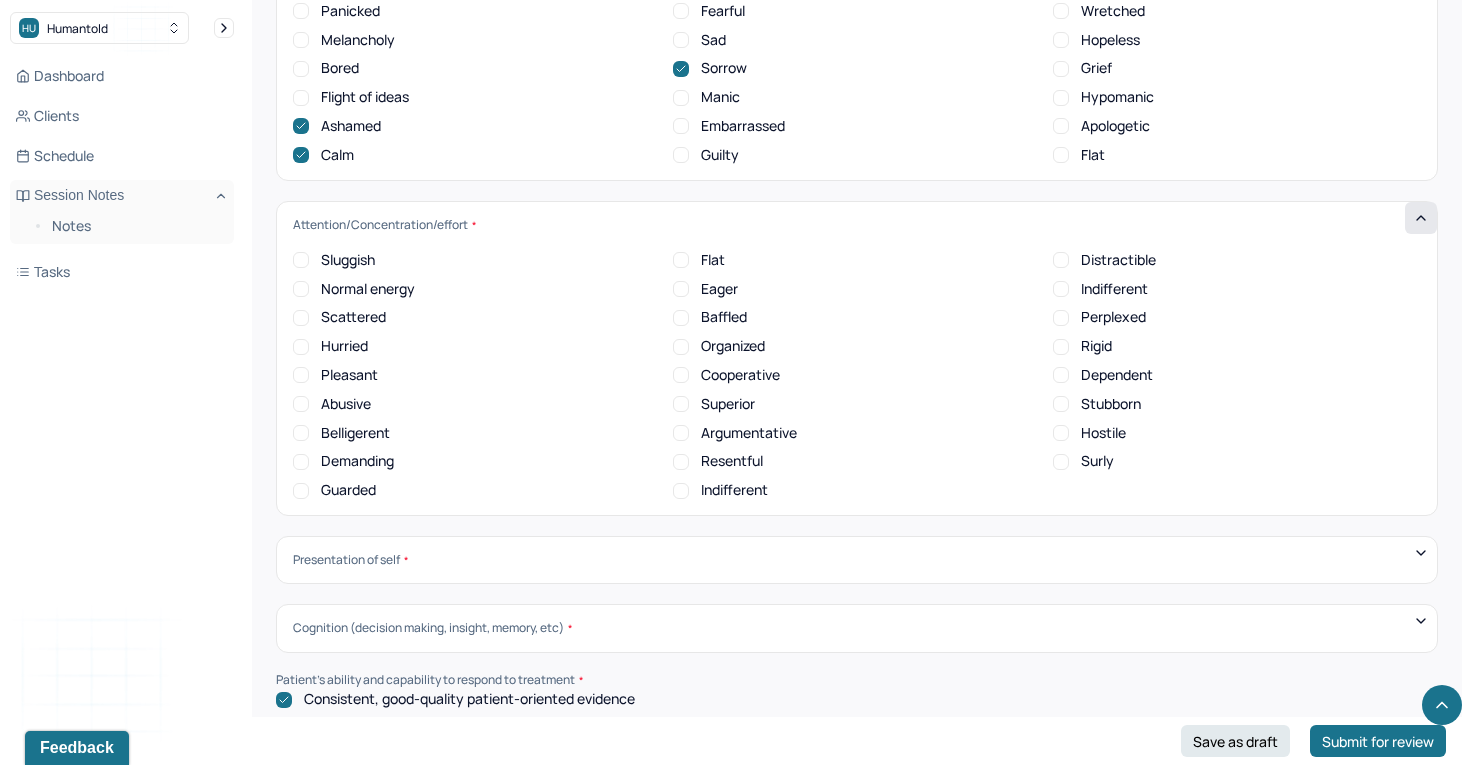 click on "Normal energy" at bounding box center (301, 289) 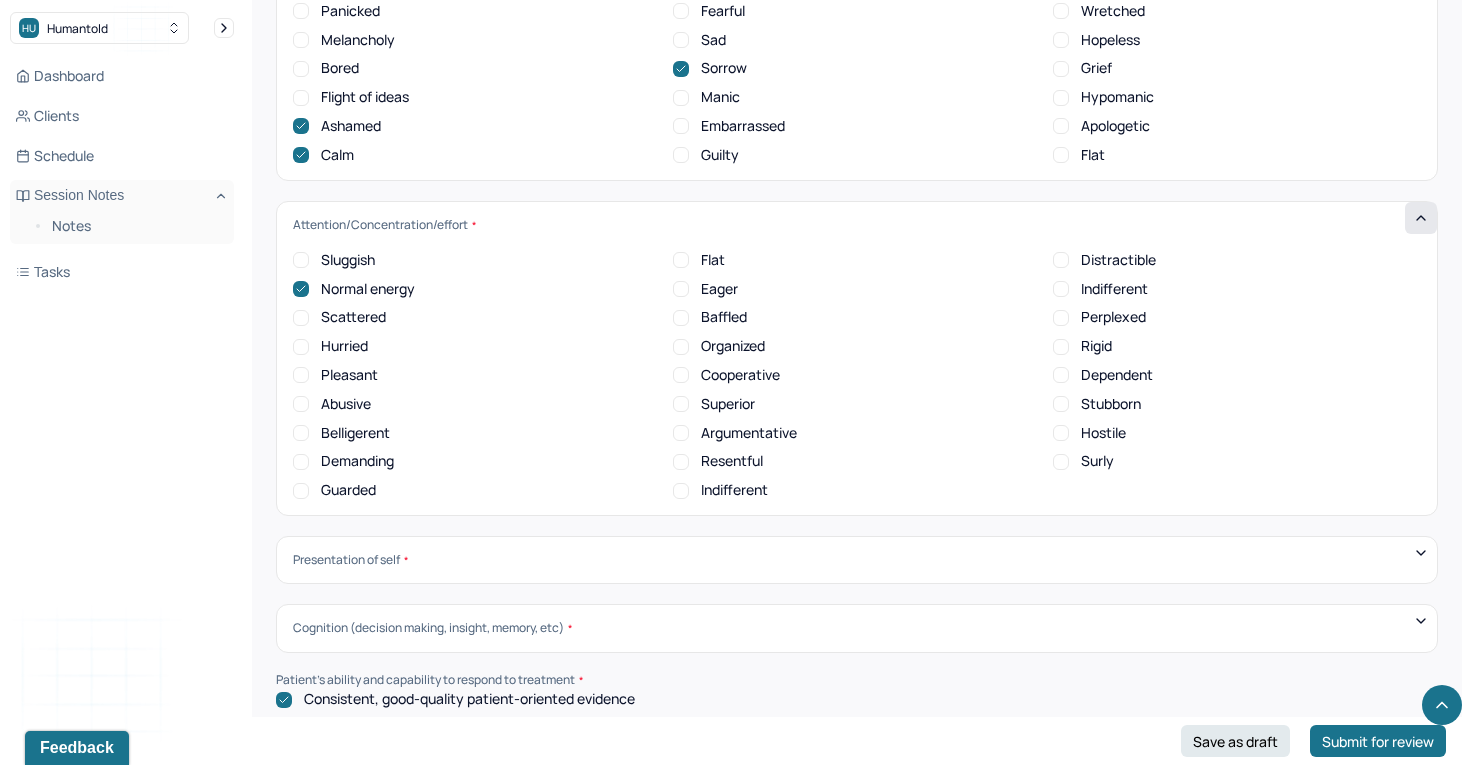 scroll, scrollTop: 7032, scrollLeft: 0, axis: vertical 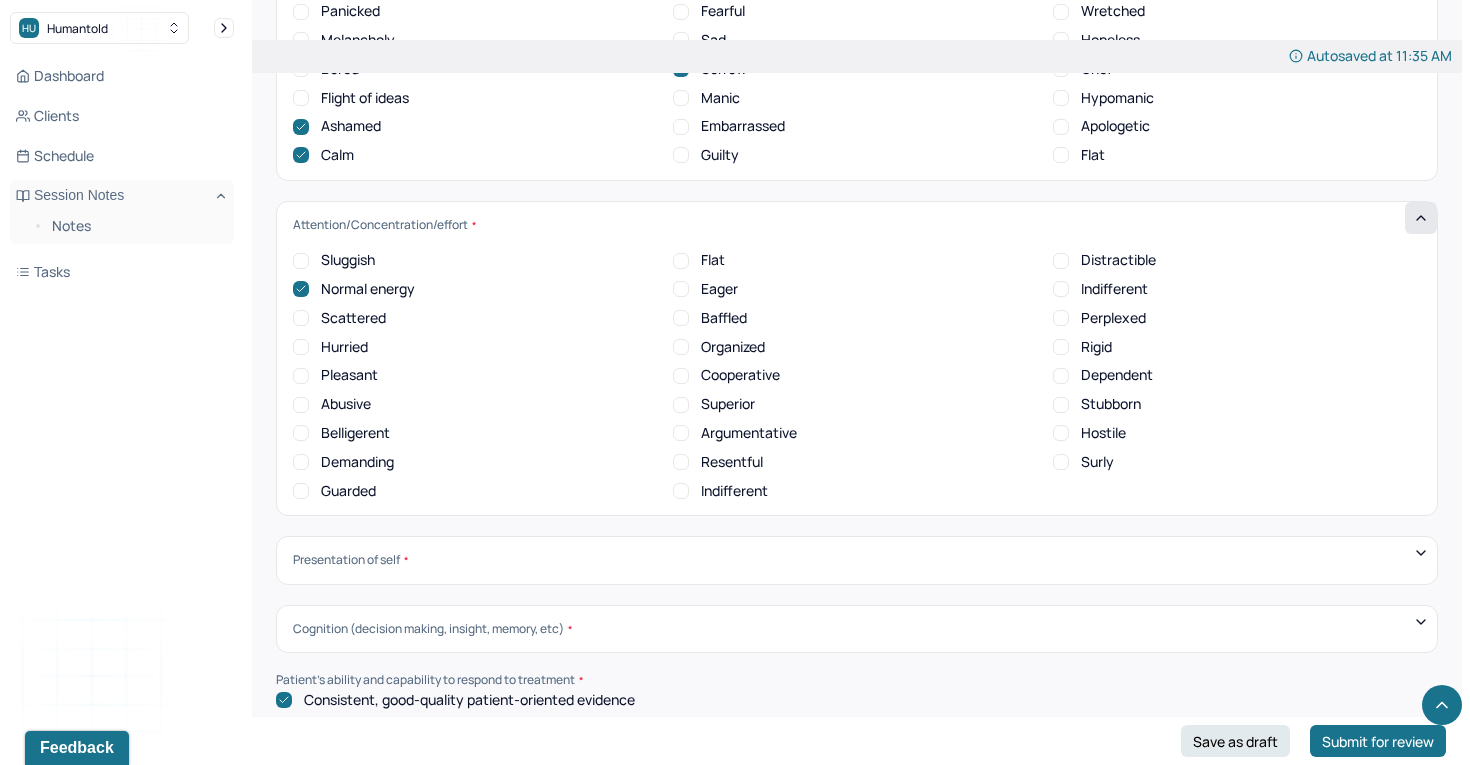 click on "Pleasant" at bounding box center (301, 376) 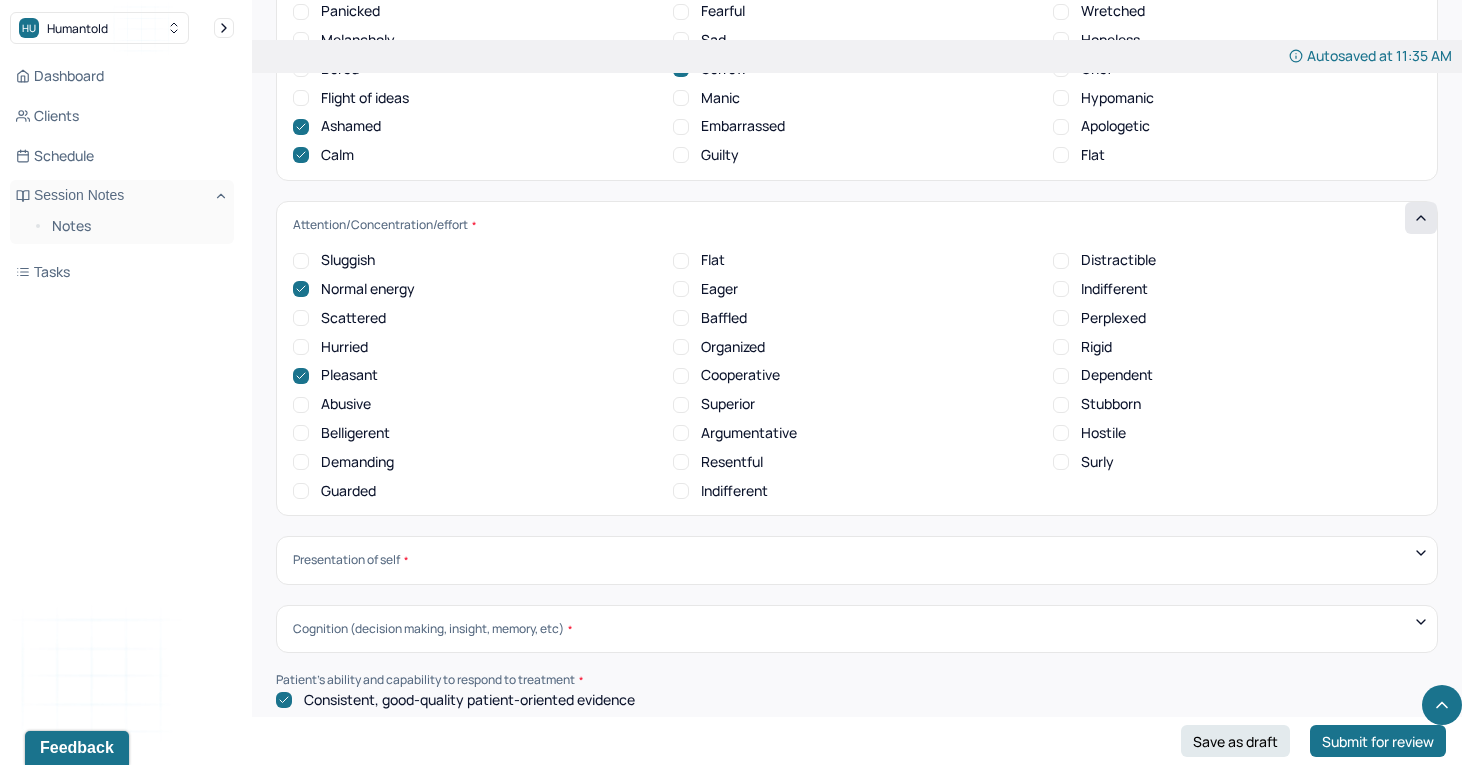 click on "Cooperative" at bounding box center [726, 375] 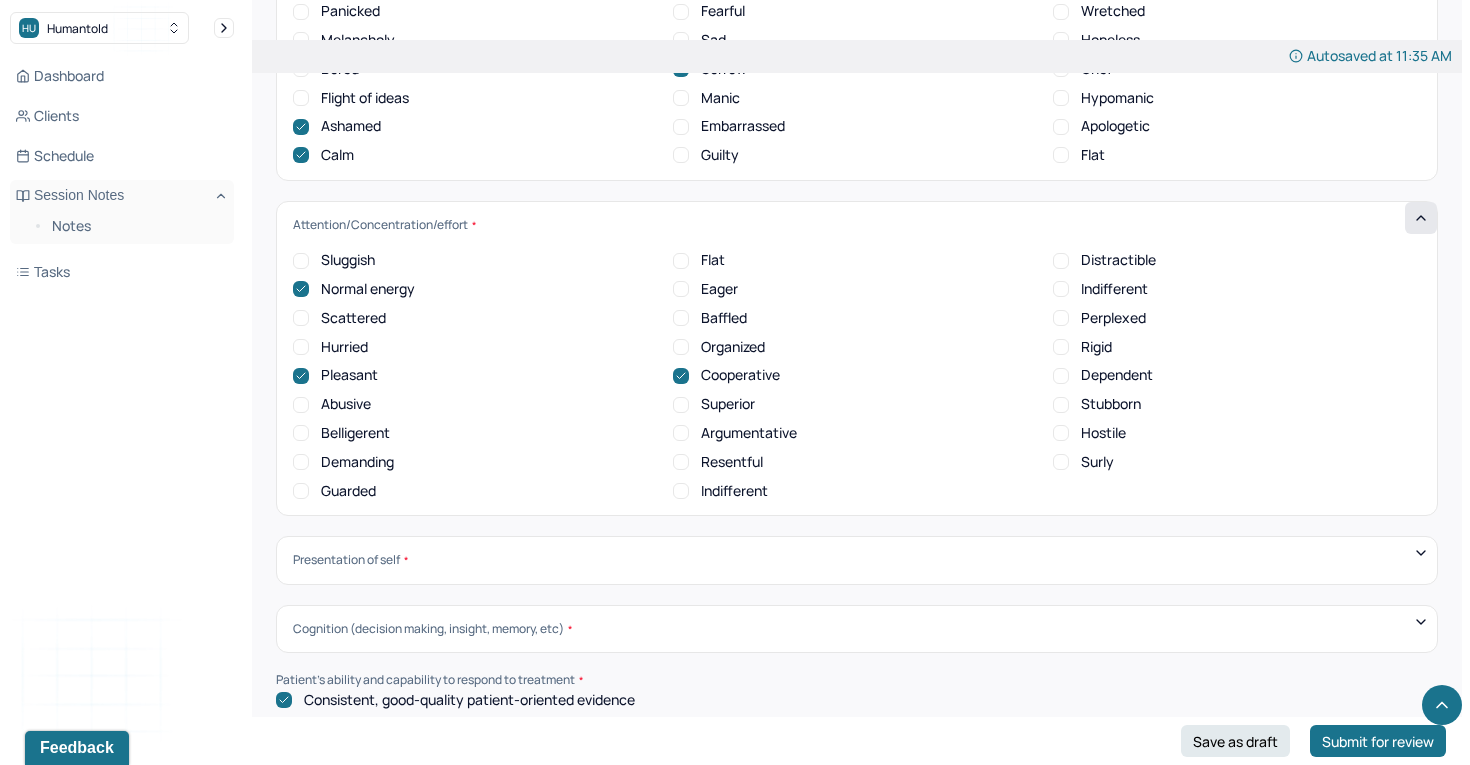 click on "Eager" at bounding box center (681, 289) 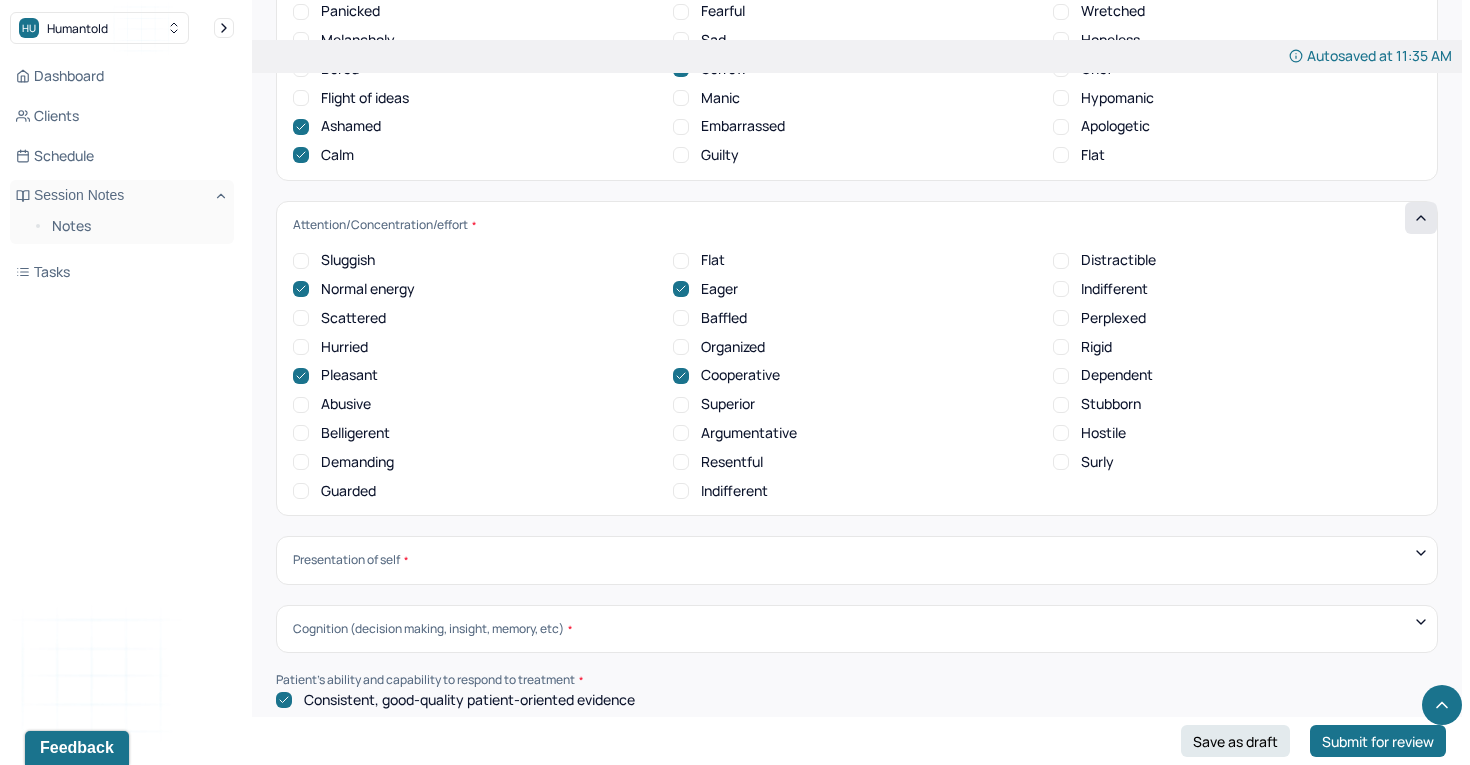 scroll, scrollTop: 1, scrollLeft: 0, axis: vertical 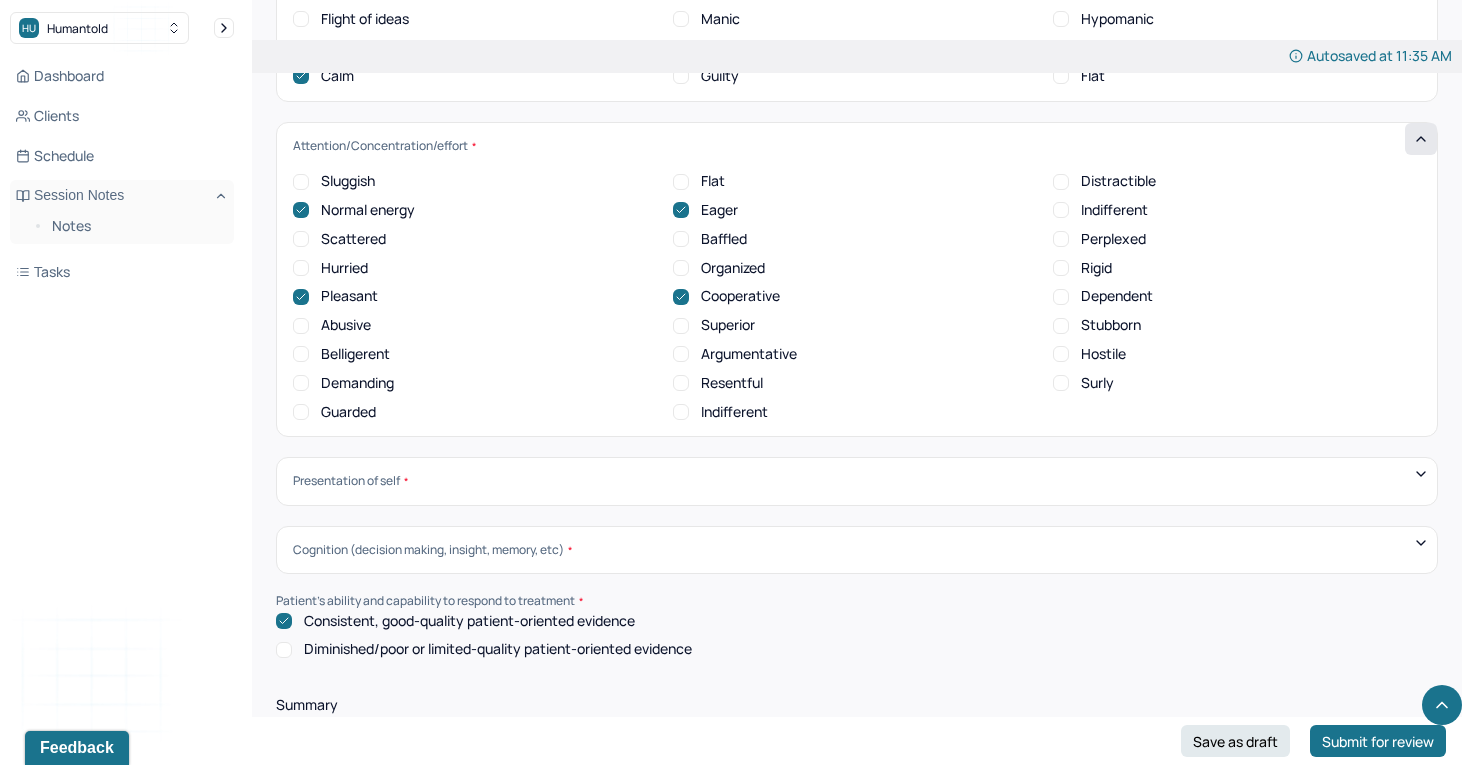 click on "Guarded" at bounding box center (301, 412) 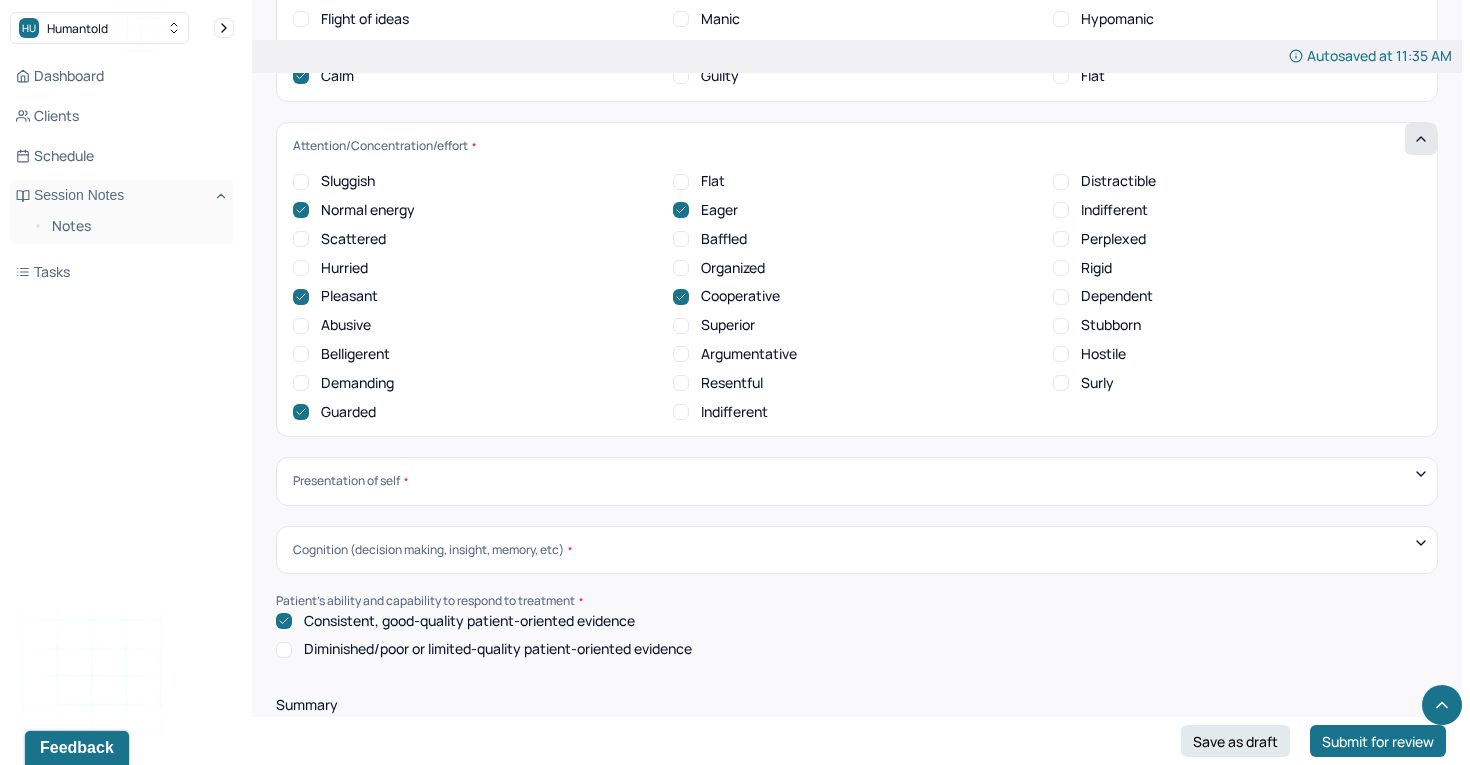 click on "Presentation of self Withdrawn Threatened Vulnerable Shy Friendly Confident Grandiose Humble Self-doubting Hopeful Pessimistic Overindulgent Warm hearted Distant Harsh" at bounding box center (857, 481) 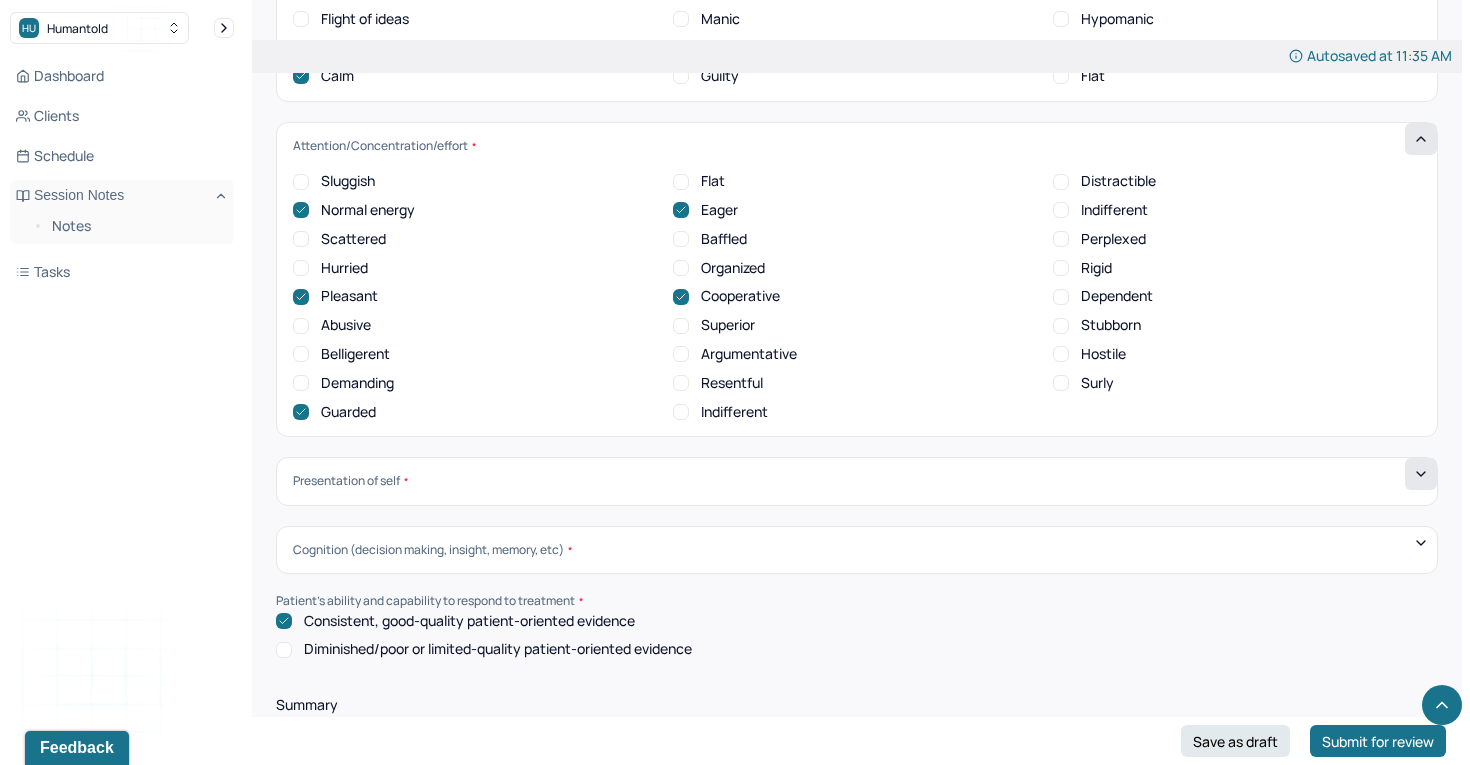 click 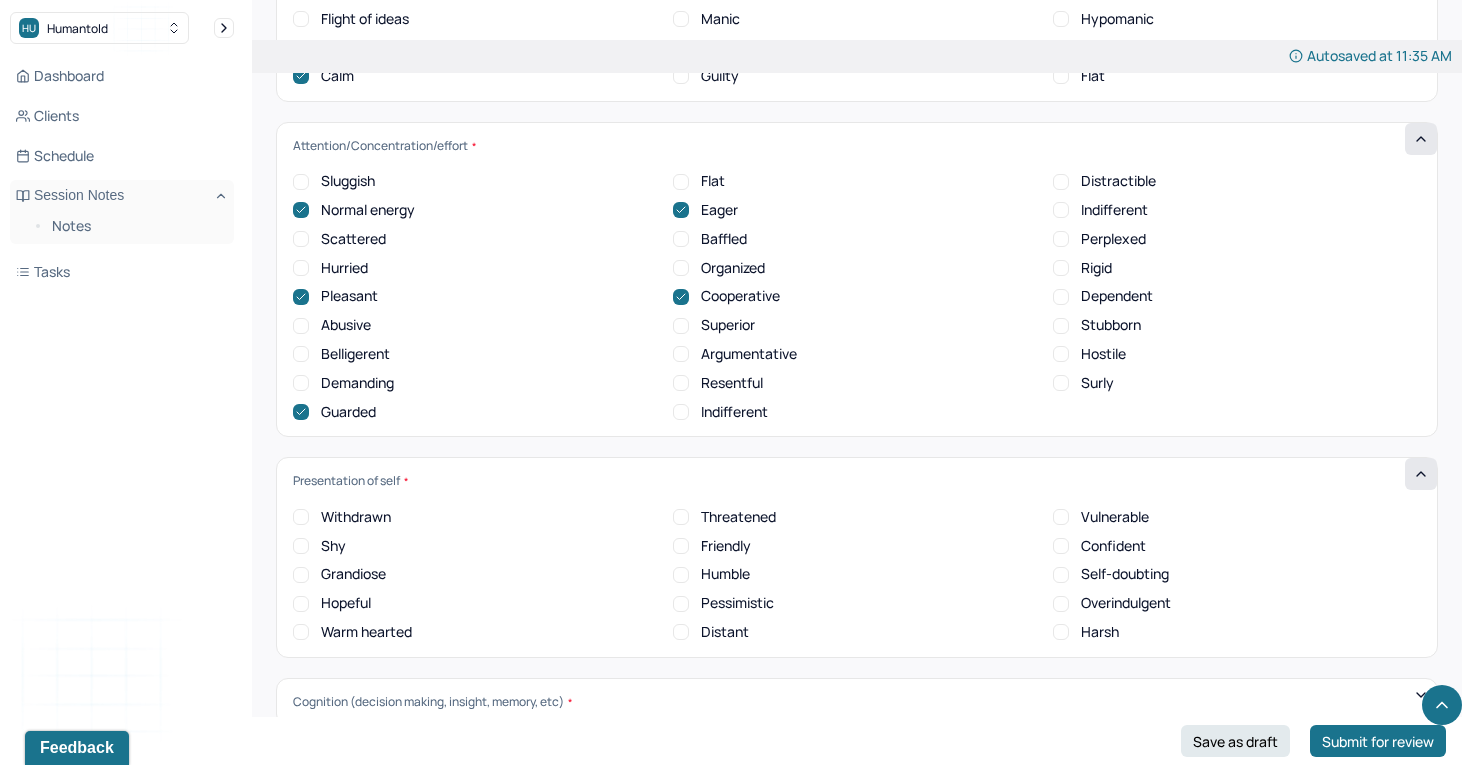 scroll, scrollTop: 0, scrollLeft: 0, axis: both 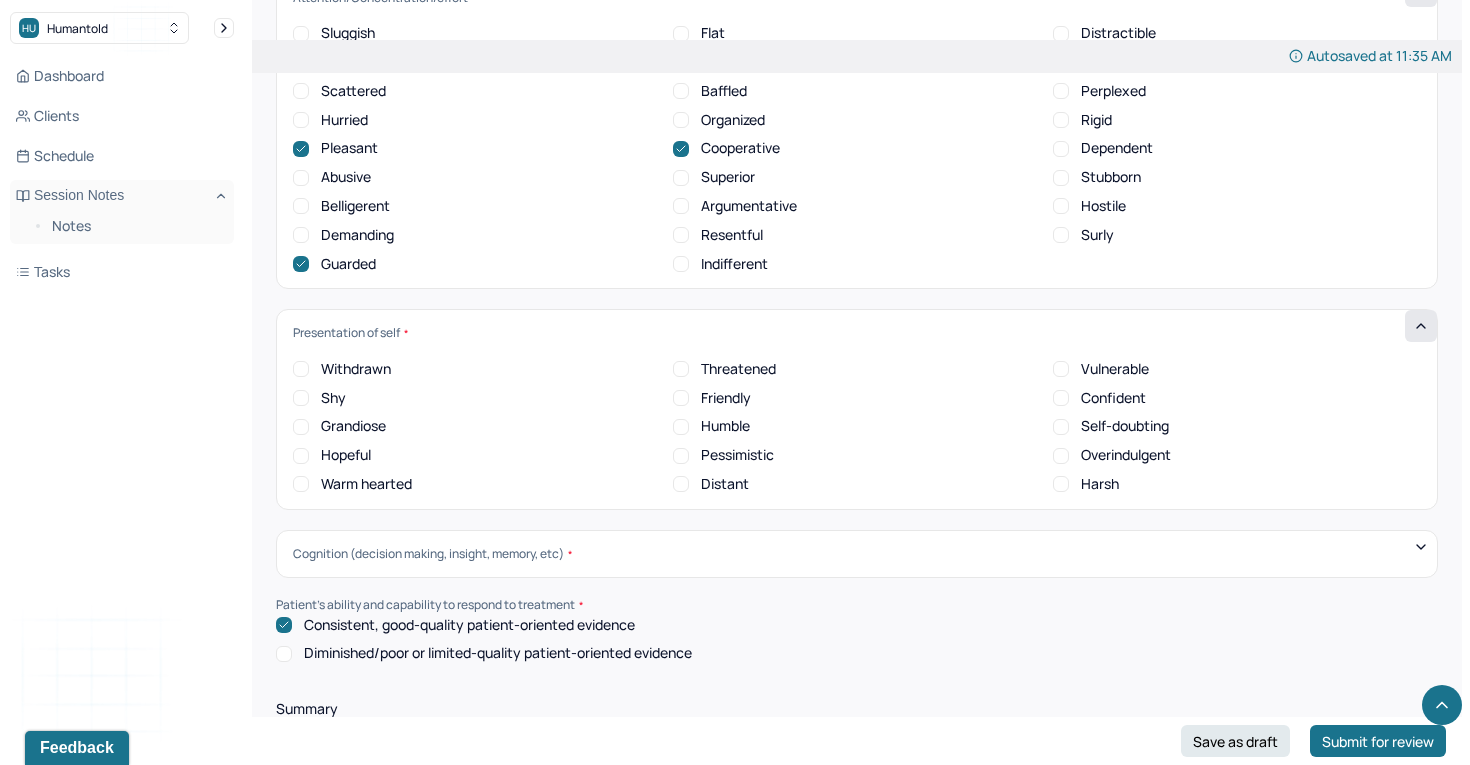 click on "Friendly" at bounding box center [681, 398] 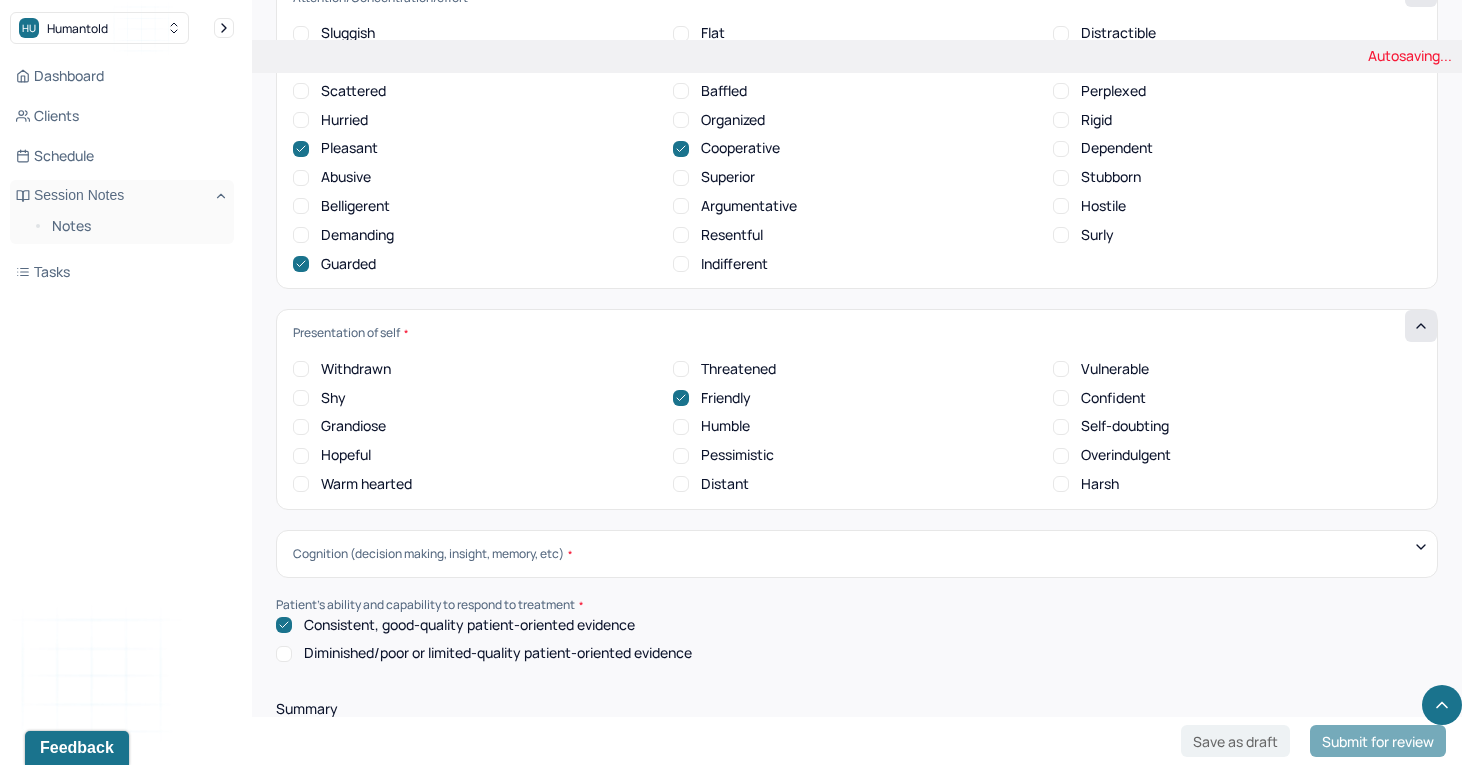 click on "Self-doubting" at bounding box center [1061, 427] 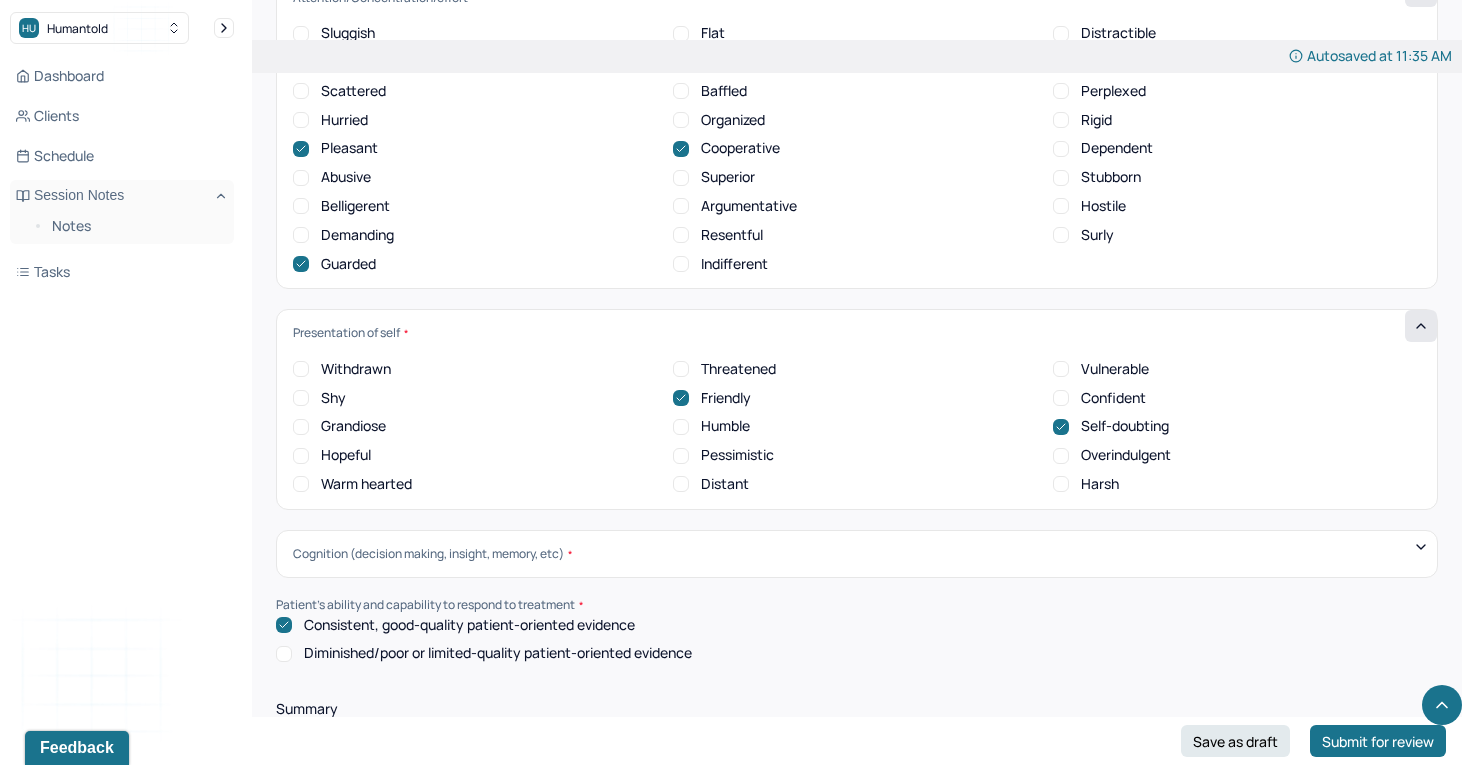 click on "Withdrawn Threatened Vulnerable Shy Friendly Confident Grandiose Humble Self-doubting Hopeful Pessimistic Overindulgent Warm hearted Distant Harsh" at bounding box center [857, 417] 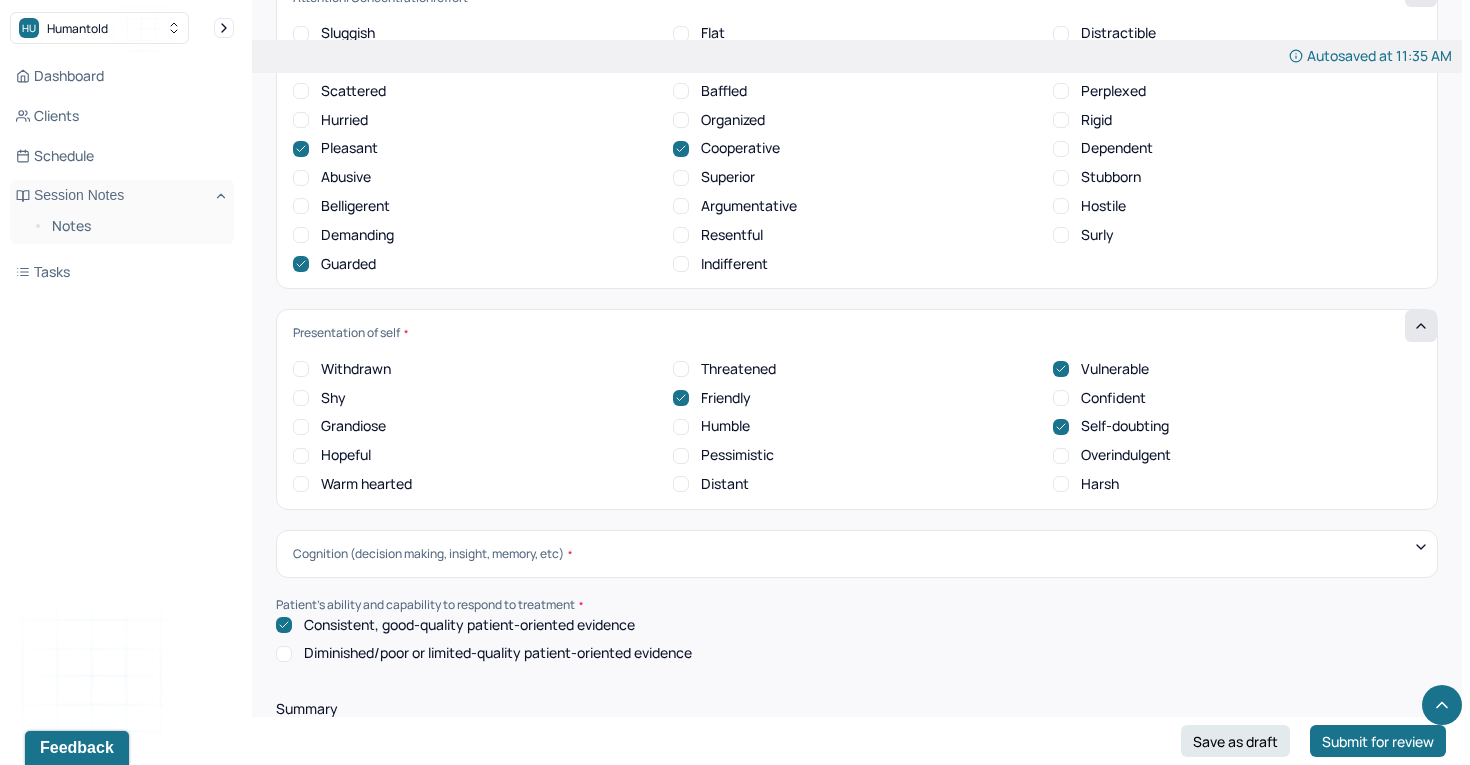 click 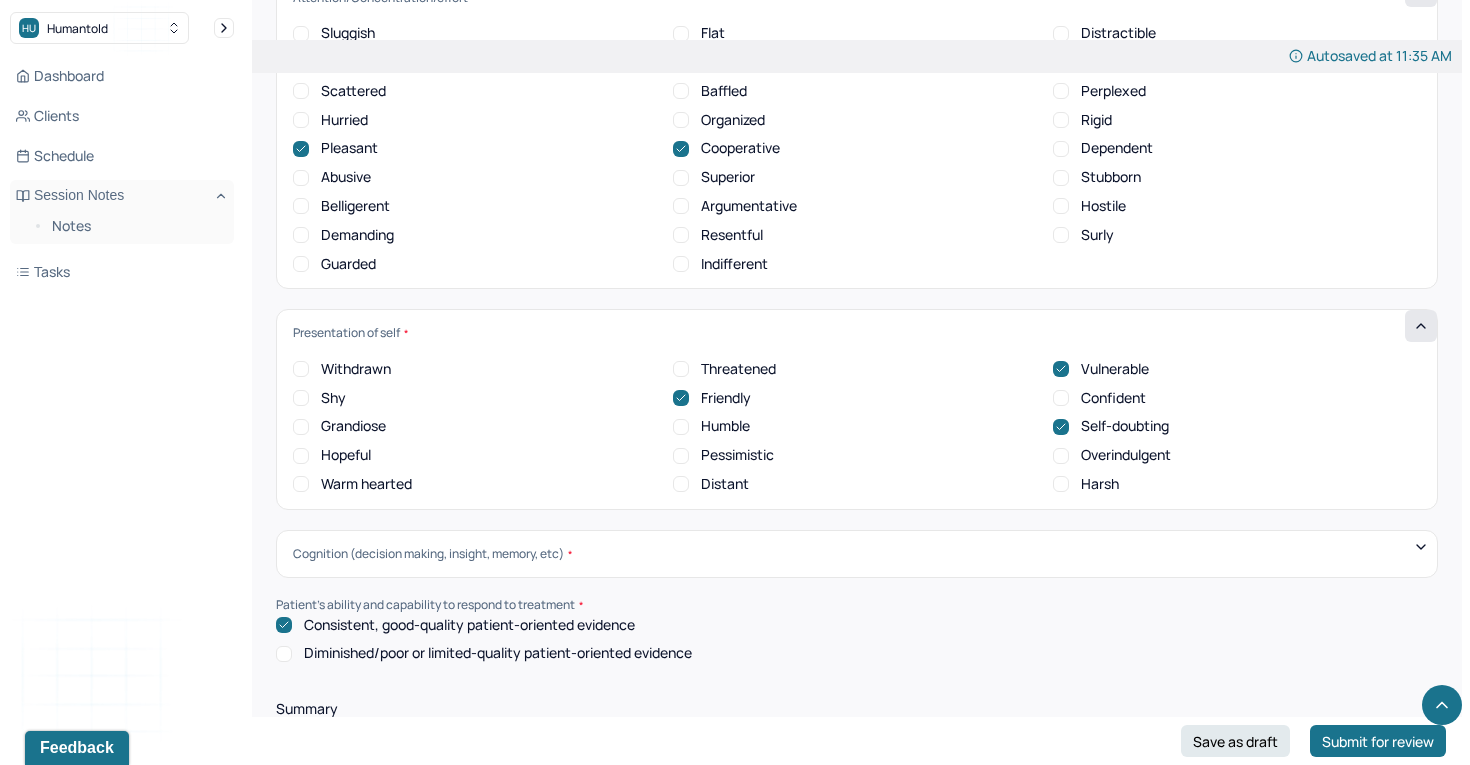 click on "Warm hearted" at bounding box center (301, 484) 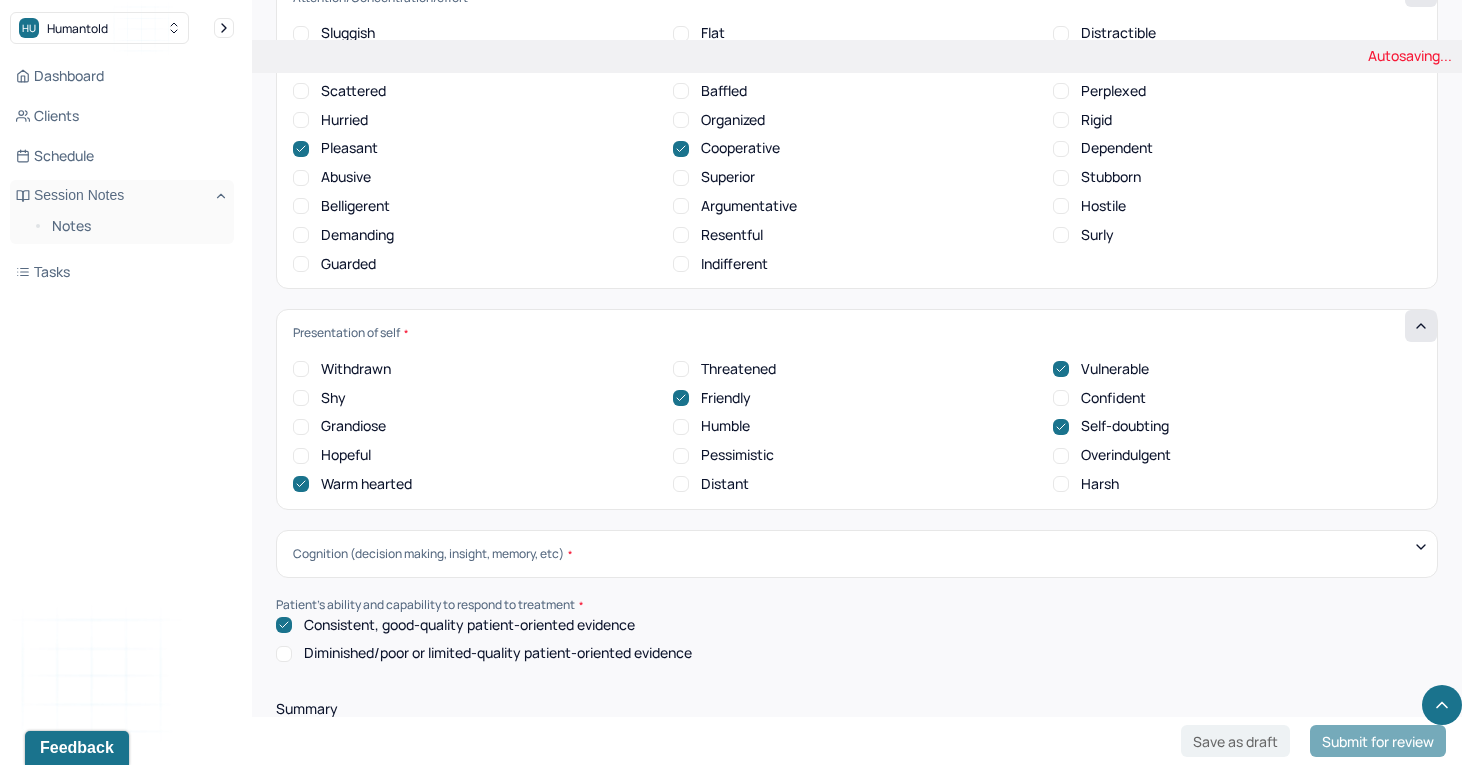 click on "Shy" at bounding box center (301, 398) 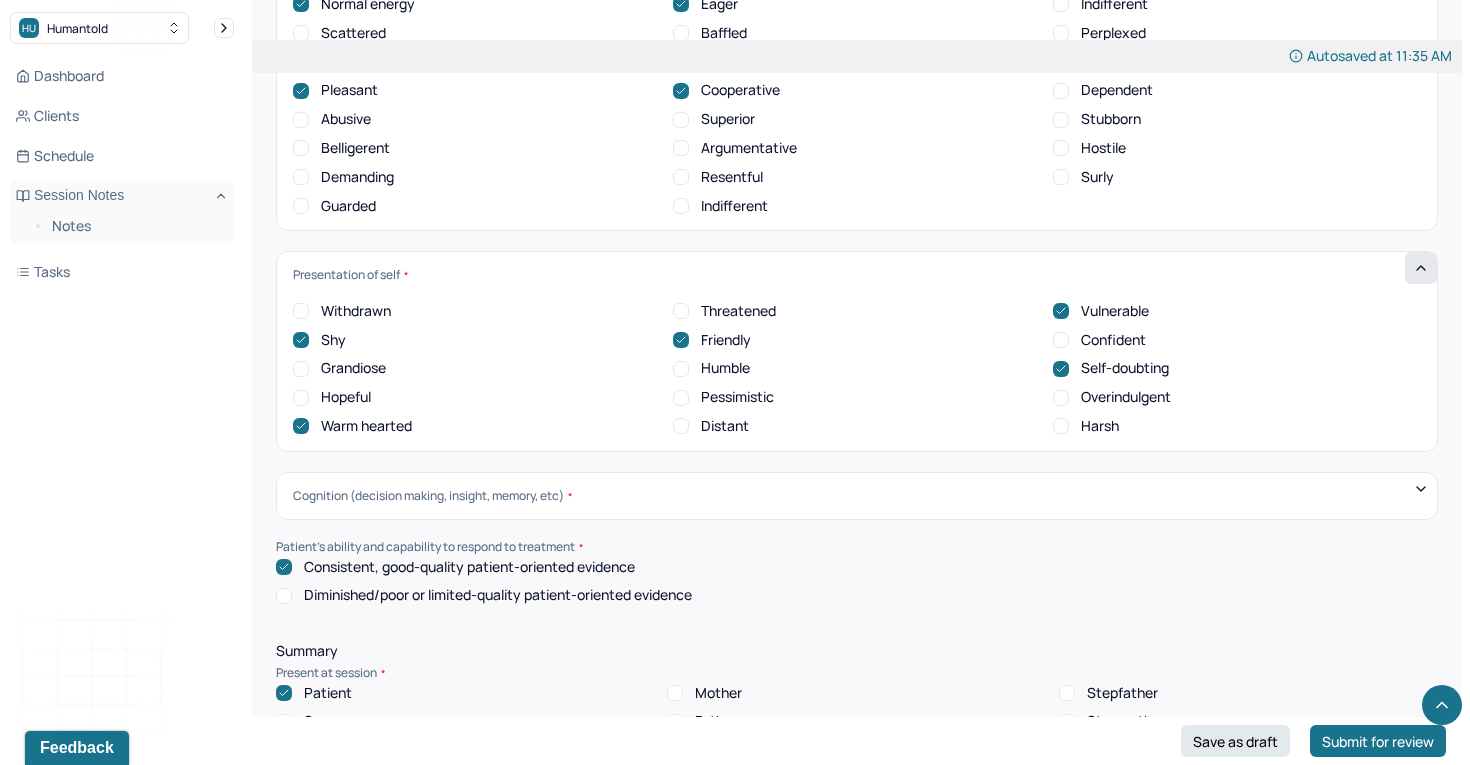 scroll, scrollTop: 7319, scrollLeft: 0, axis: vertical 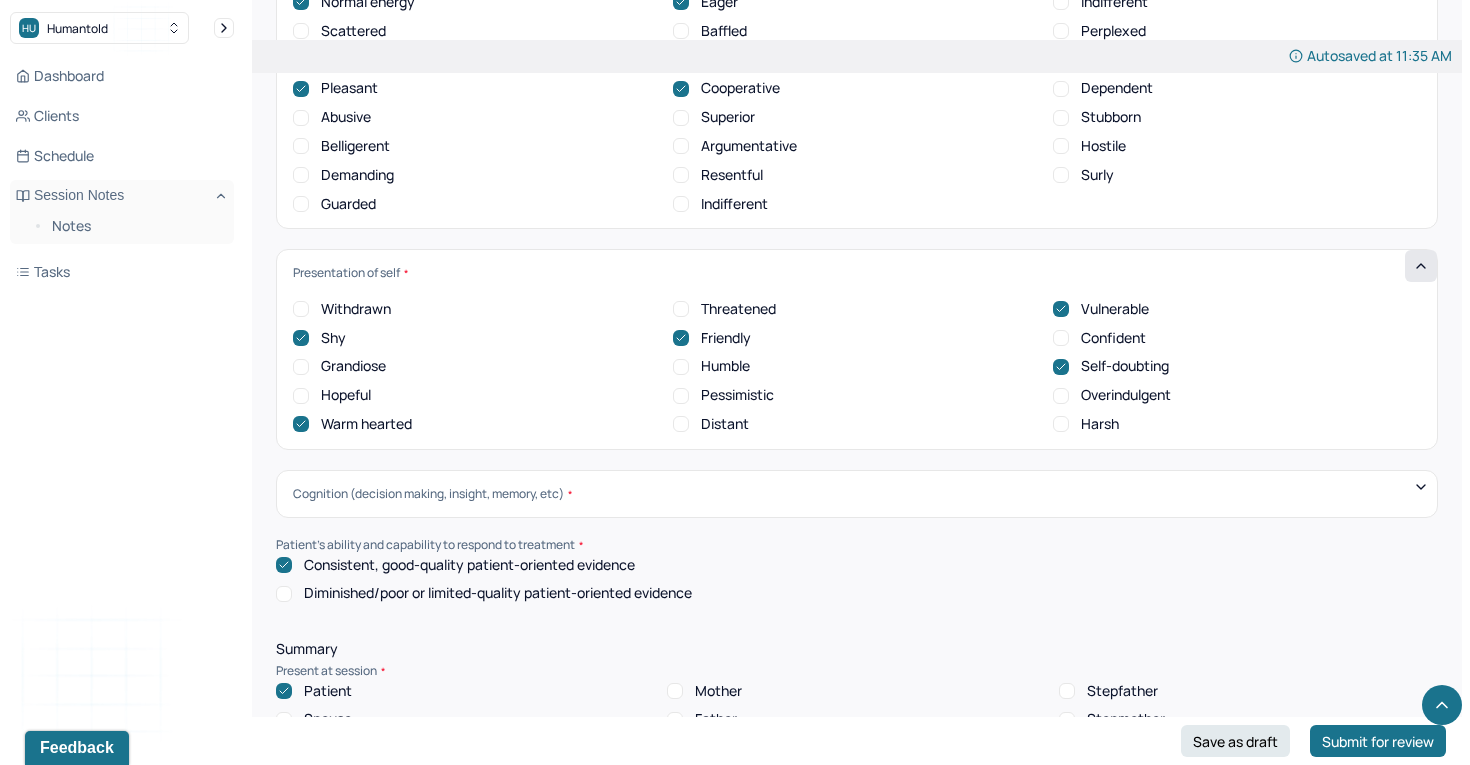 click 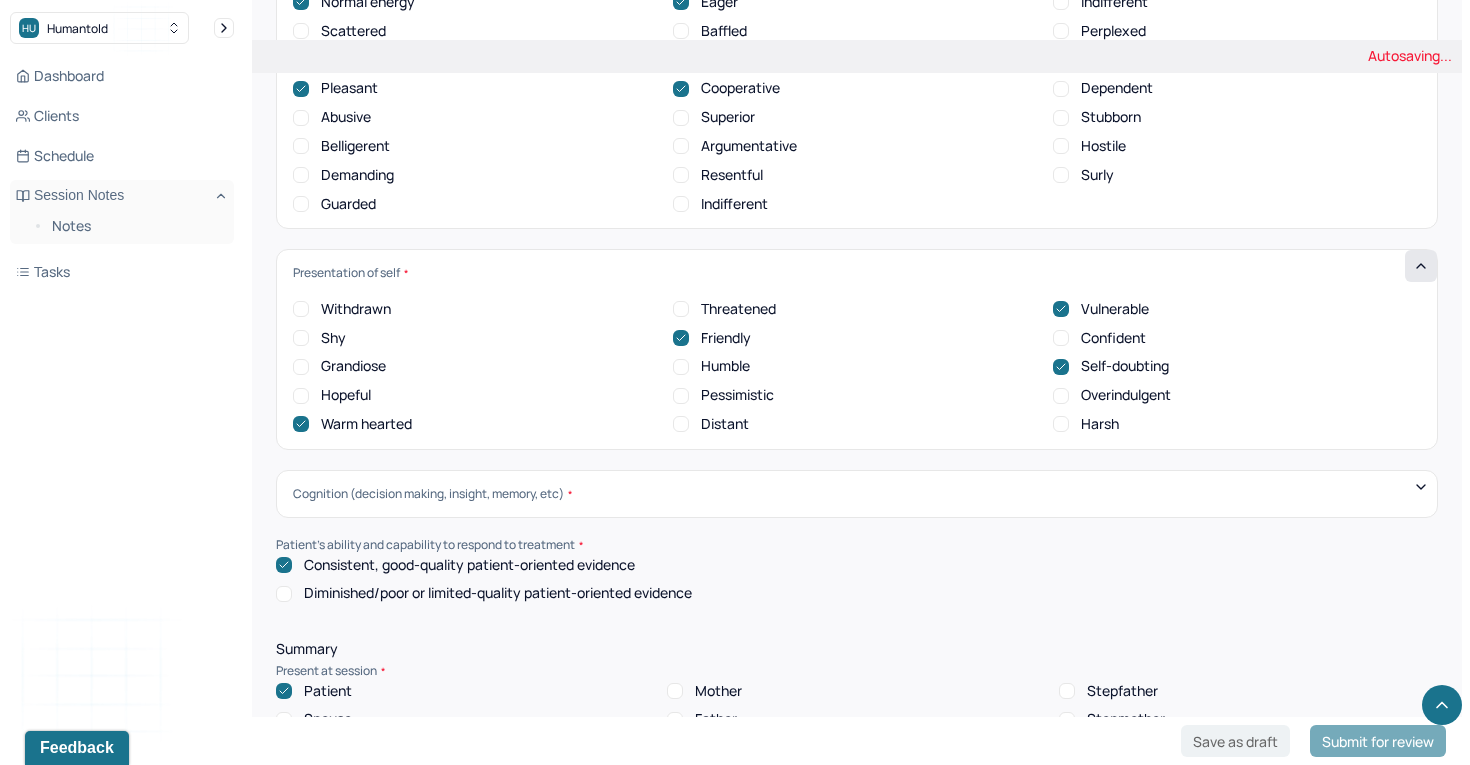 click on "Shy" at bounding box center [301, 338] 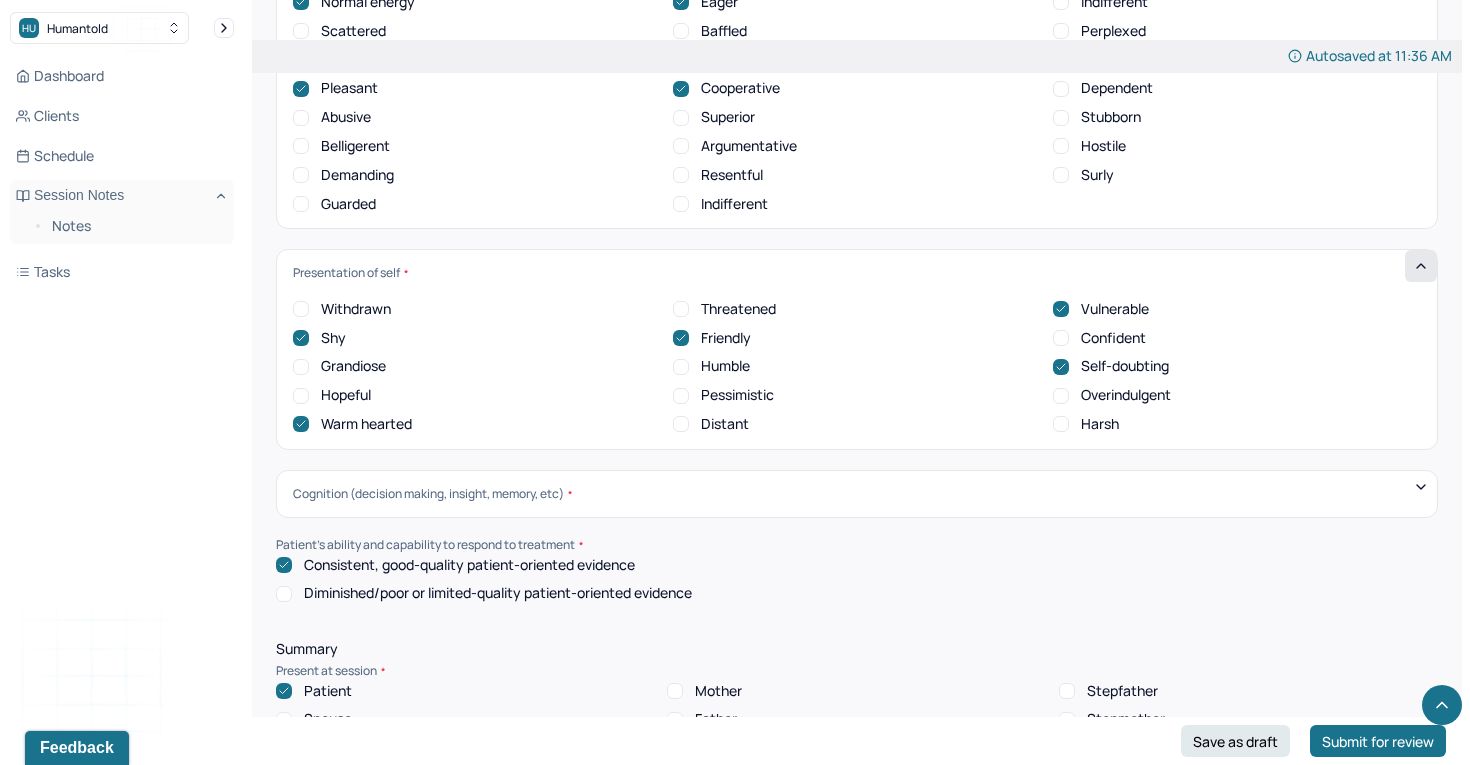 click on "Confident" at bounding box center [1061, 338] 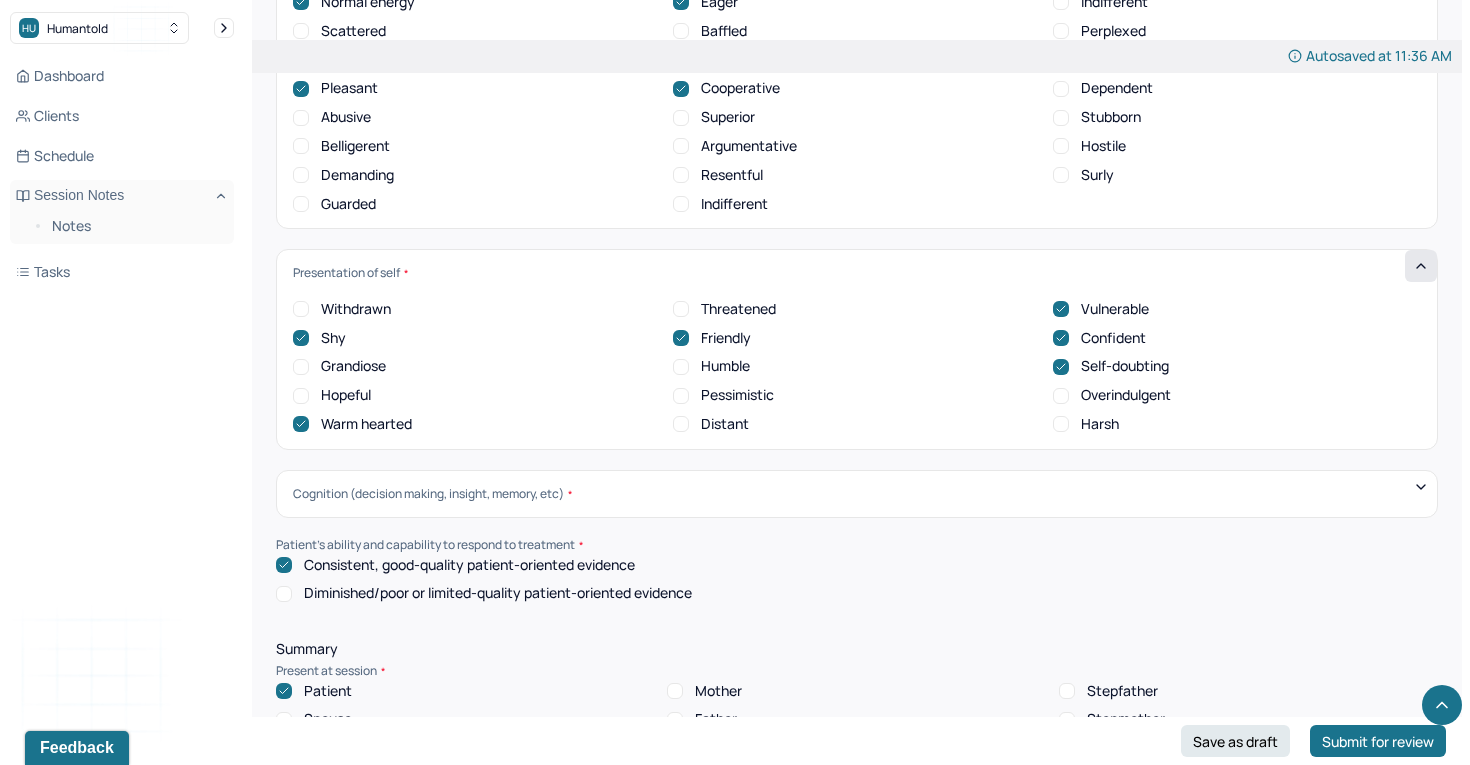 scroll, scrollTop: 0, scrollLeft: 0, axis: both 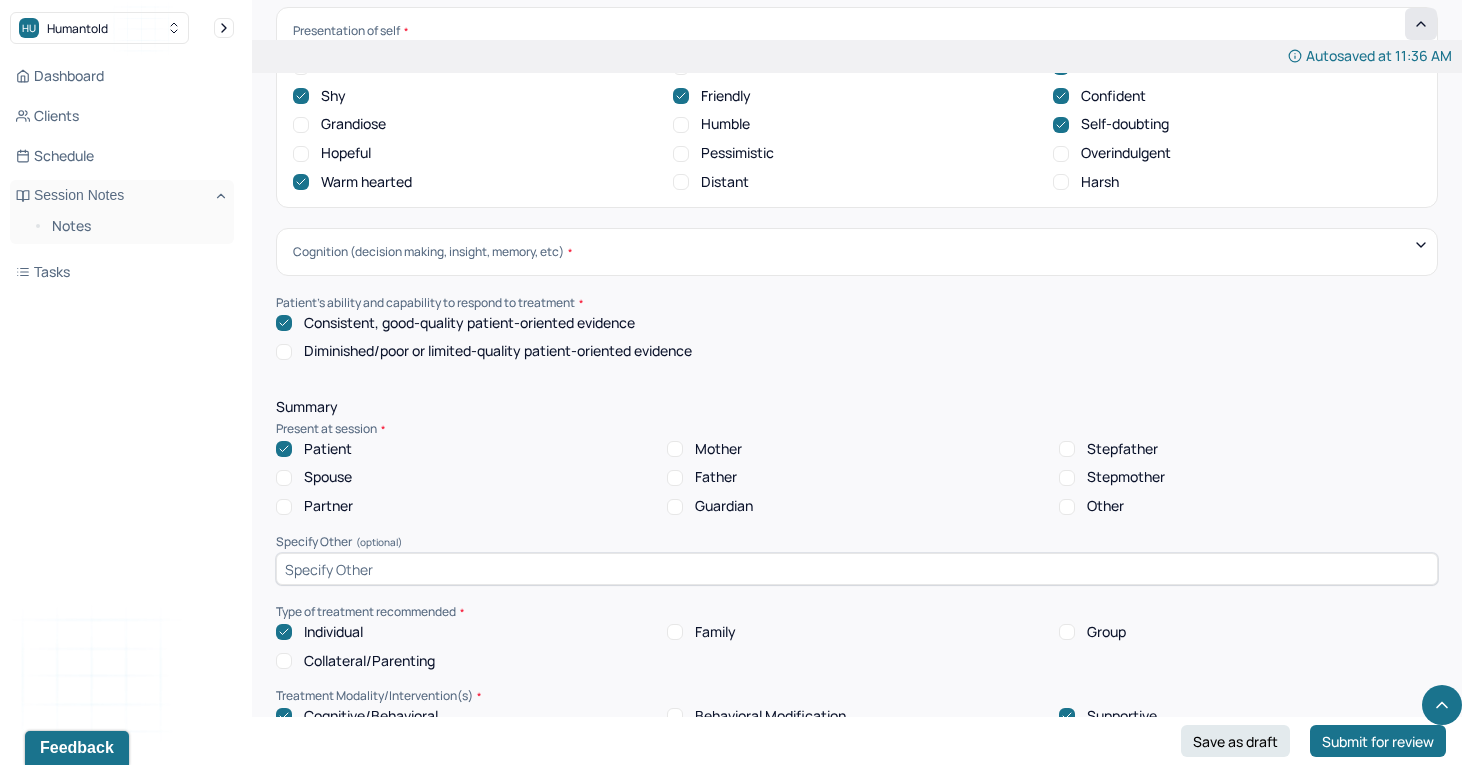 click on "Cognition (decision making, insight, memory, etc)" at bounding box center (857, 252) 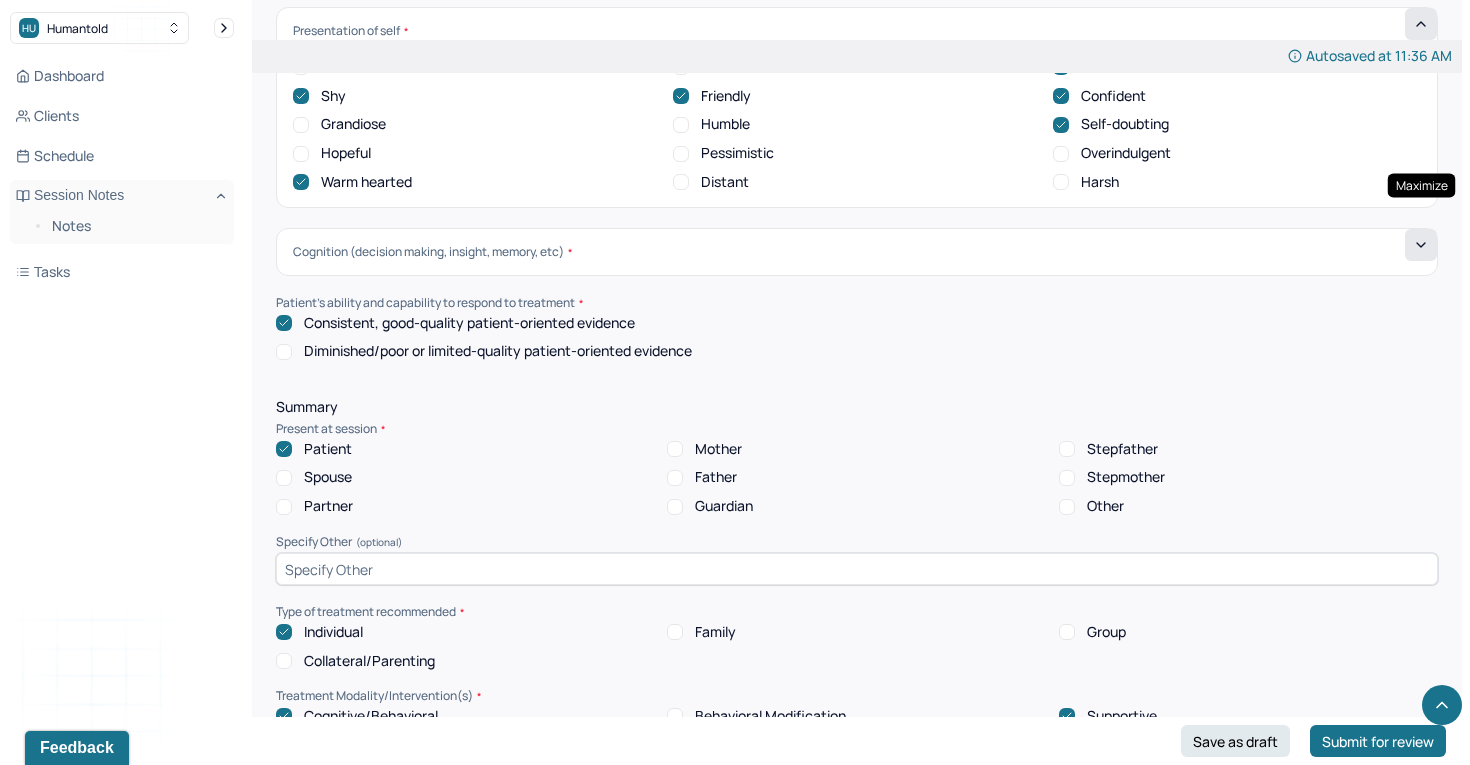 click 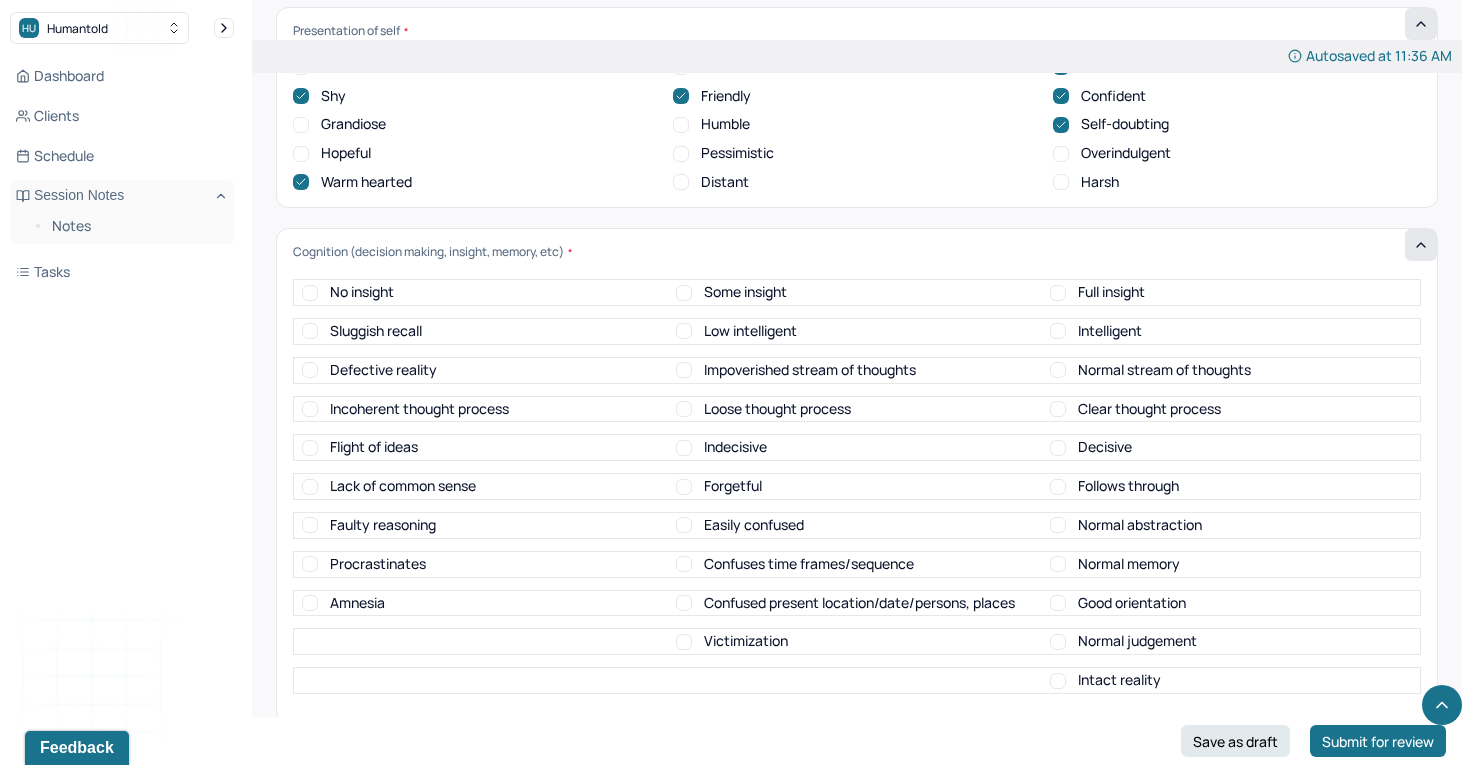click on "Some insight" at bounding box center (684, 293) 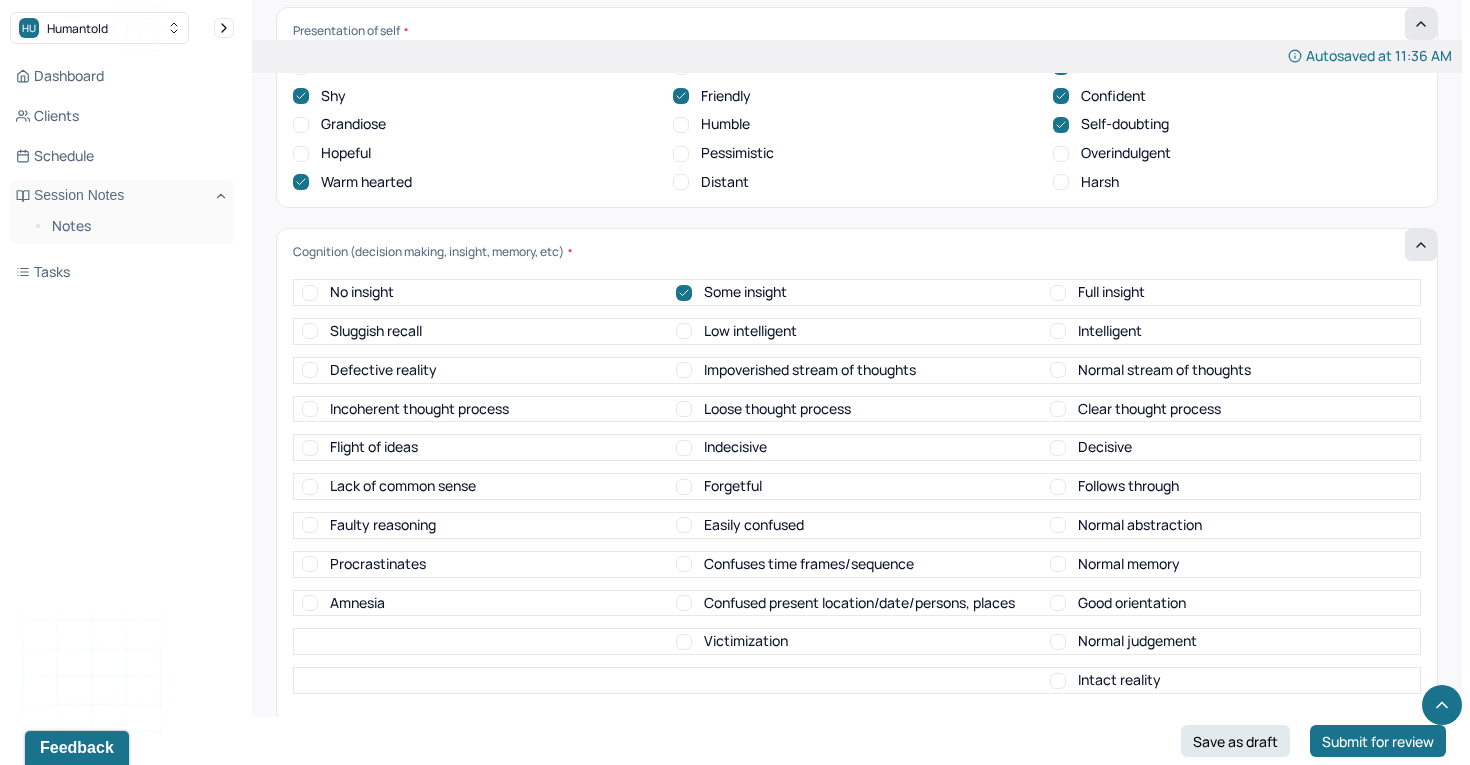 click on "Intelligent" at bounding box center [1058, 331] 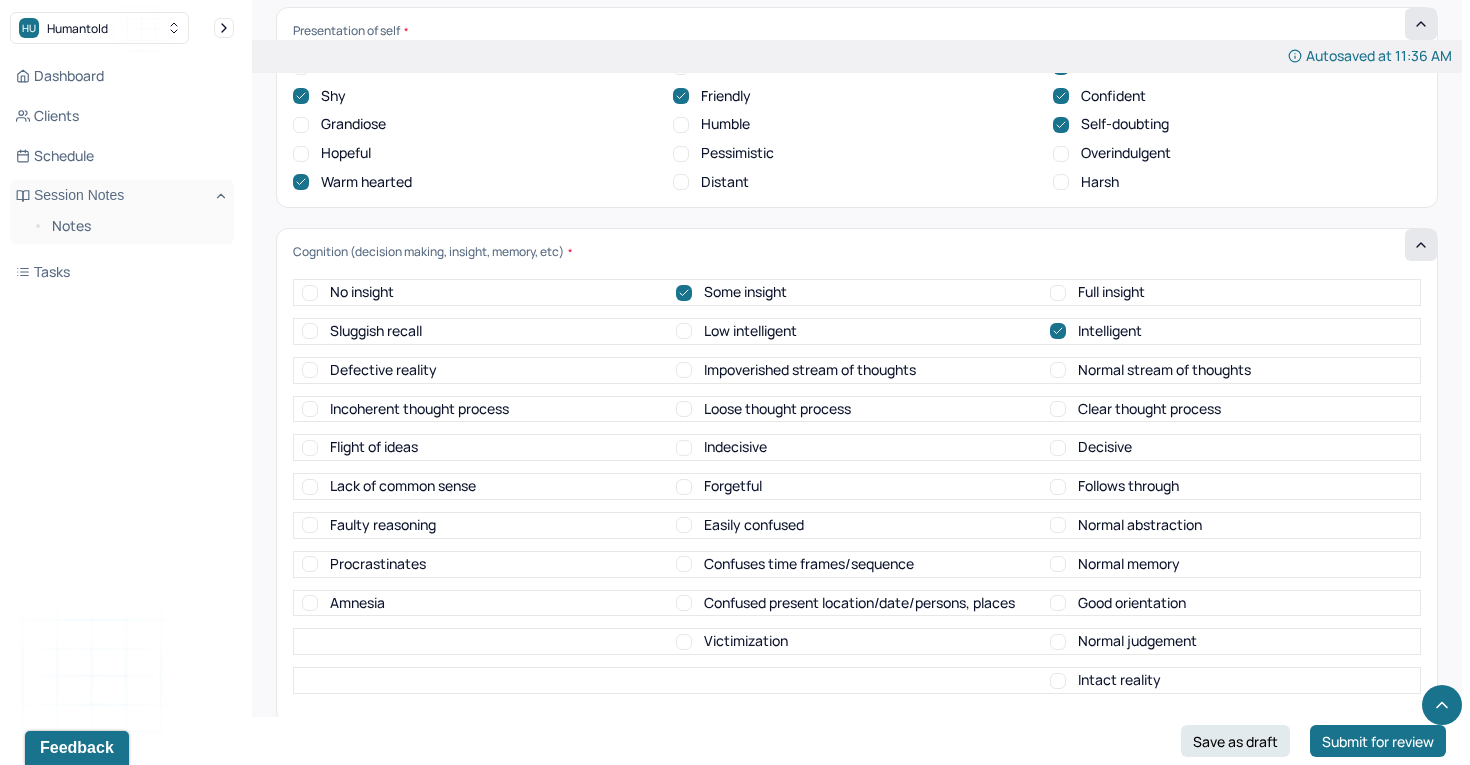 click on "Normal stream of thoughts" at bounding box center [1058, 370] 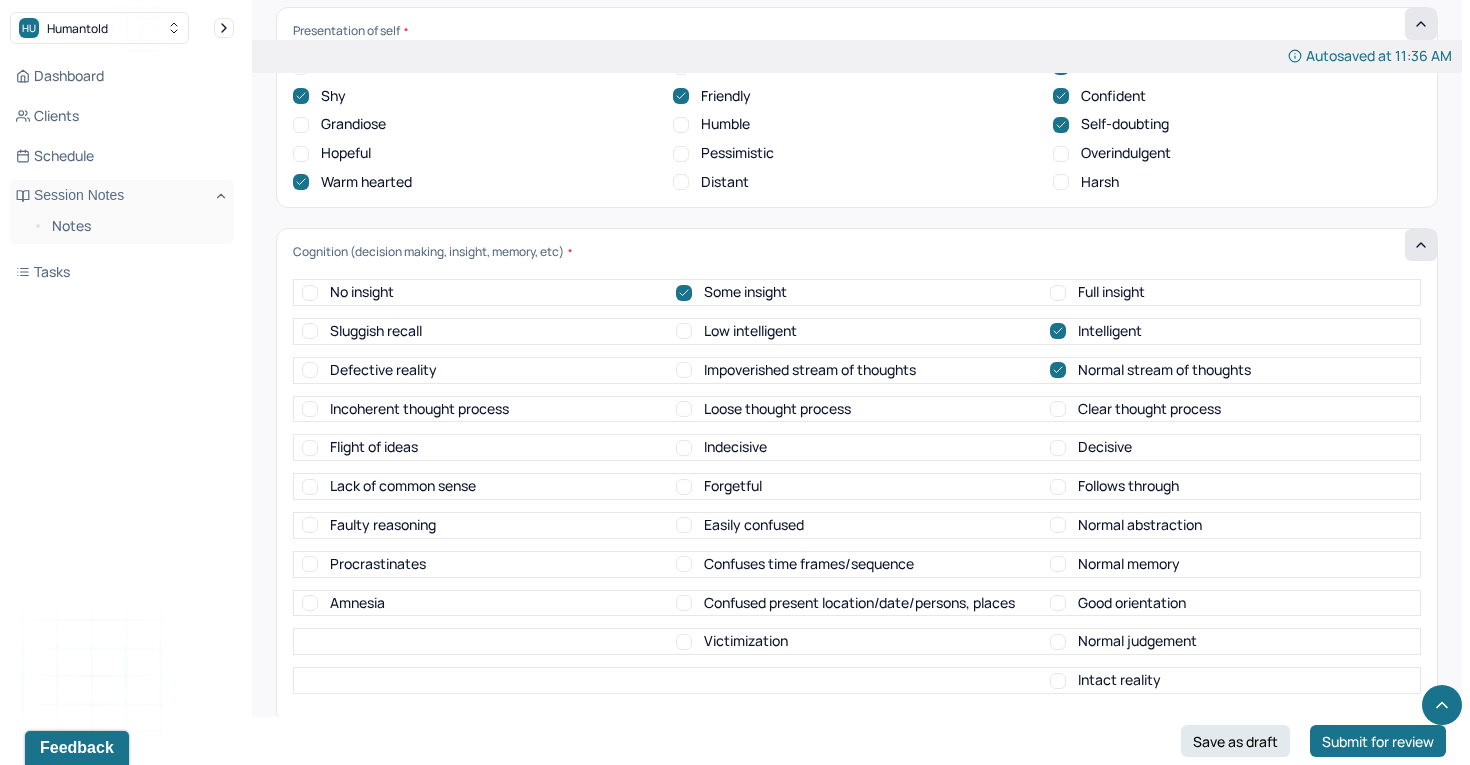 click on "Clear thought process" at bounding box center [1058, 409] 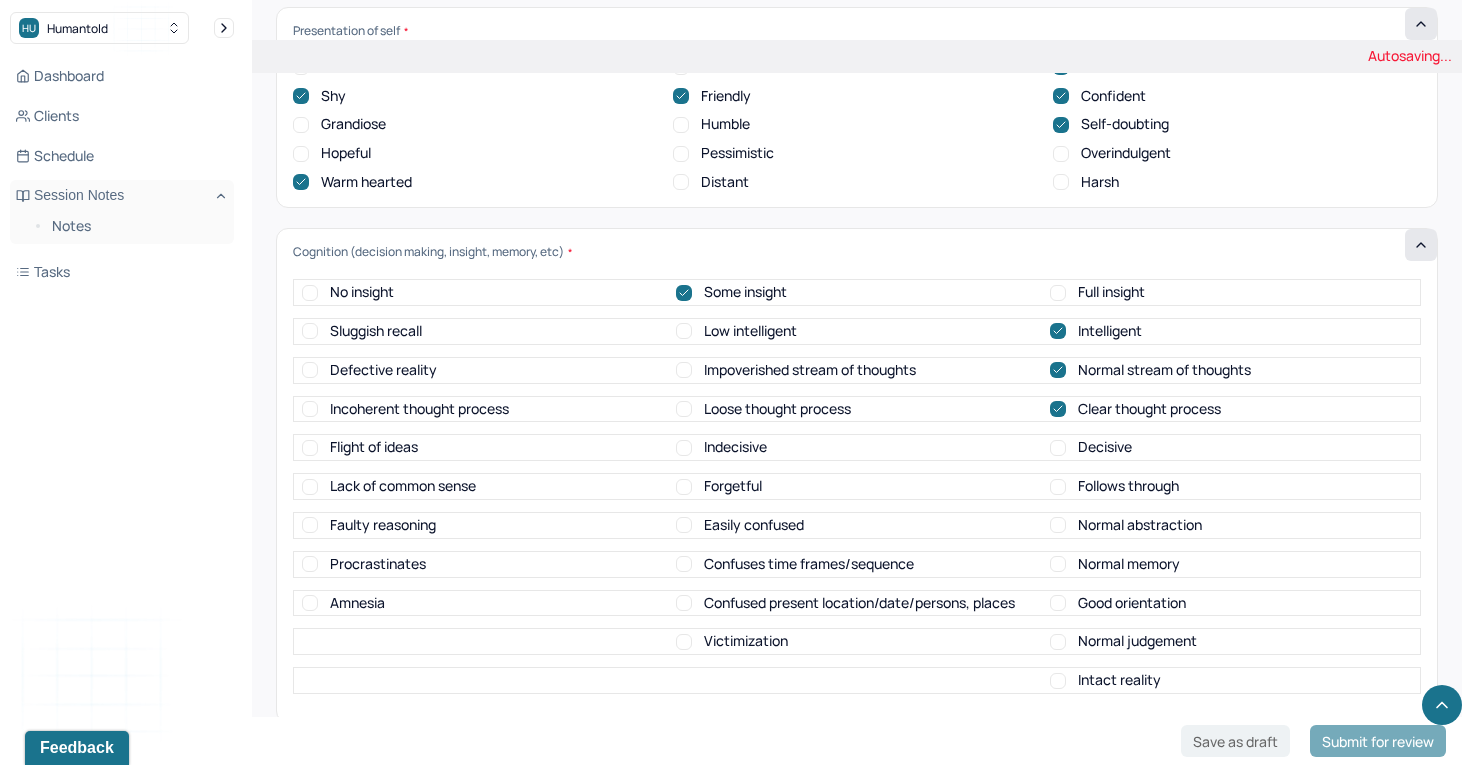 click on "Indecisive" at bounding box center [684, 448] 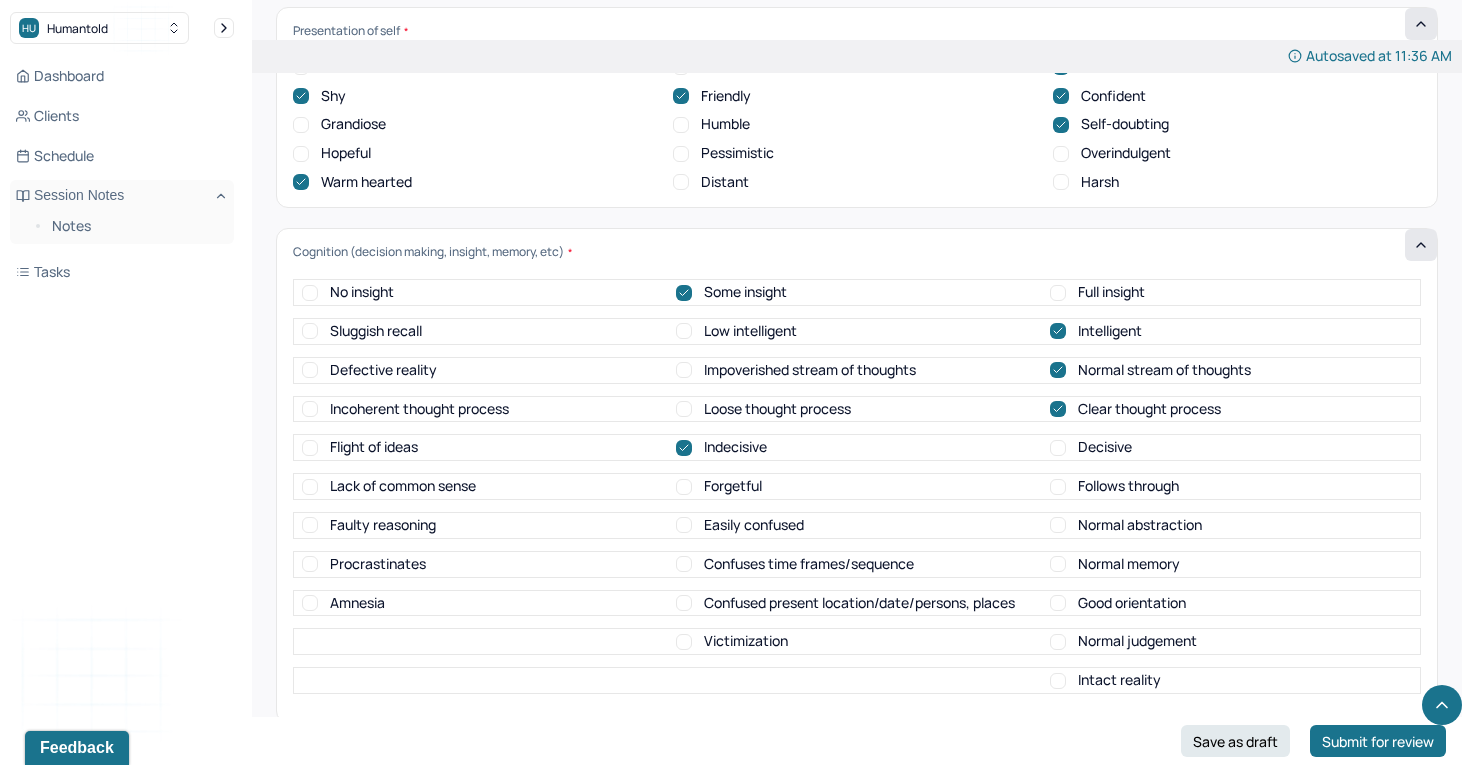 click on "Decisive" at bounding box center [1058, 448] 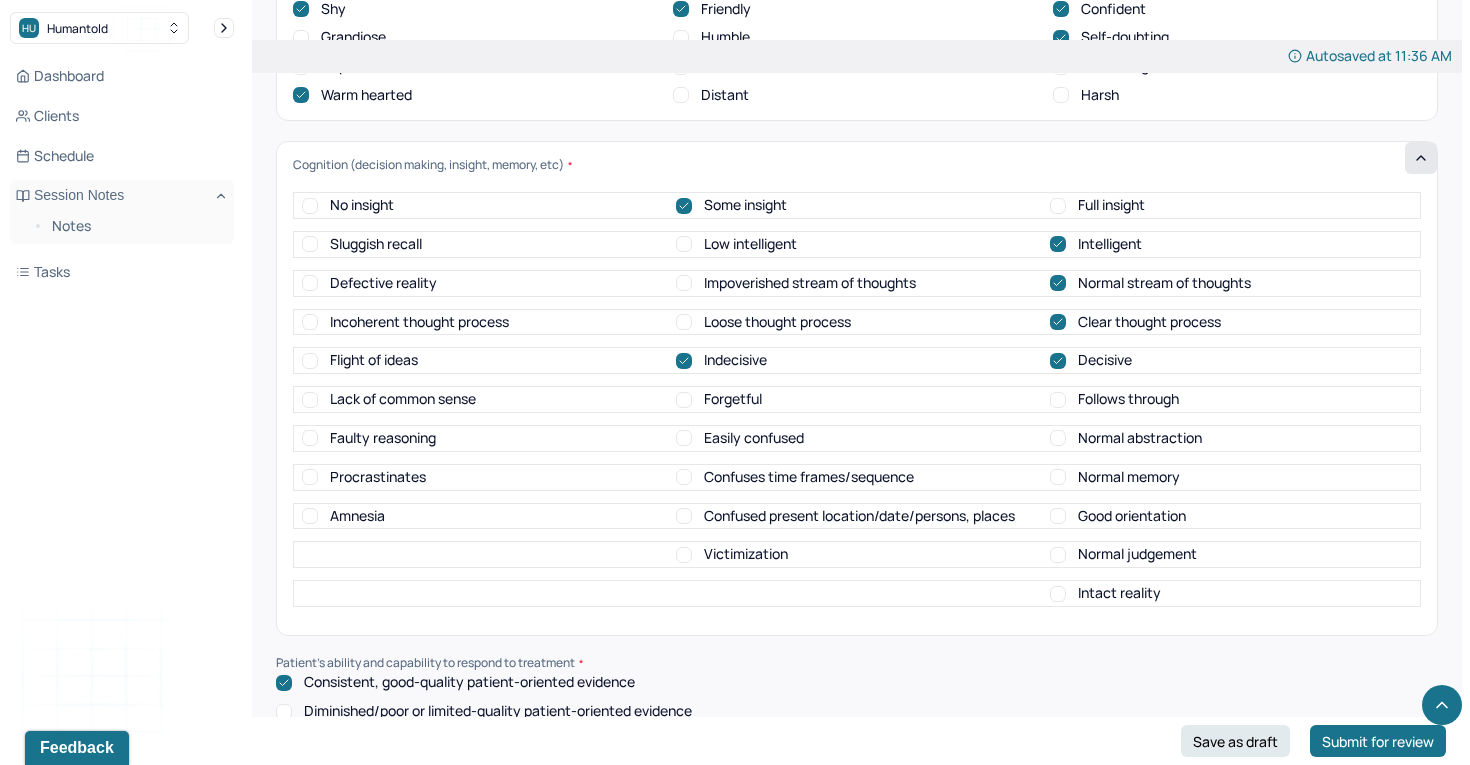 scroll, scrollTop: 7651, scrollLeft: 0, axis: vertical 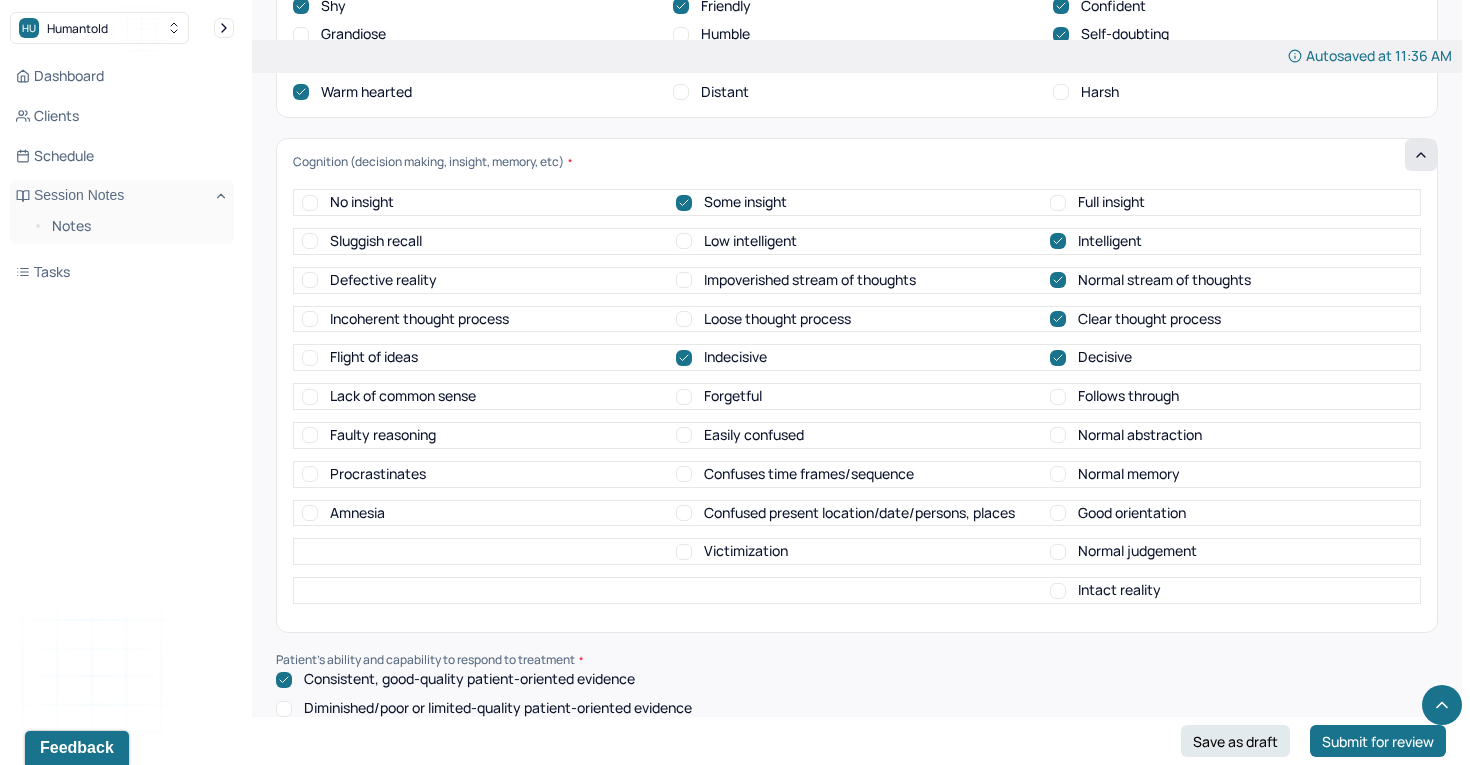 click on "Follows through" at bounding box center [1058, 397] 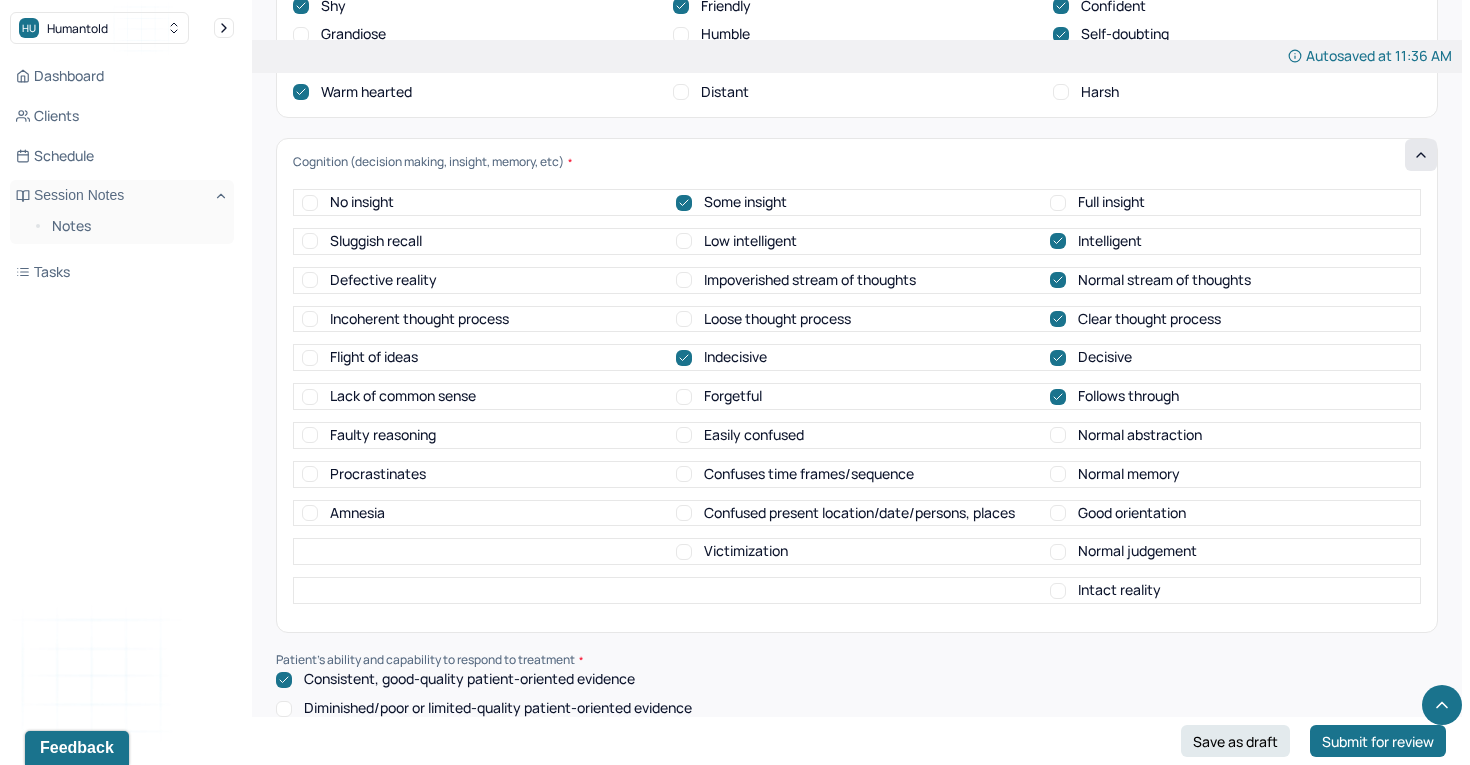 click on "Normal abstraction" at bounding box center [1058, 435] 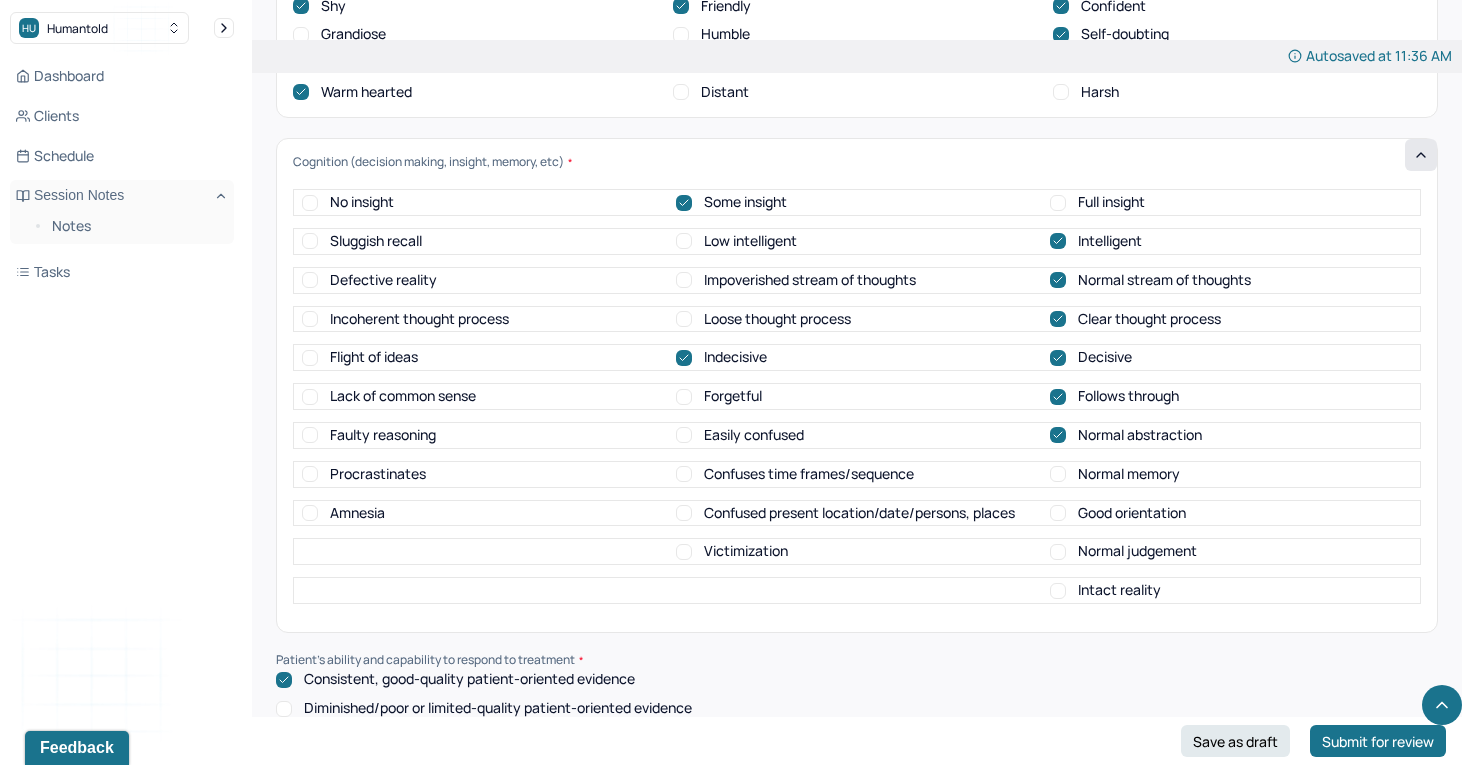 click on "Normal memory" at bounding box center [1058, 474] 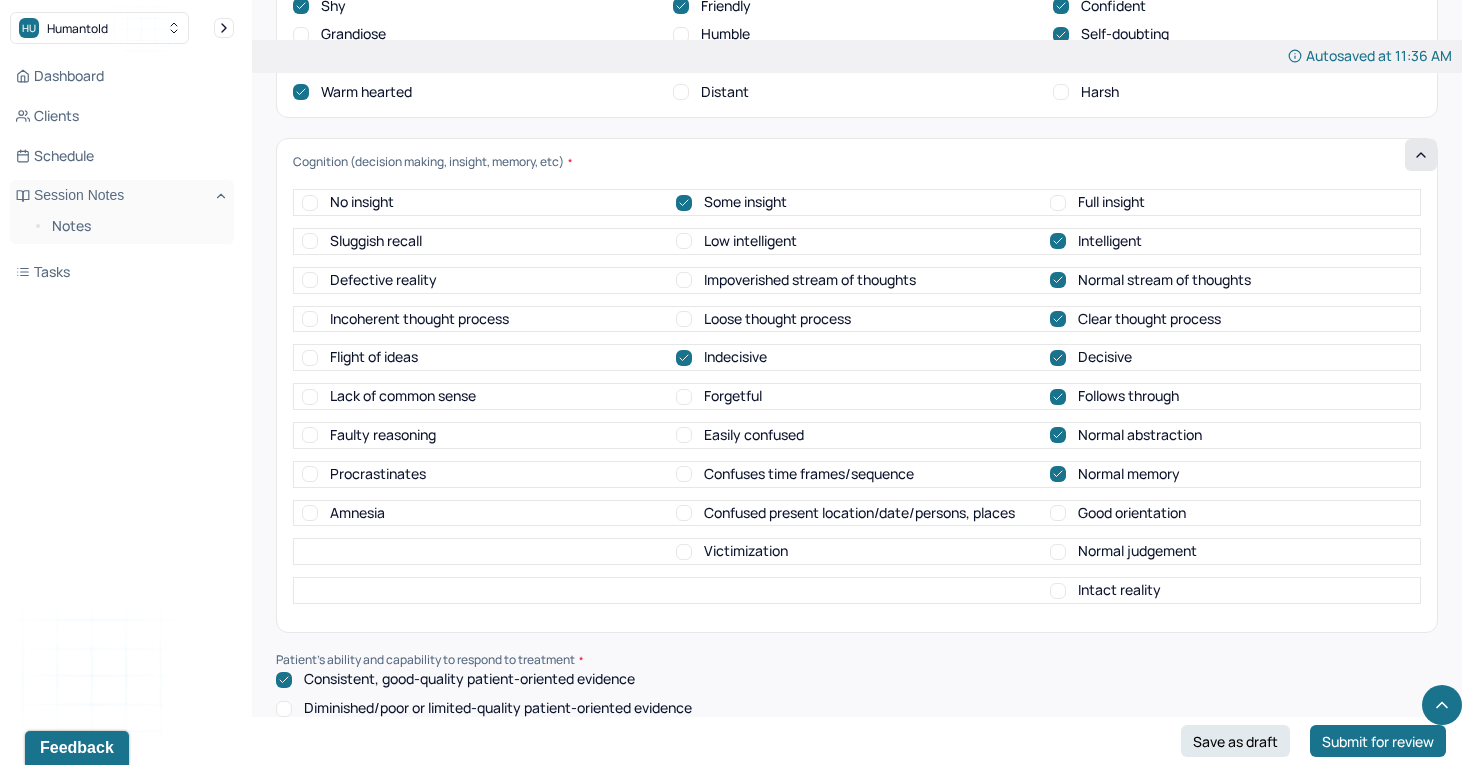 click on "Good orientation" at bounding box center (1058, 513) 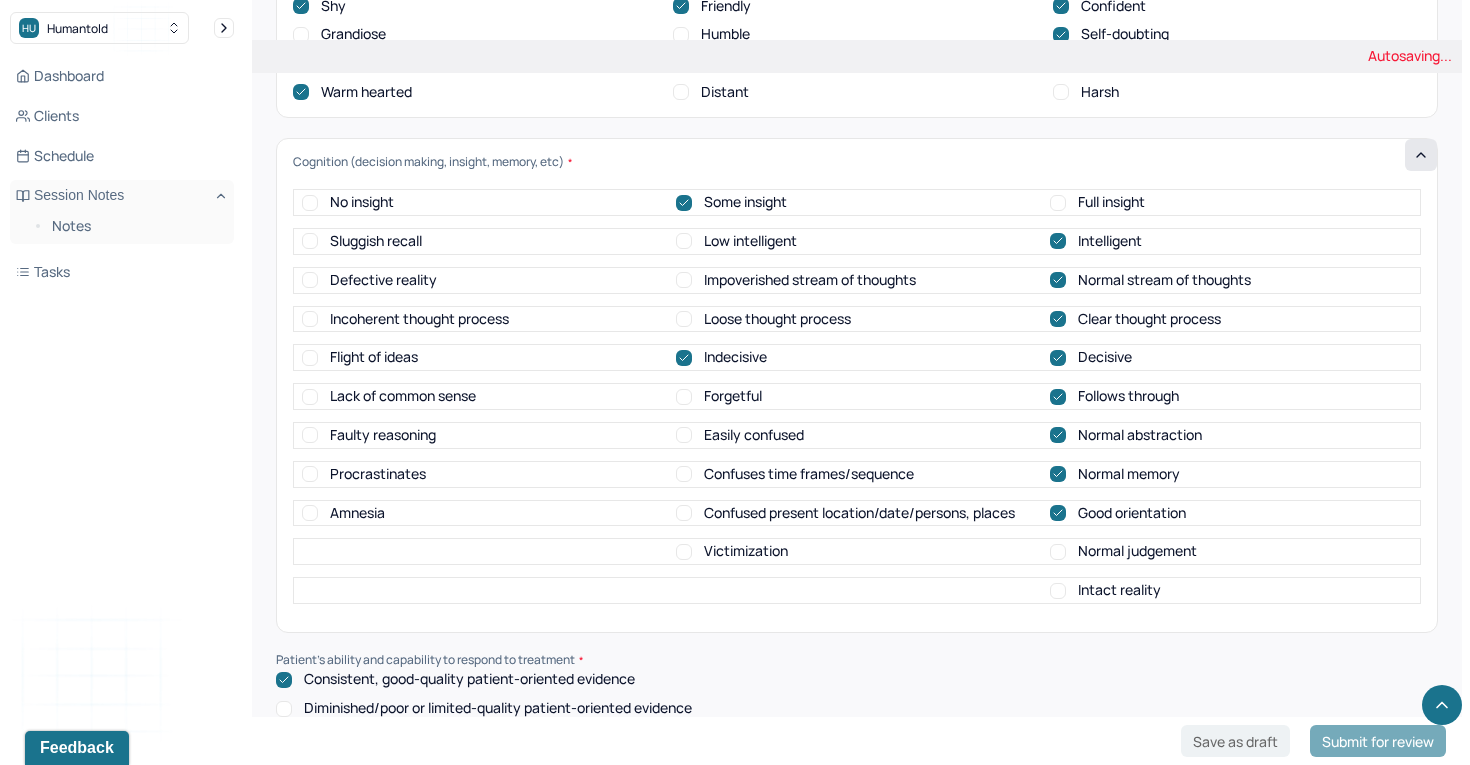 click on "Normal judgement" at bounding box center (1058, 552) 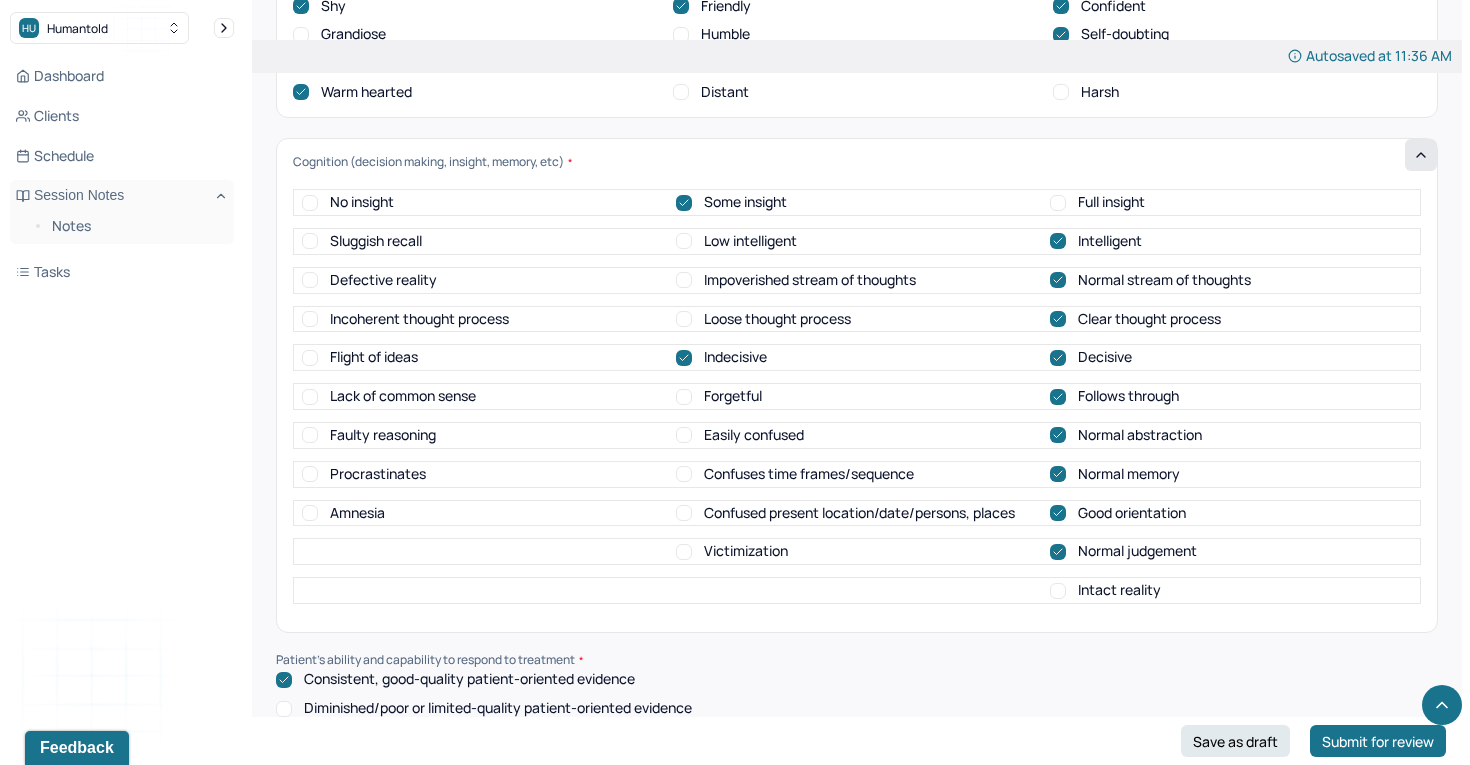 click on "Intact reality" at bounding box center [1058, 591] 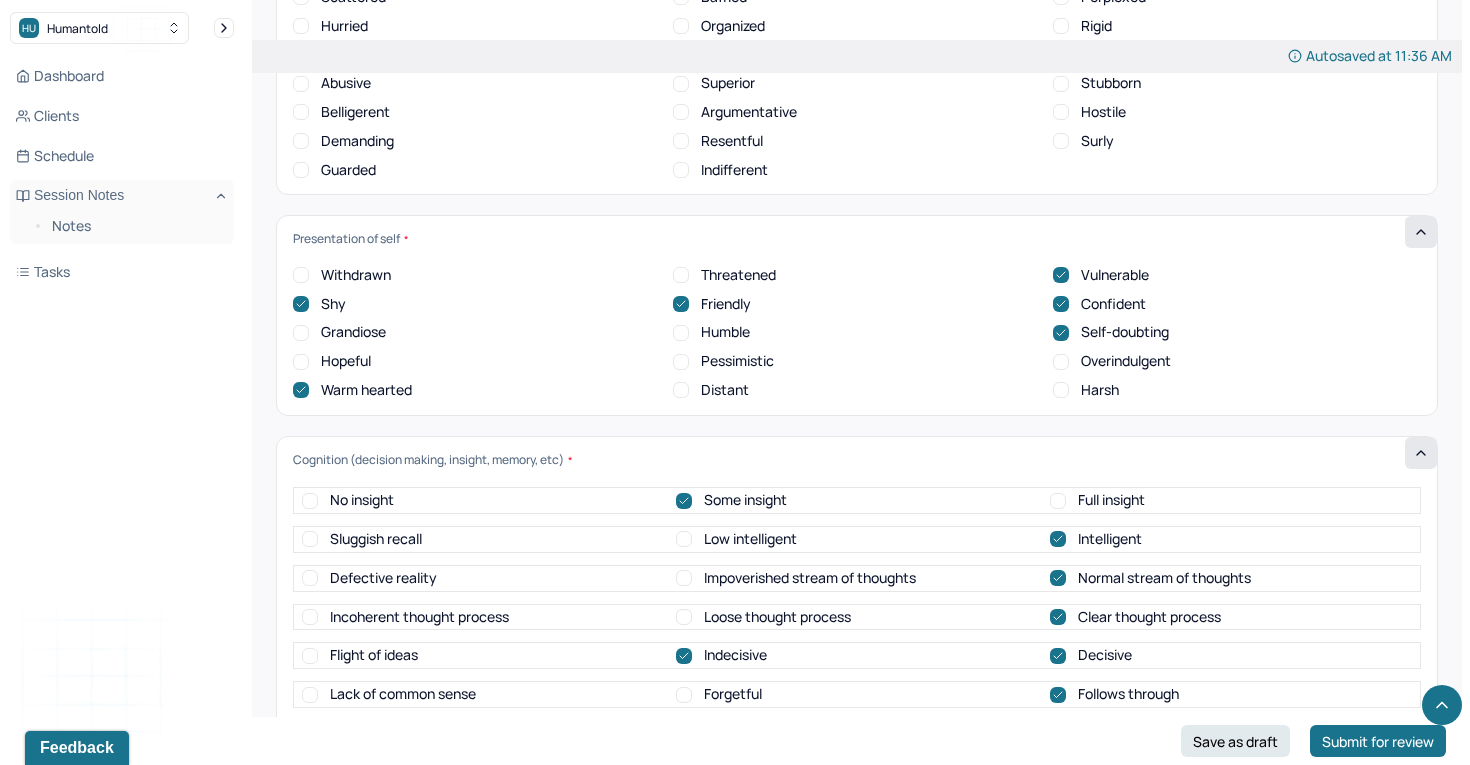 scroll, scrollTop: 7328, scrollLeft: 0, axis: vertical 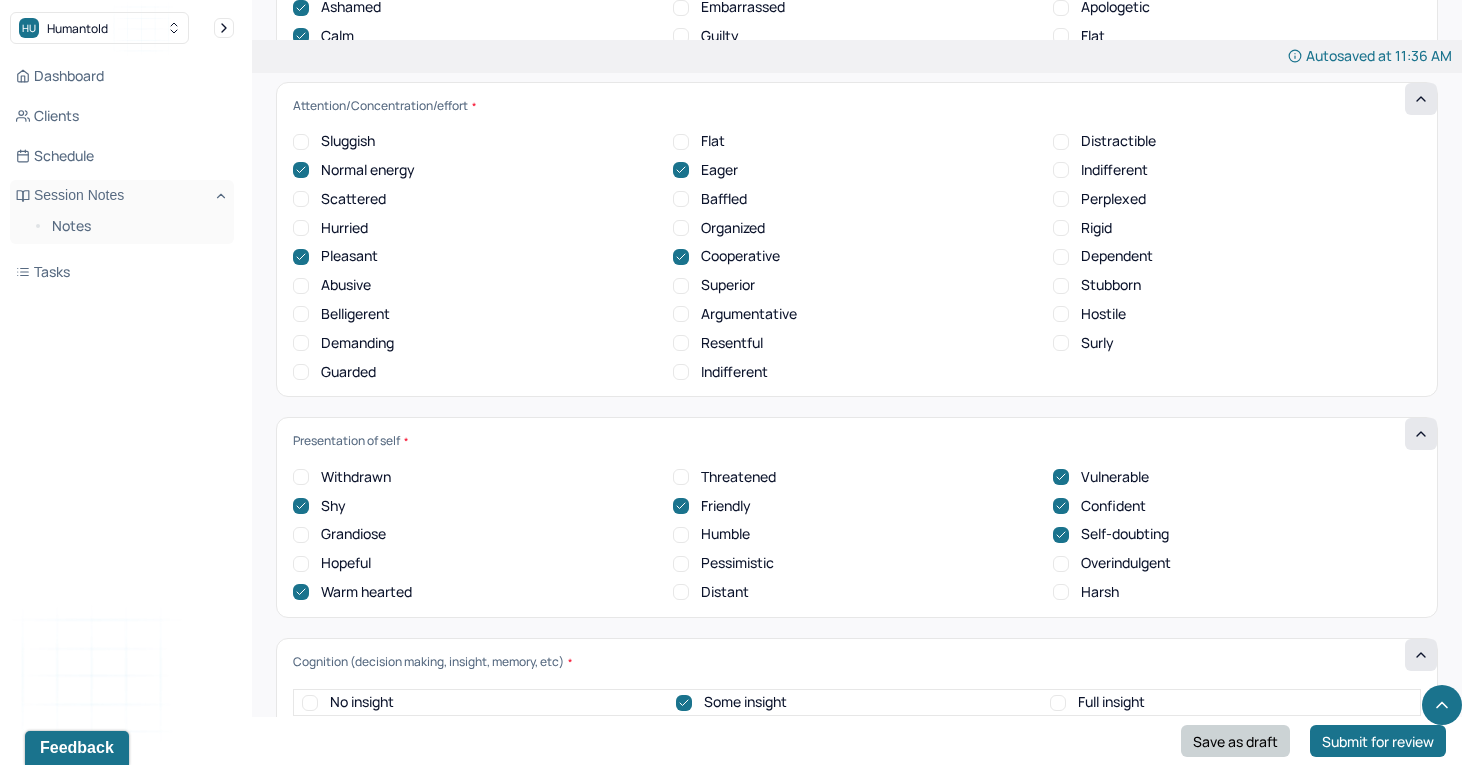 click on "Save as draft" at bounding box center [1235, 741] 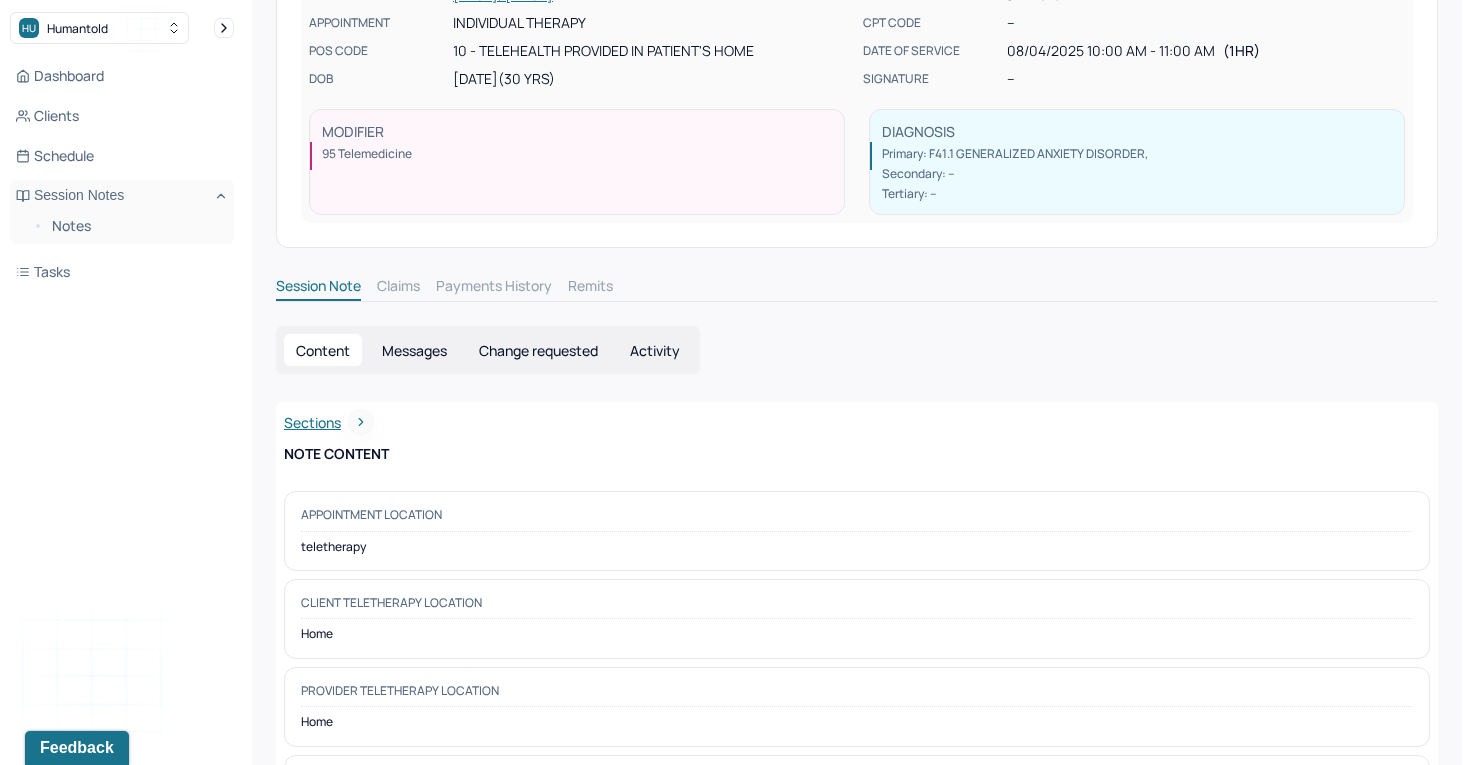 scroll, scrollTop: 0, scrollLeft: 0, axis: both 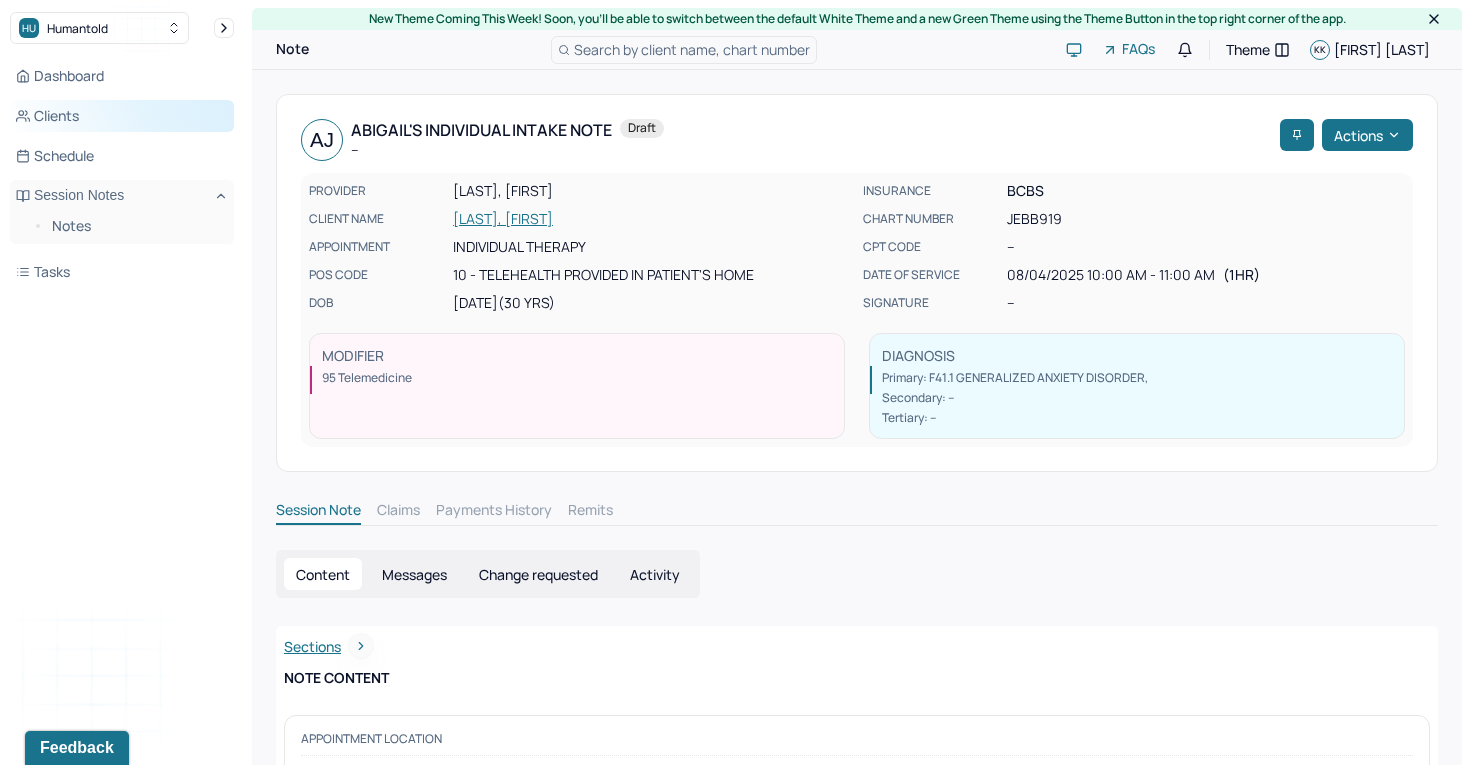 click on "Clients" at bounding box center [122, 116] 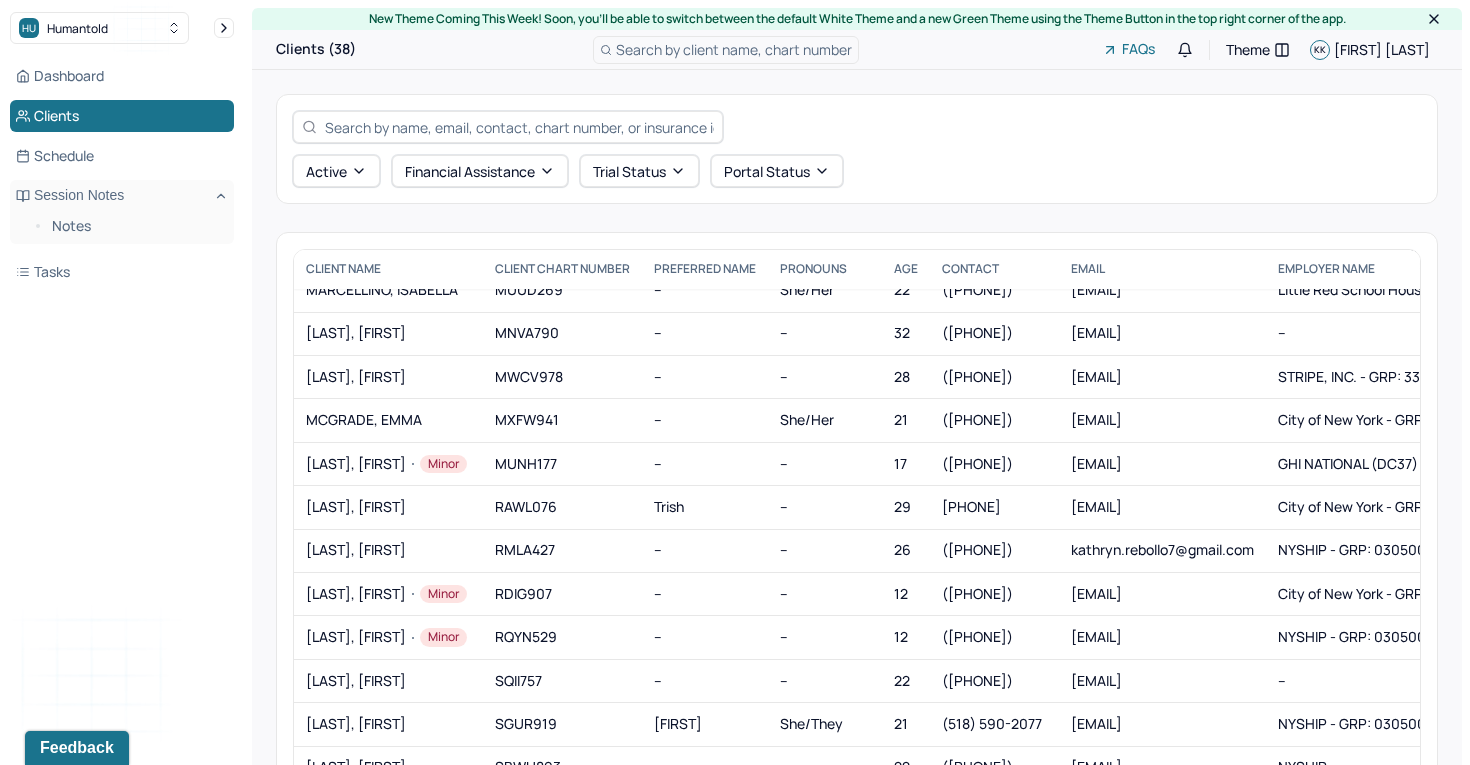 scroll, scrollTop: 1133, scrollLeft: 0, axis: vertical 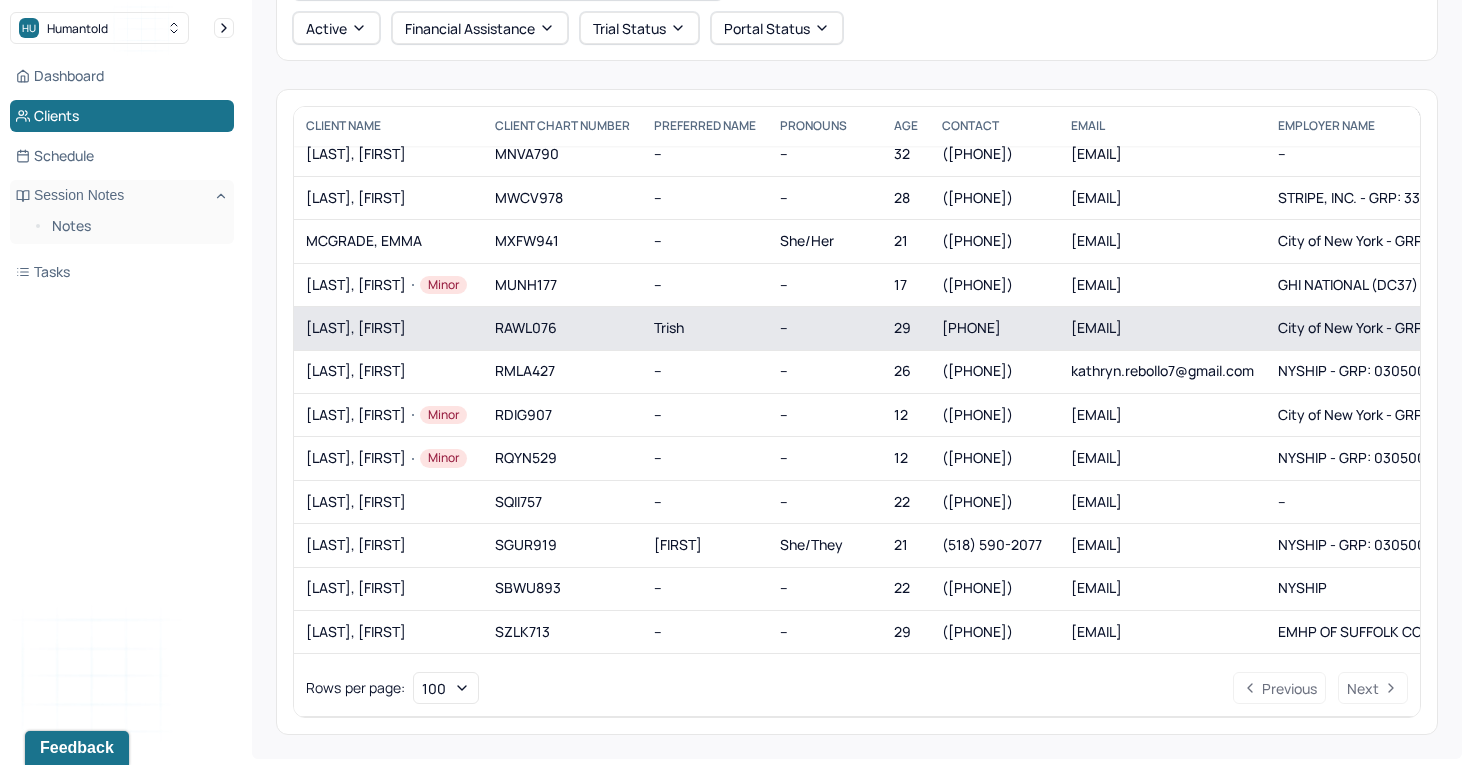 click on "[LAST], [FIRST]" at bounding box center [388, 328] 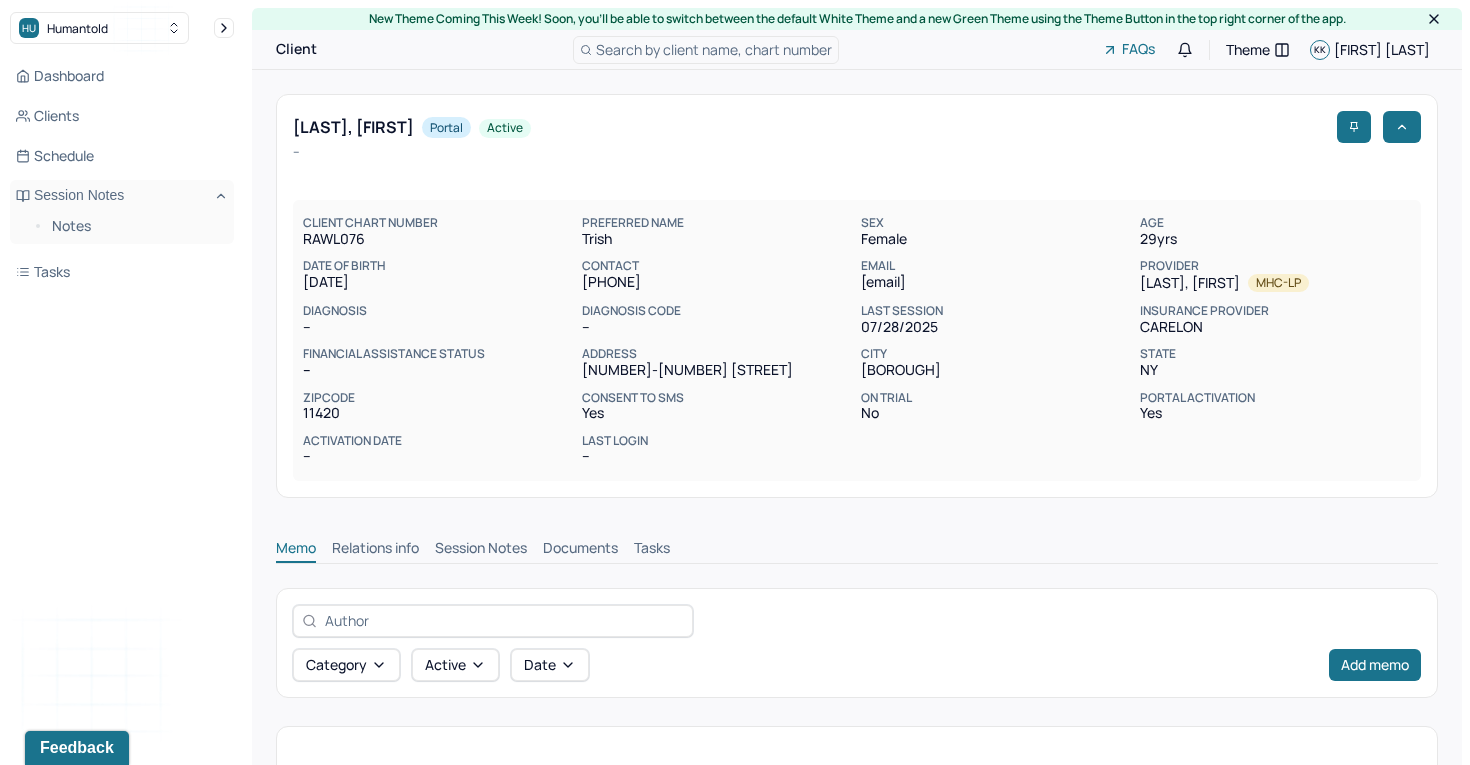 click on "Session Notes" at bounding box center (481, 550) 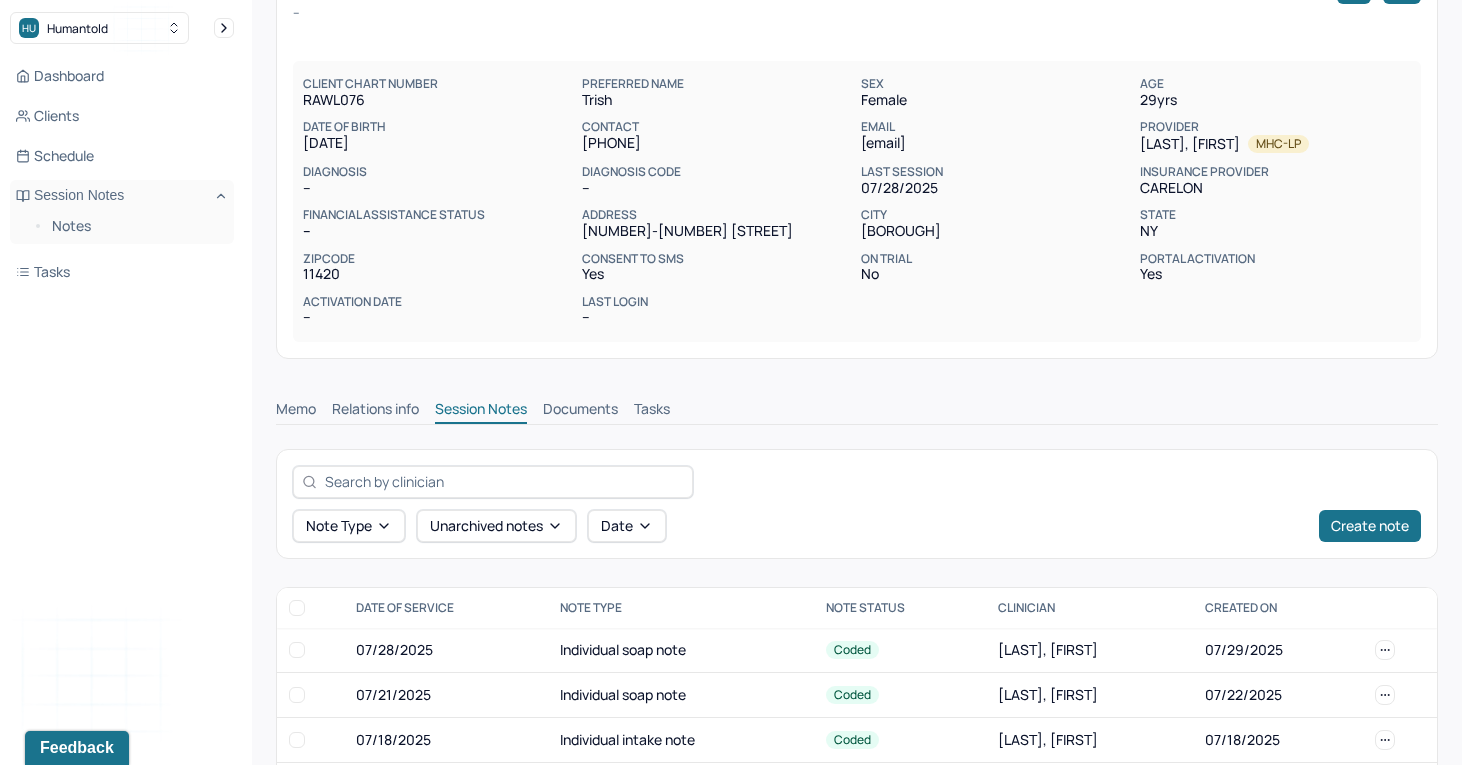 scroll, scrollTop: 212, scrollLeft: 0, axis: vertical 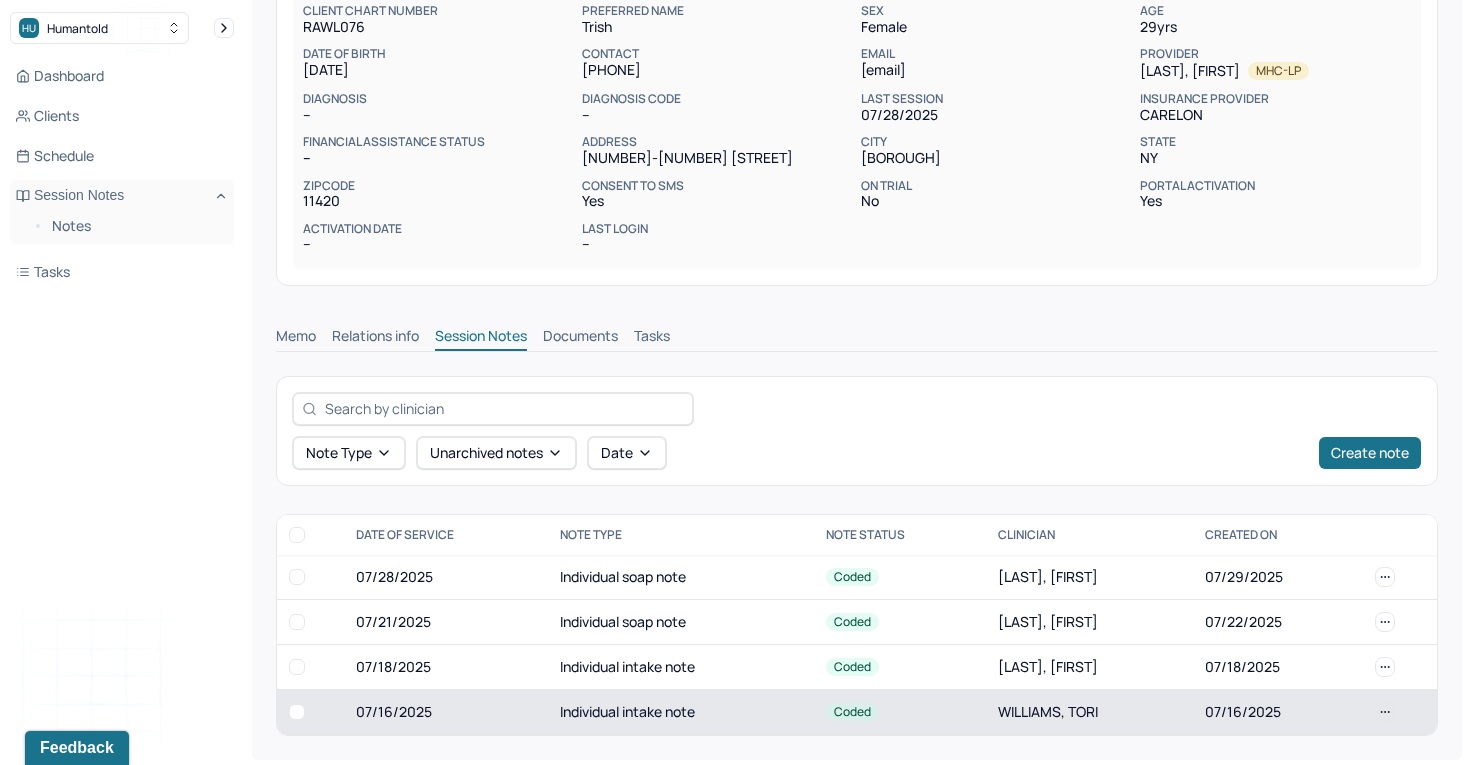 click on "Individual intake note" at bounding box center (681, 711) 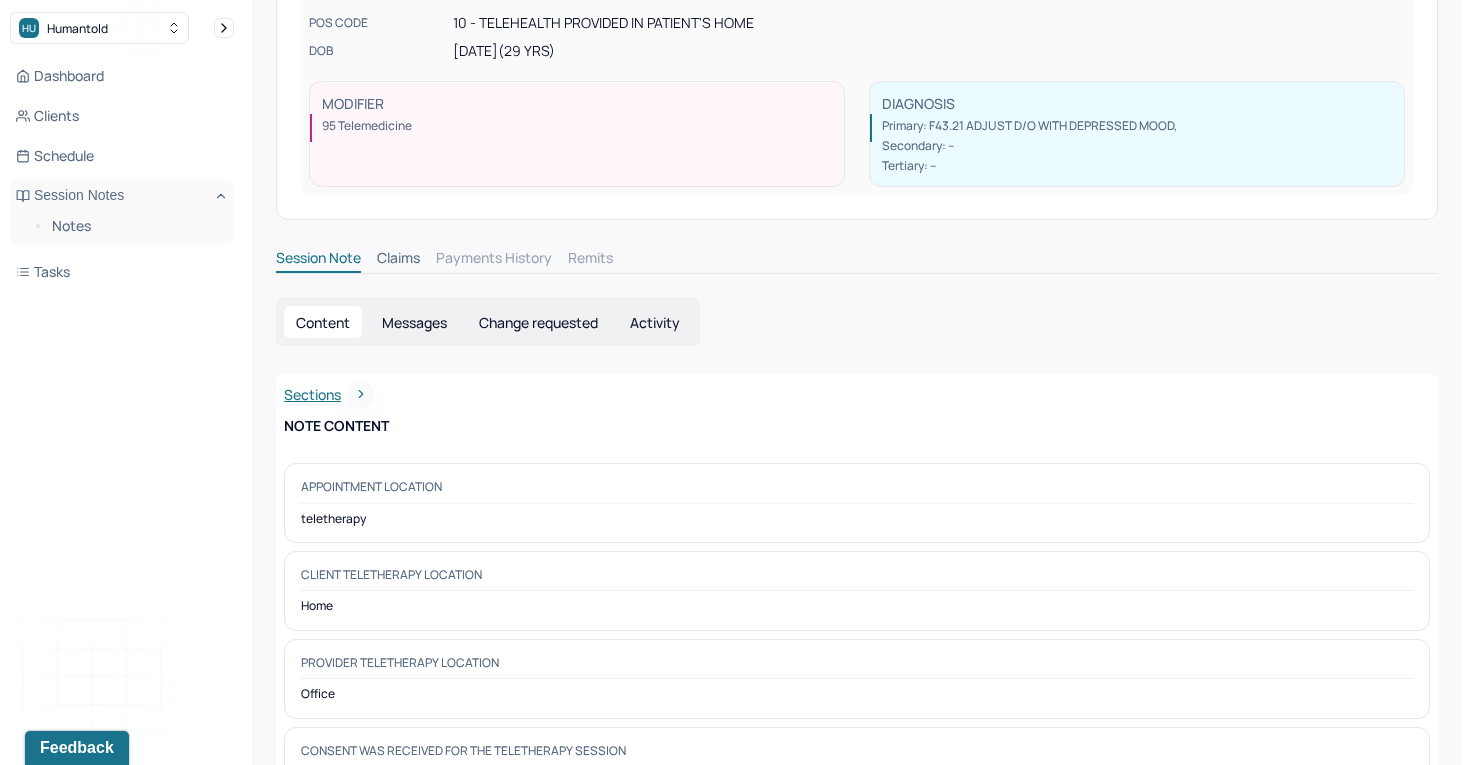 scroll, scrollTop: 0, scrollLeft: 0, axis: both 